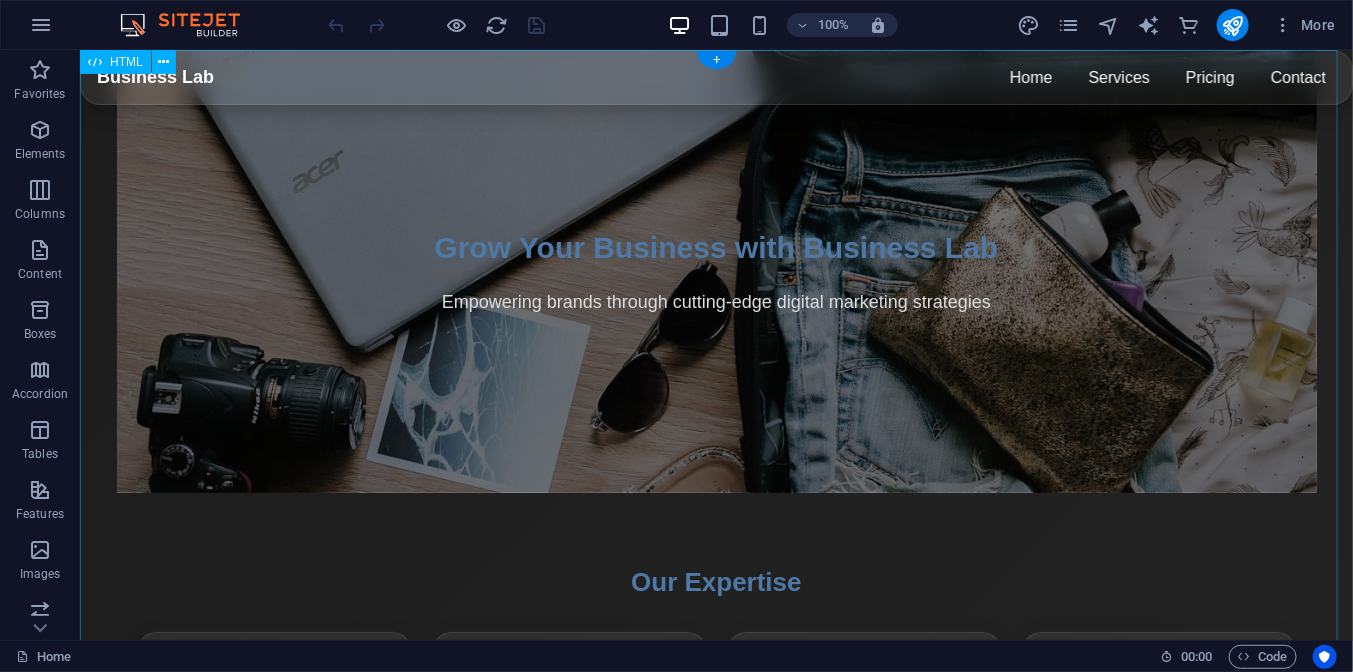 scroll, scrollTop: 0, scrollLeft: 0, axis: both 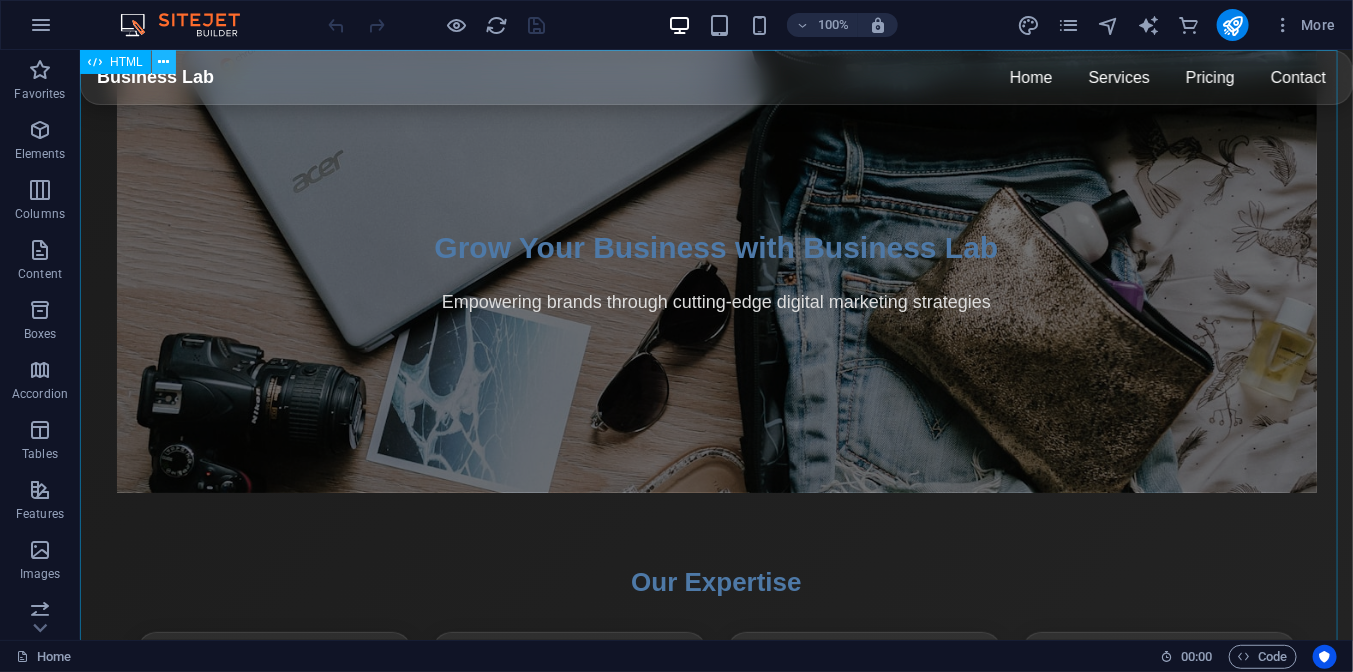click at bounding box center [163, 62] 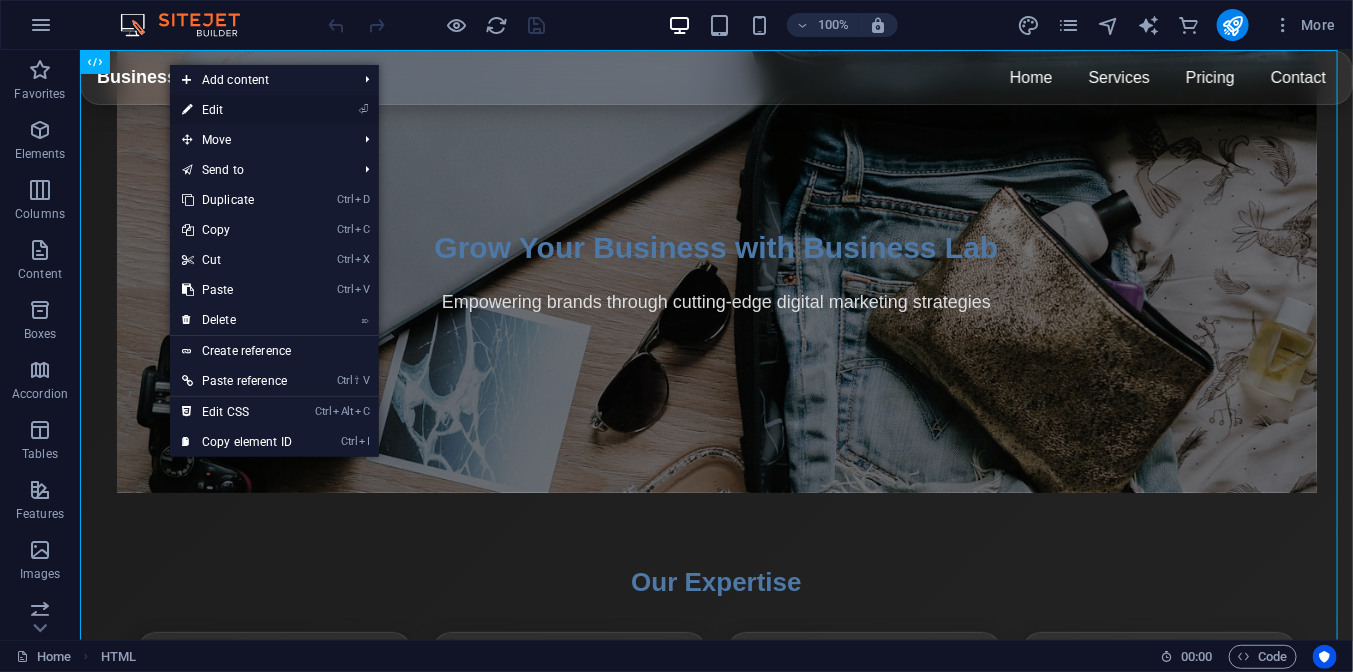click on "⏎  Edit" at bounding box center (237, 110) 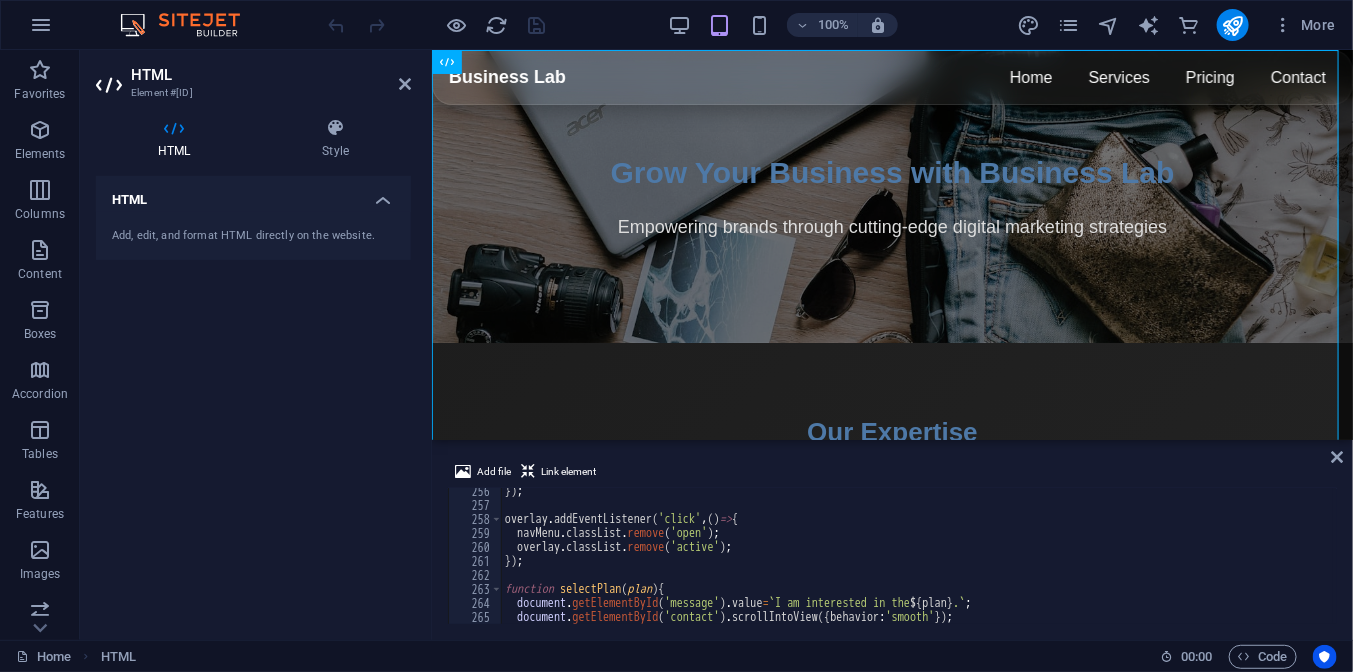 scroll, scrollTop: 3872, scrollLeft: 0, axis: vertical 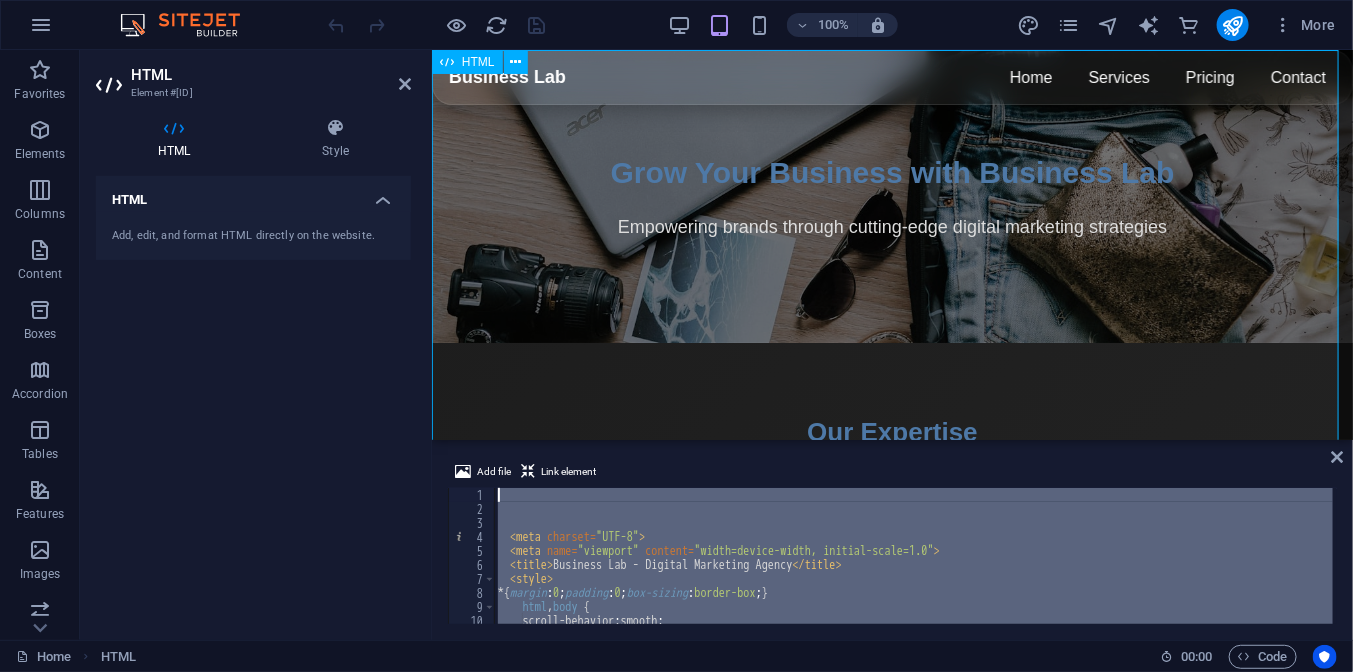 drag, startPoint x: 1044, startPoint y: 615, endPoint x: 552, endPoint y: 330, distance: 568.5851 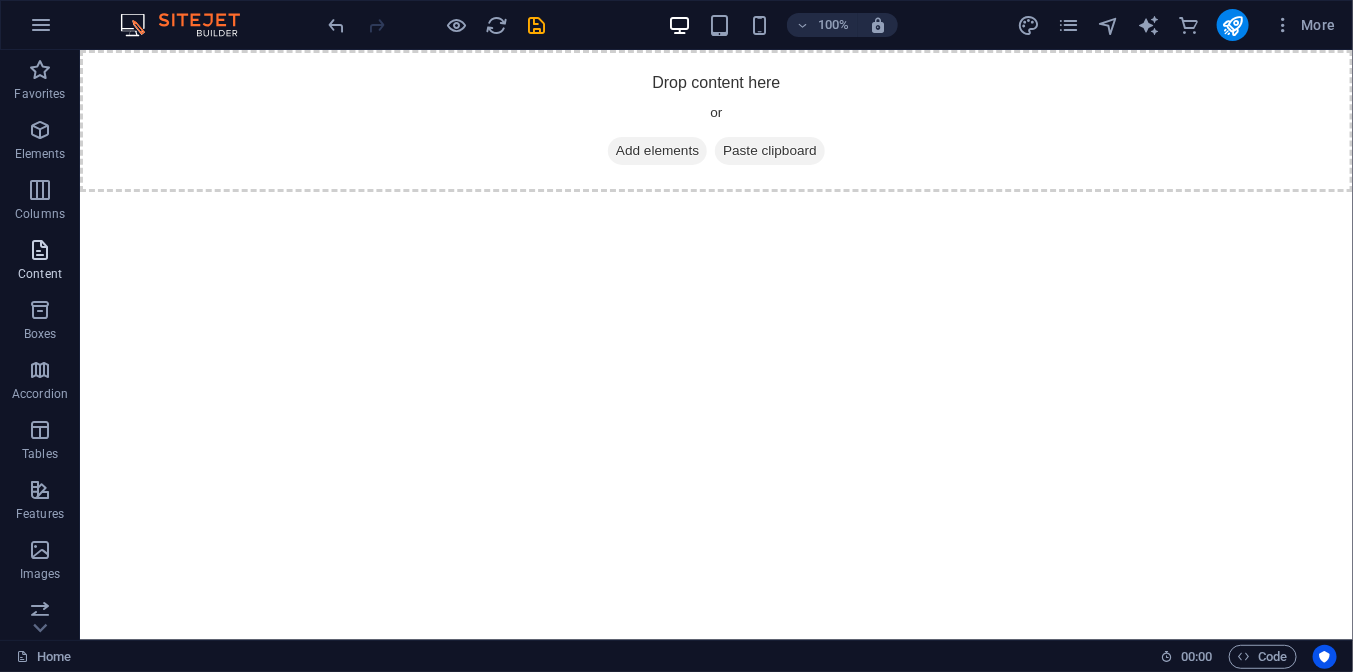 click on "Content" at bounding box center (40, 262) 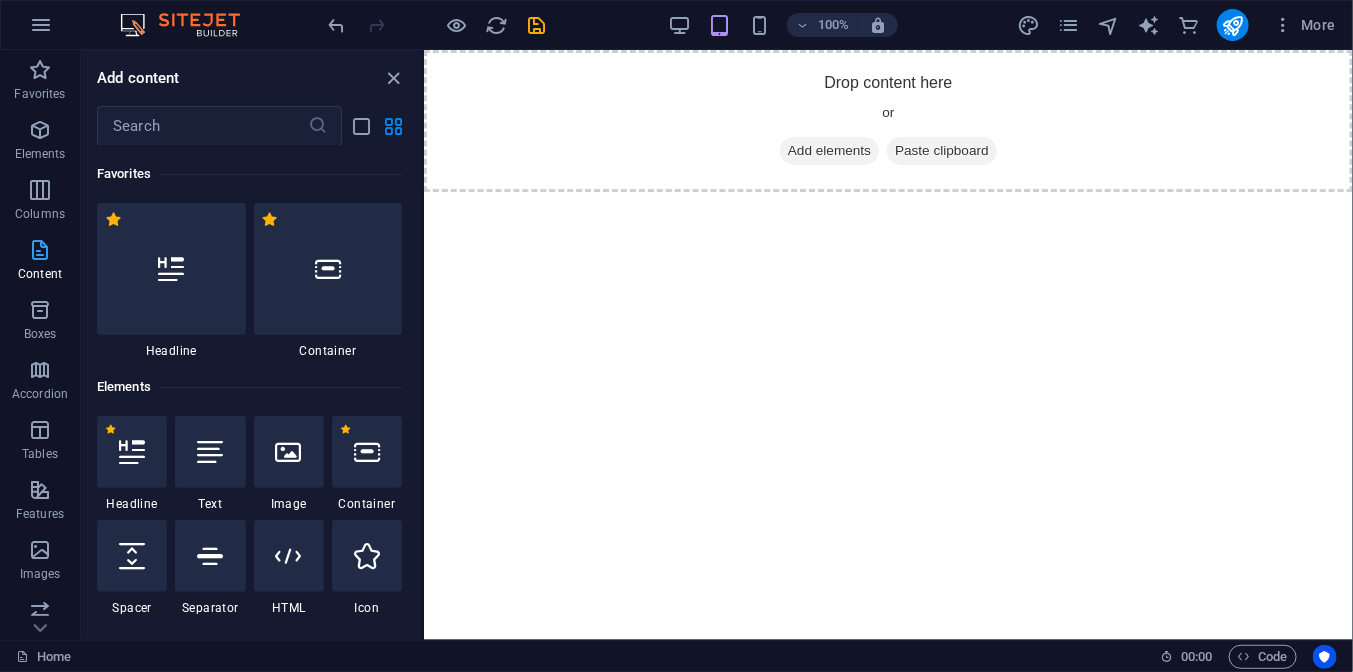 click at bounding box center [40, 250] 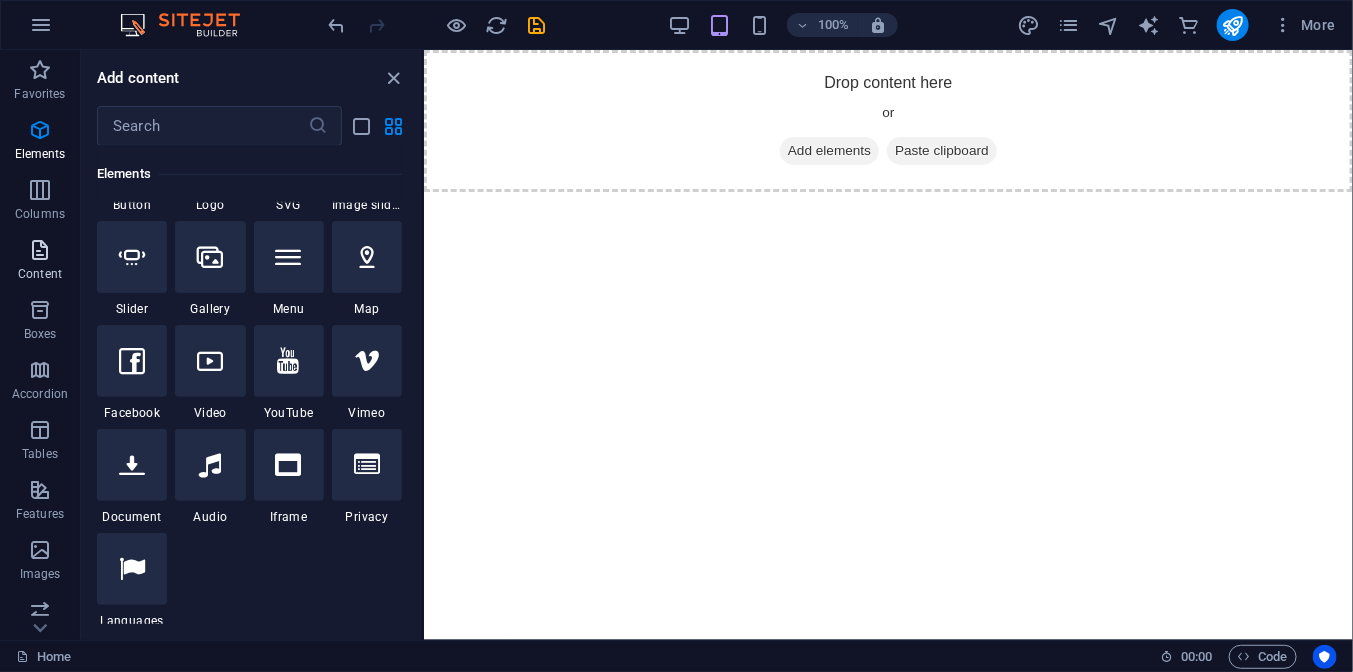 scroll, scrollTop: 3499, scrollLeft: 0, axis: vertical 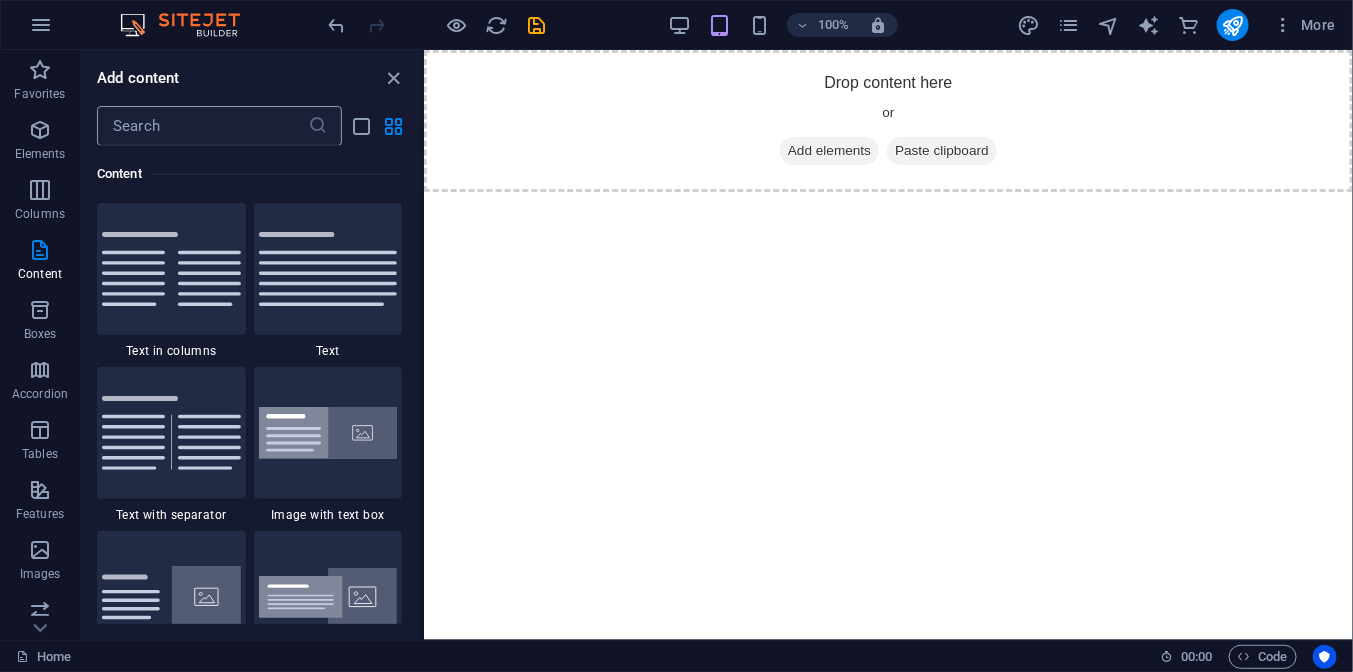 click at bounding box center [202, 126] 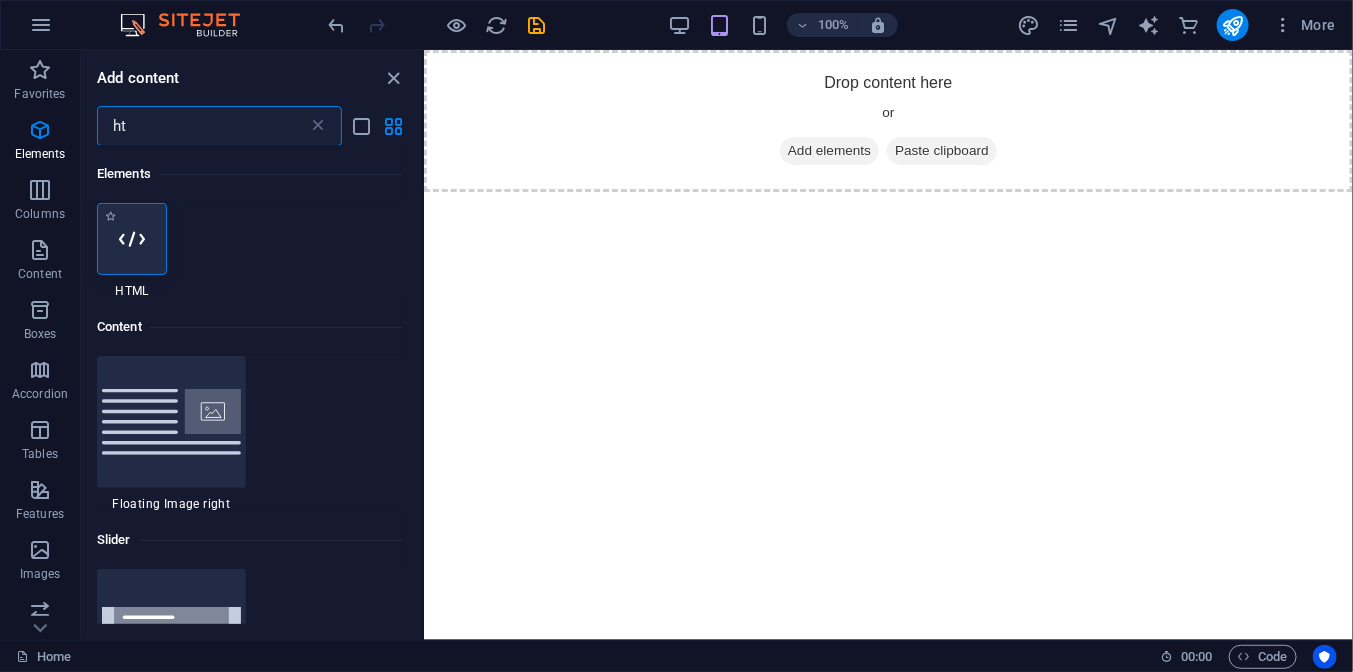 scroll, scrollTop: 0, scrollLeft: 0, axis: both 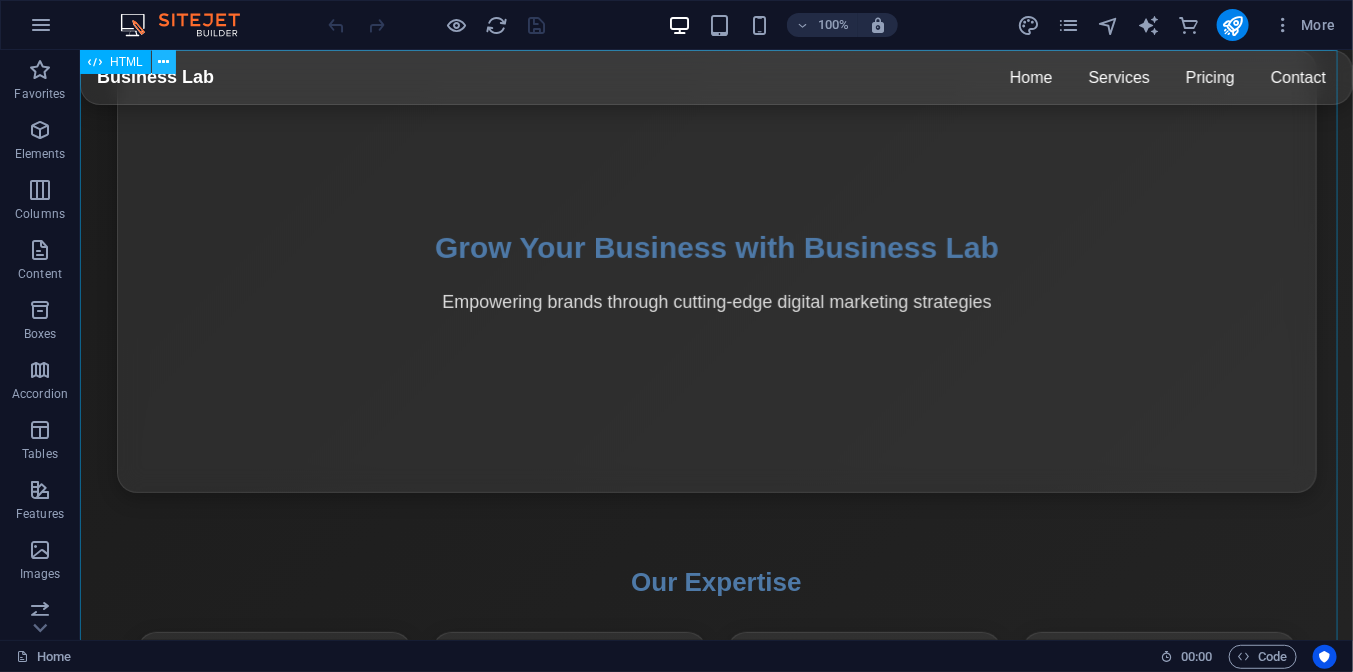 click at bounding box center [163, 62] 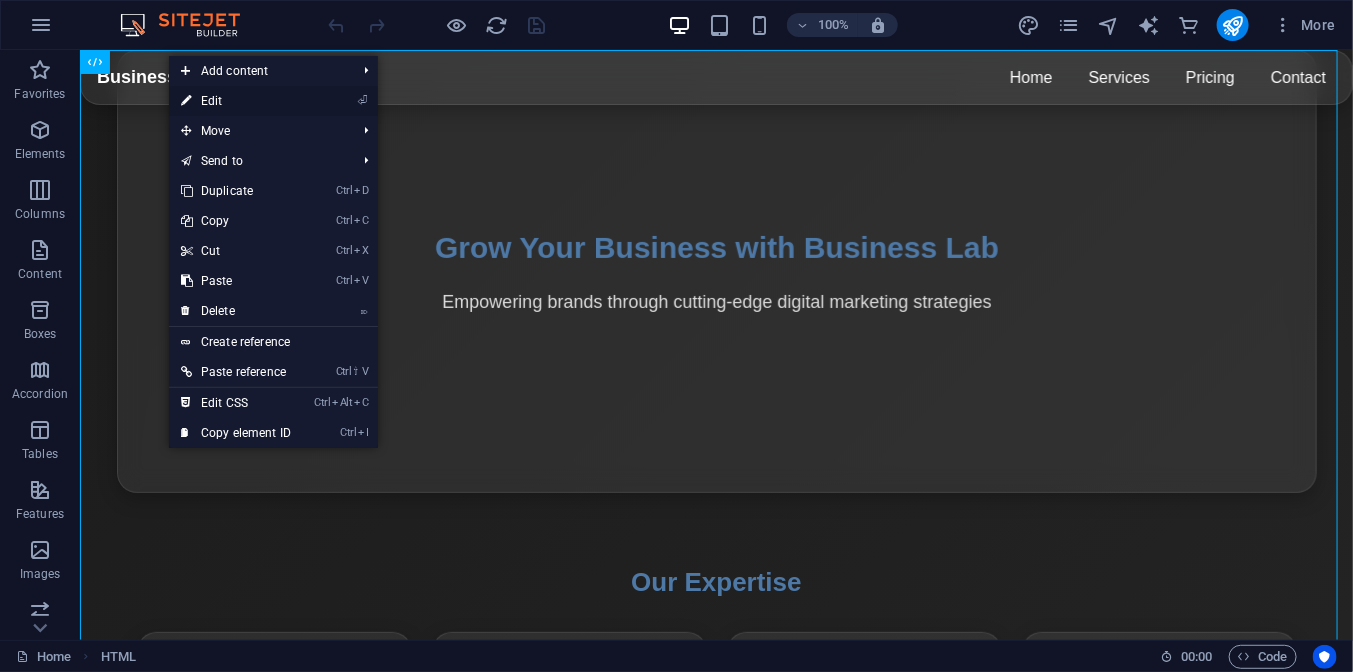 drag, startPoint x: 220, startPoint y: 100, endPoint x: 279, endPoint y: 227, distance: 140.0357 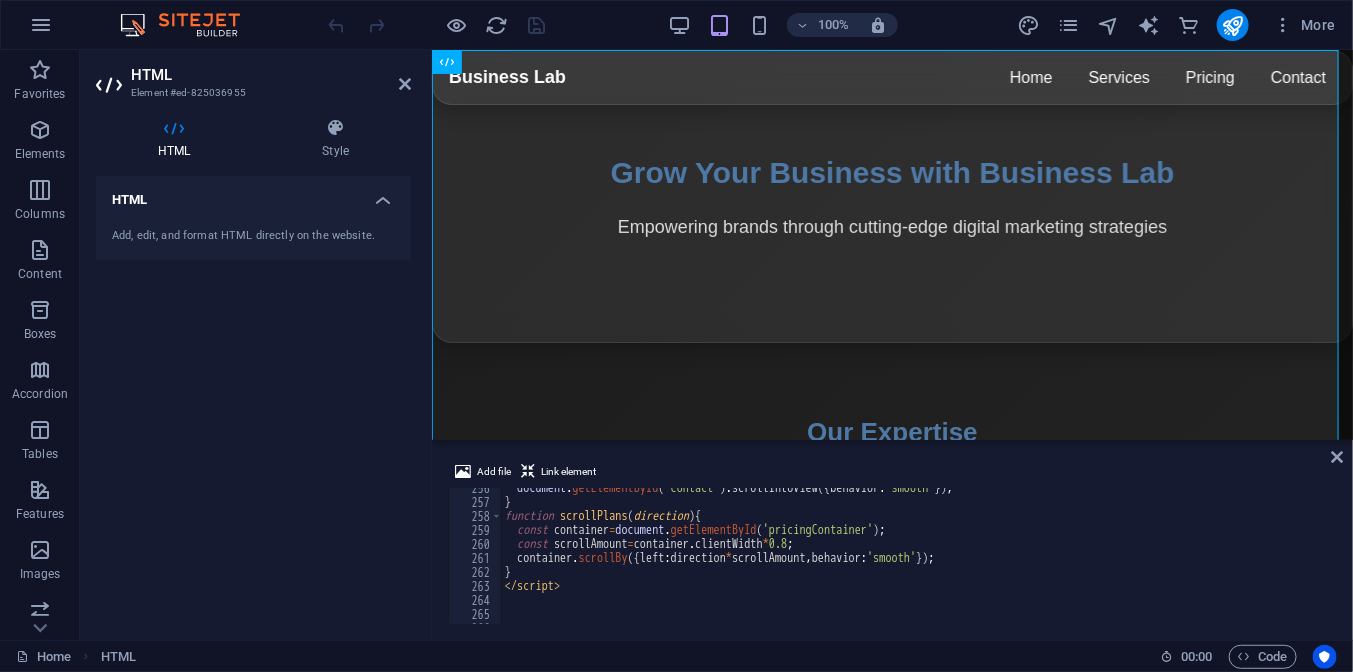 scroll, scrollTop: 3619, scrollLeft: 0, axis: vertical 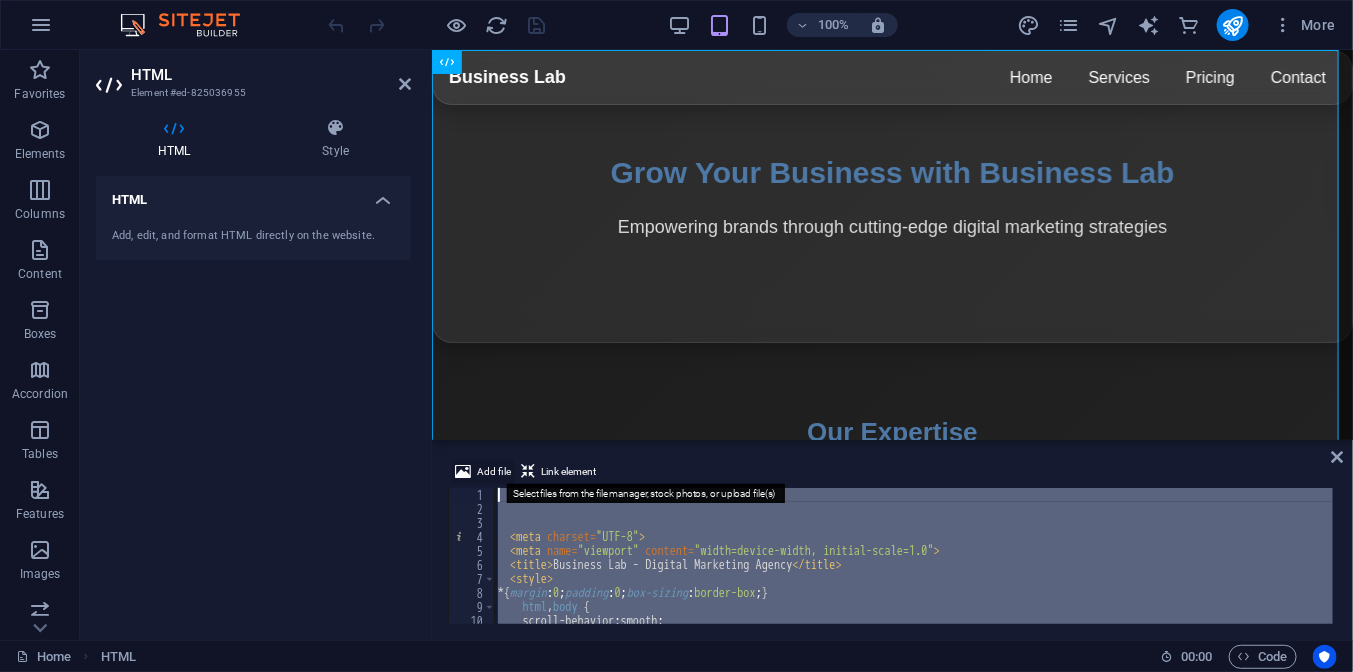 drag, startPoint x: 615, startPoint y: 522, endPoint x: 489, endPoint y: 461, distance: 139.98929 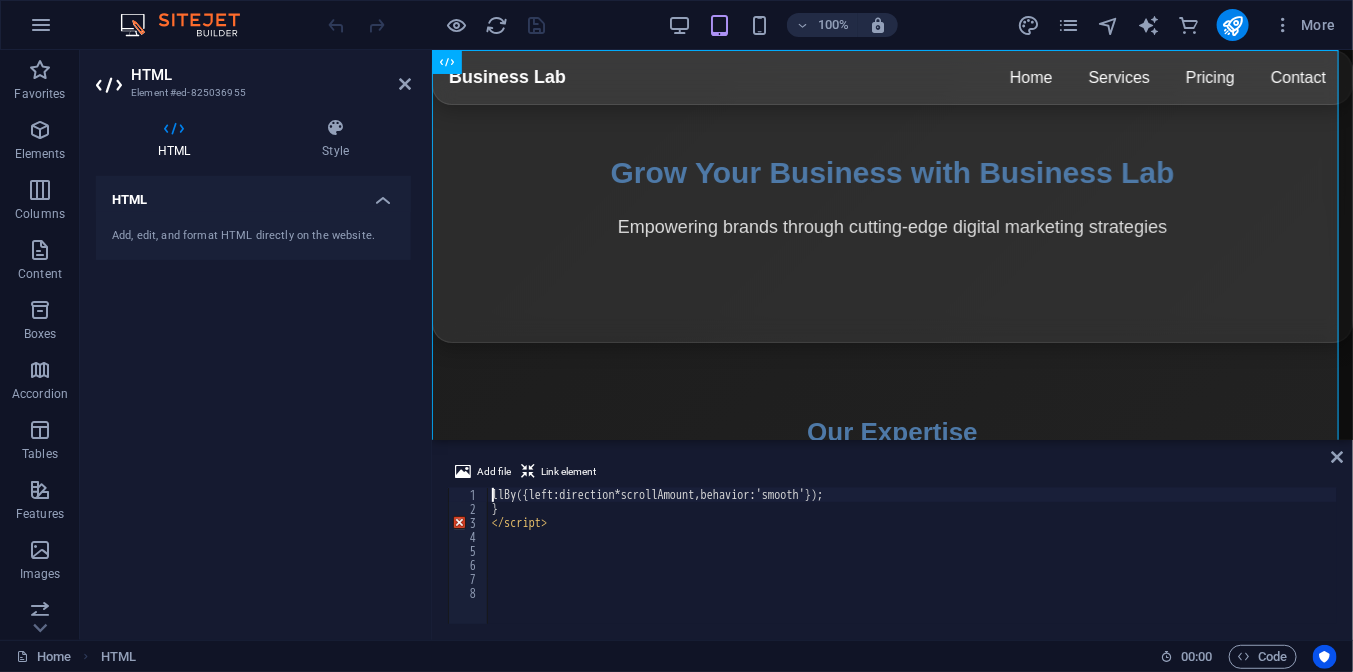 click on "llBy({left:direction*scrollAmount,behavior:'smooth'}); } </ script >" at bounding box center (912, 570) 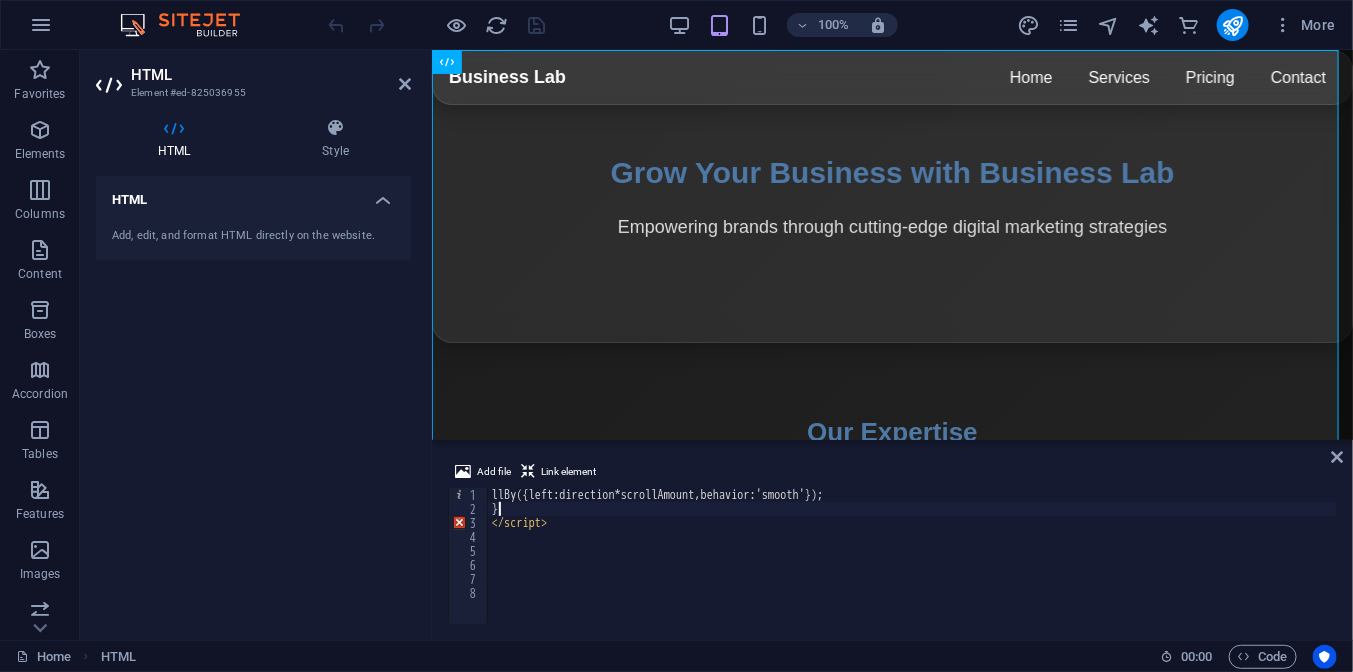 click on "llBy({left:direction*scrollAmount,behavior:'smooth'}); } </ script >" at bounding box center (912, 570) 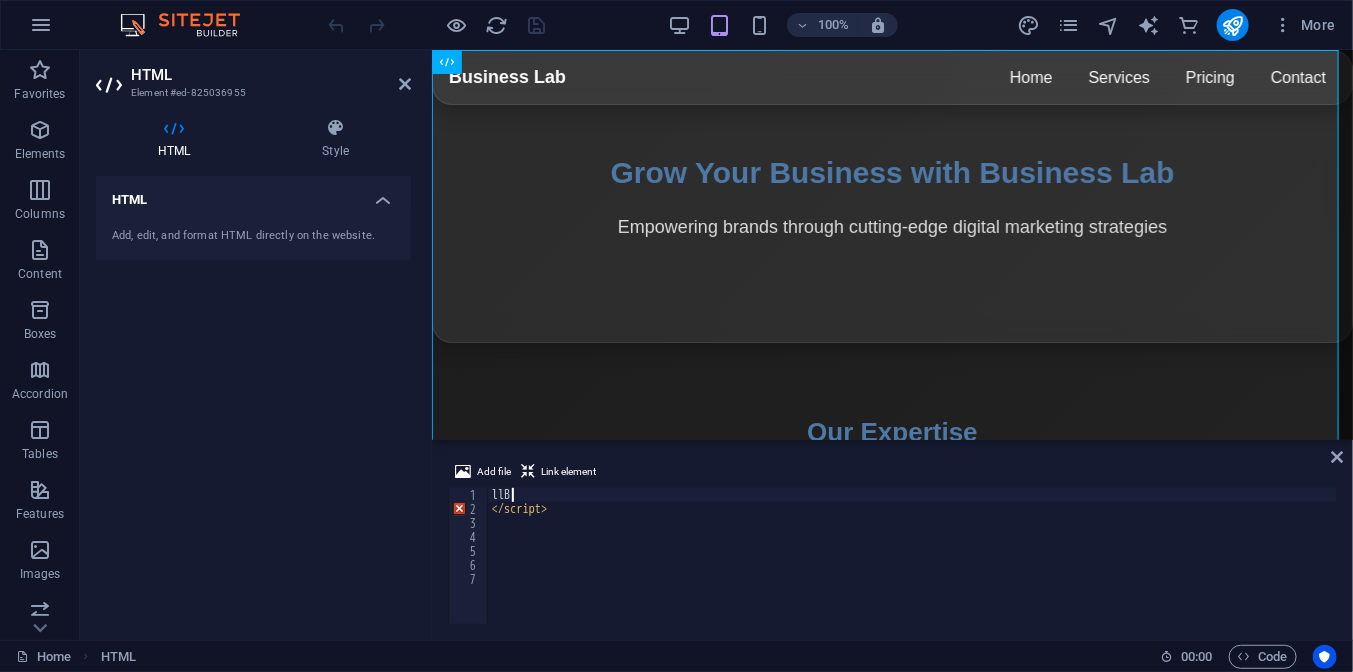 type on "l" 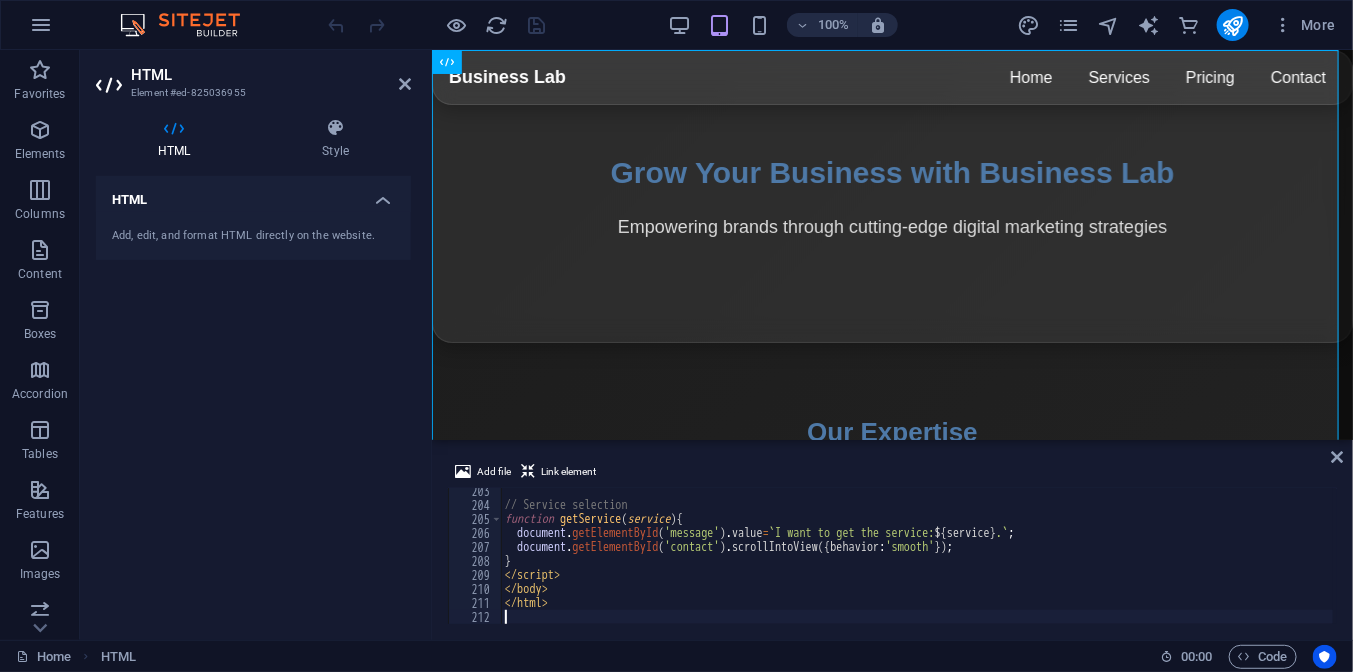 scroll, scrollTop: 2919, scrollLeft: 0, axis: vertical 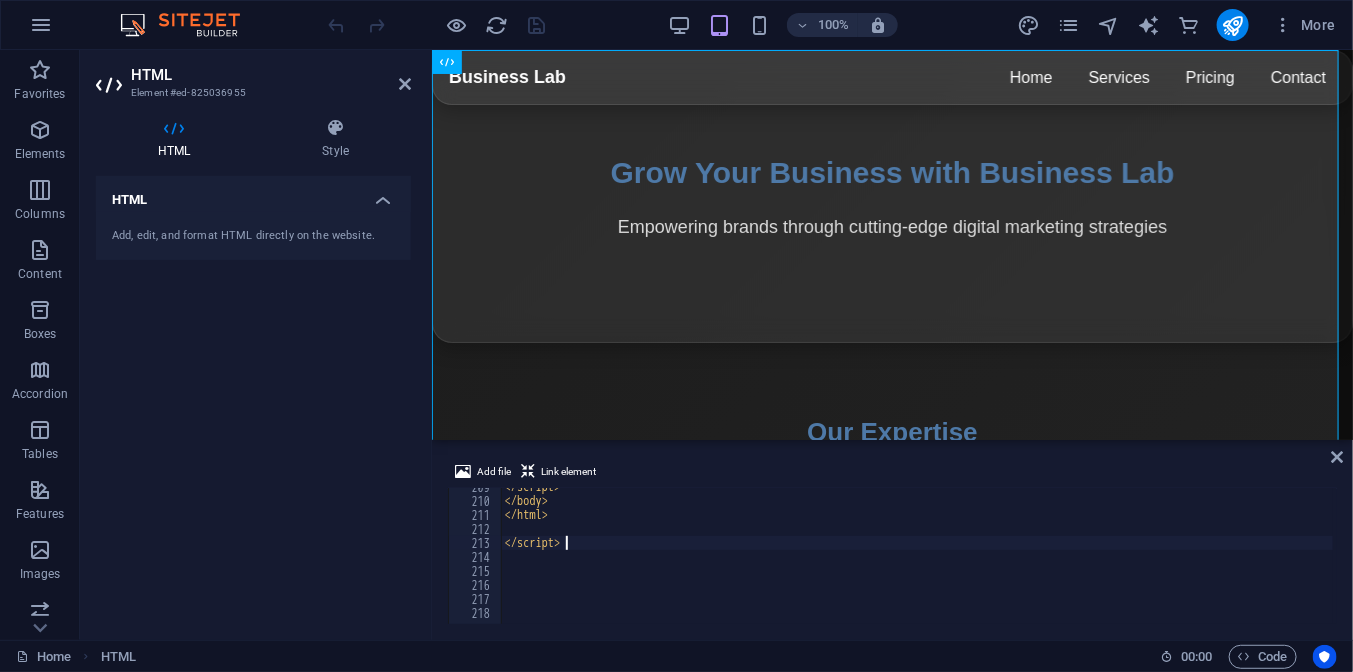 click on "</ script > </ body > </ html > </ script >" at bounding box center [1138, 560] 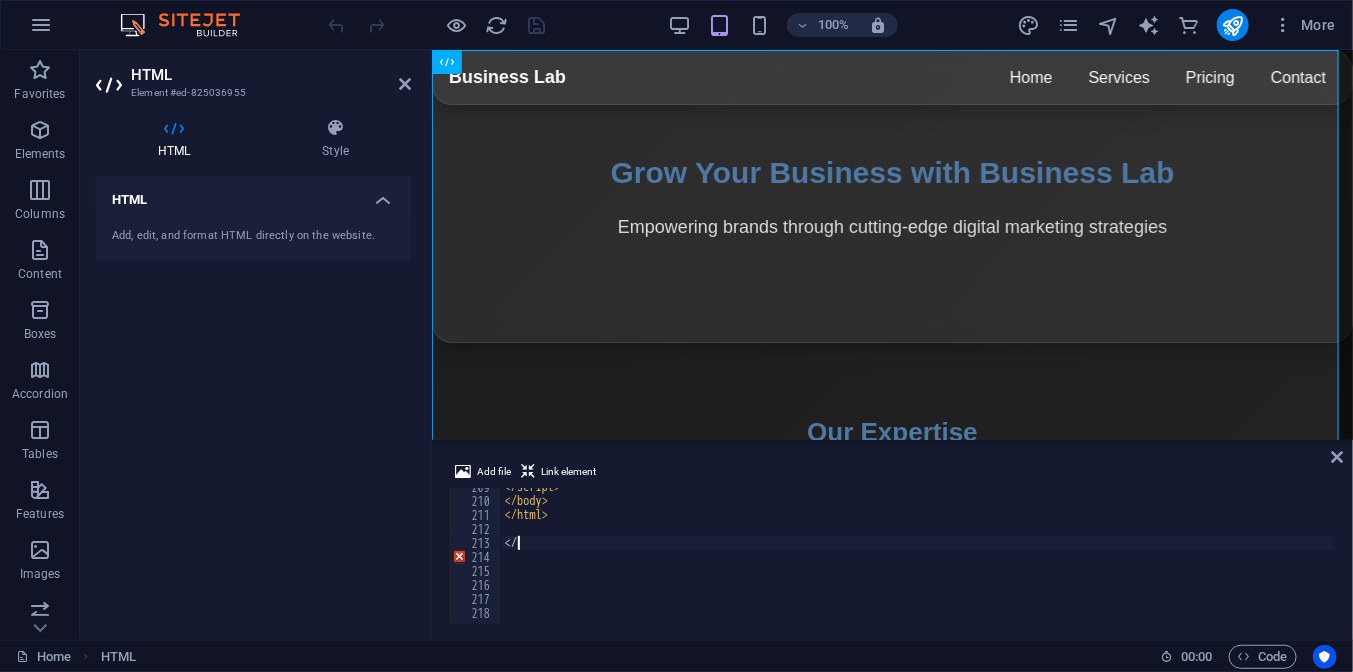 type on "<" 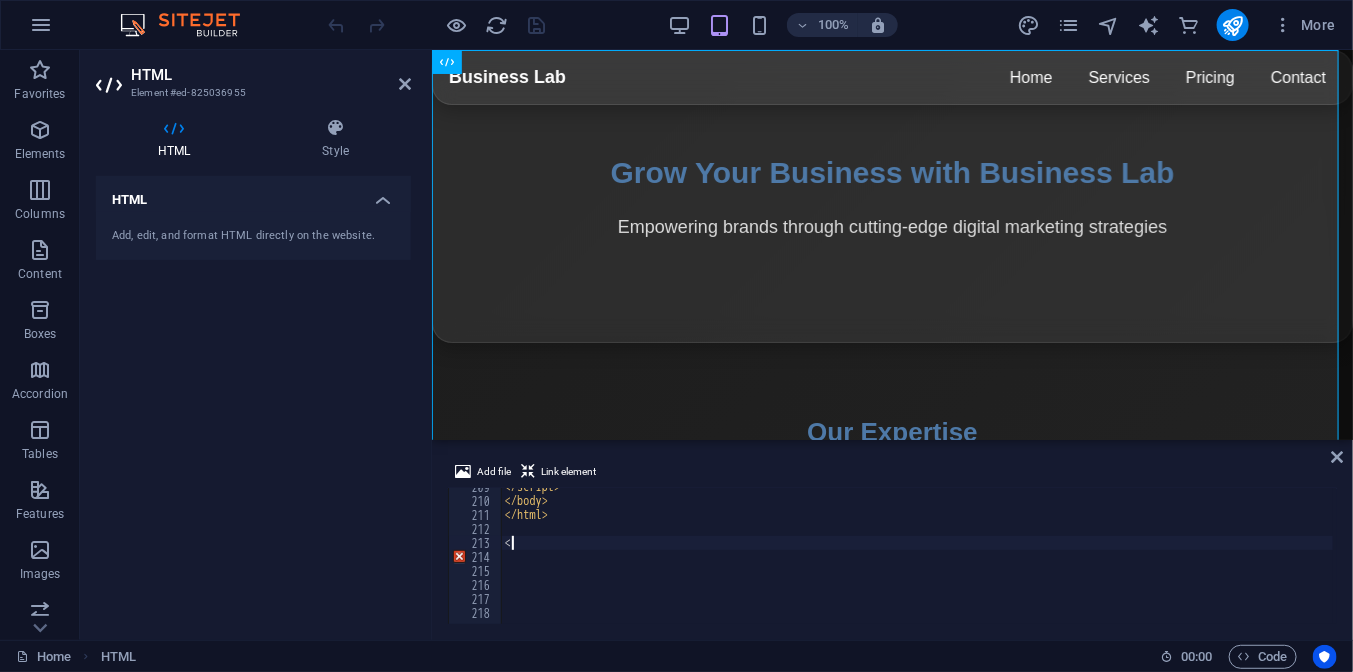 type 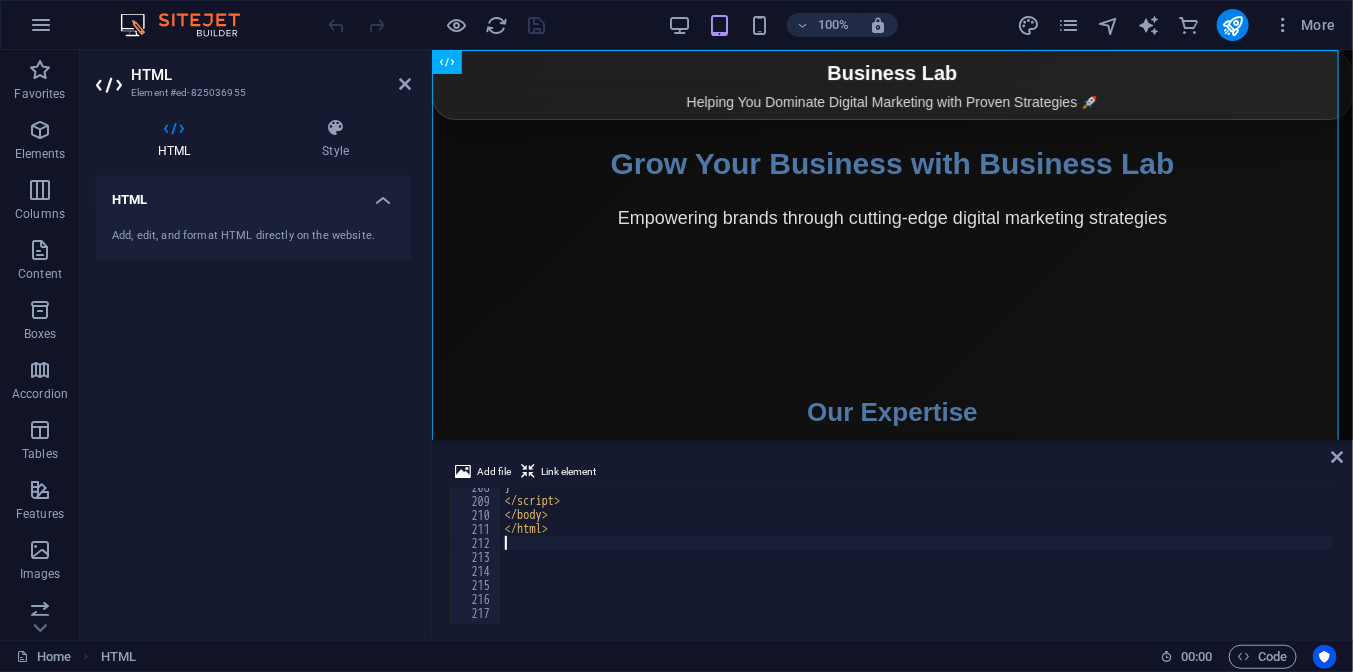 scroll, scrollTop: 2905, scrollLeft: 0, axis: vertical 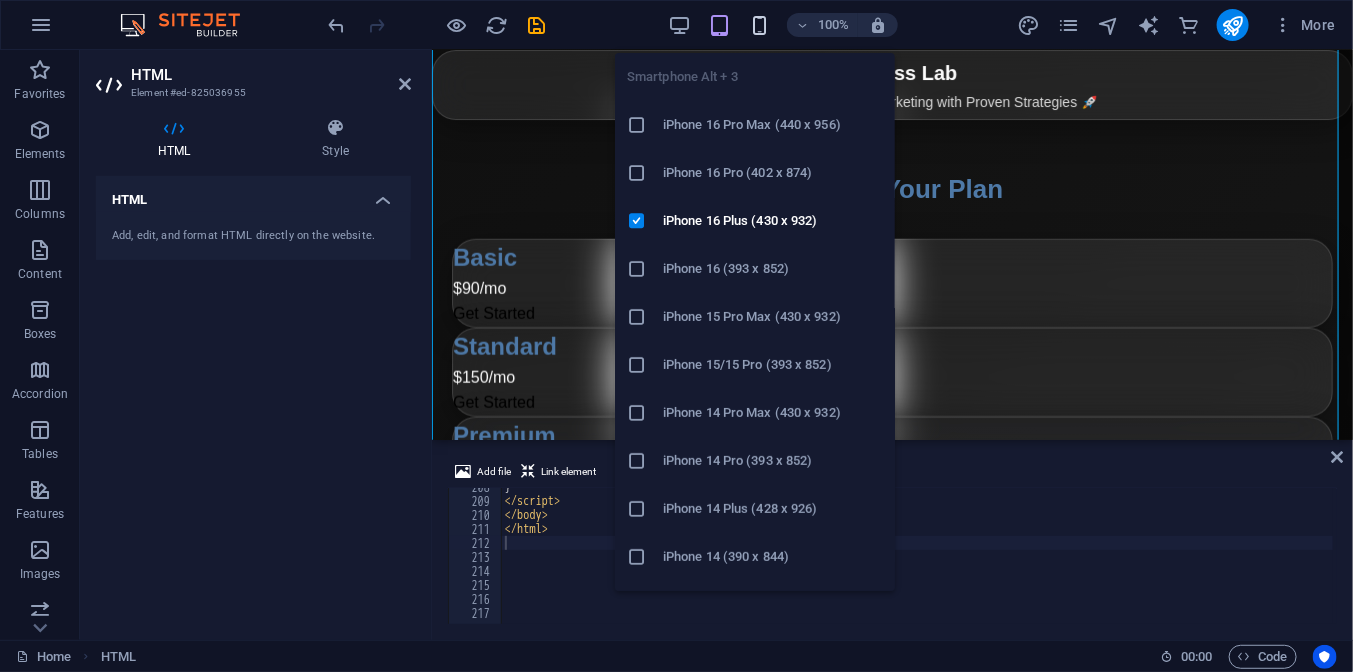 click at bounding box center (759, 25) 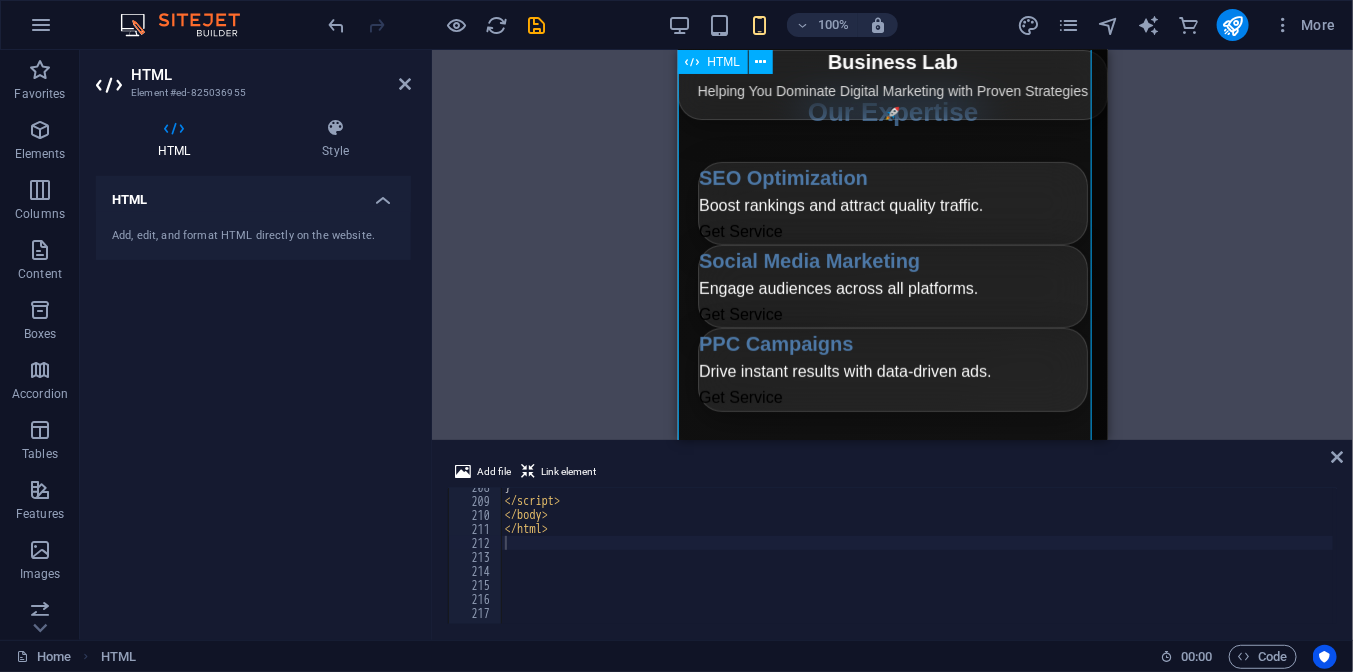 scroll, scrollTop: 200, scrollLeft: 0, axis: vertical 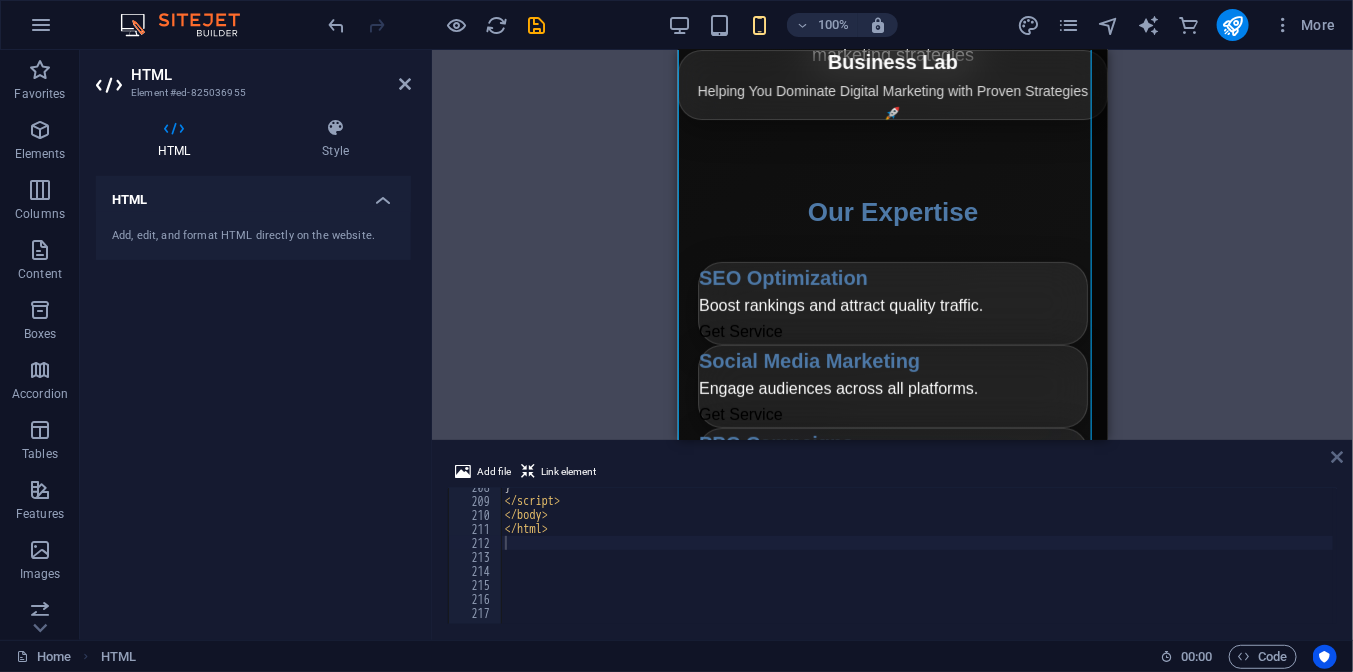 click at bounding box center (1338, 457) 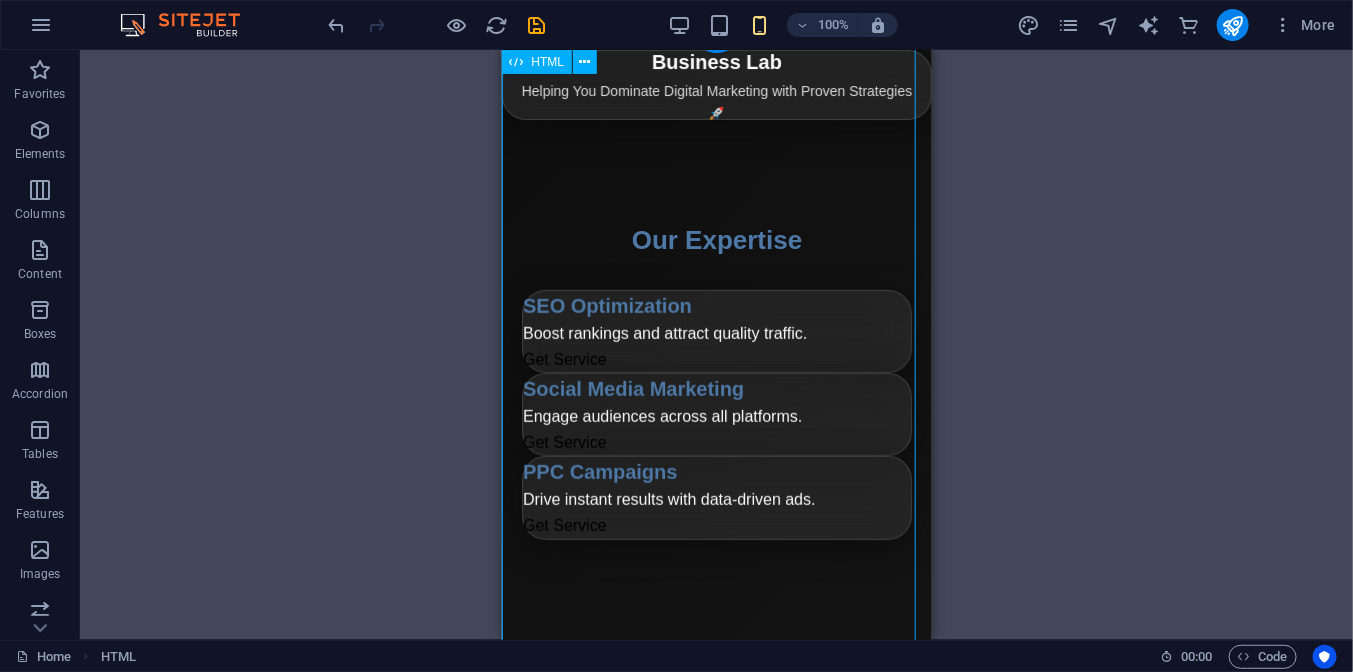 scroll, scrollTop: 400, scrollLeft: 0, axis: vertical 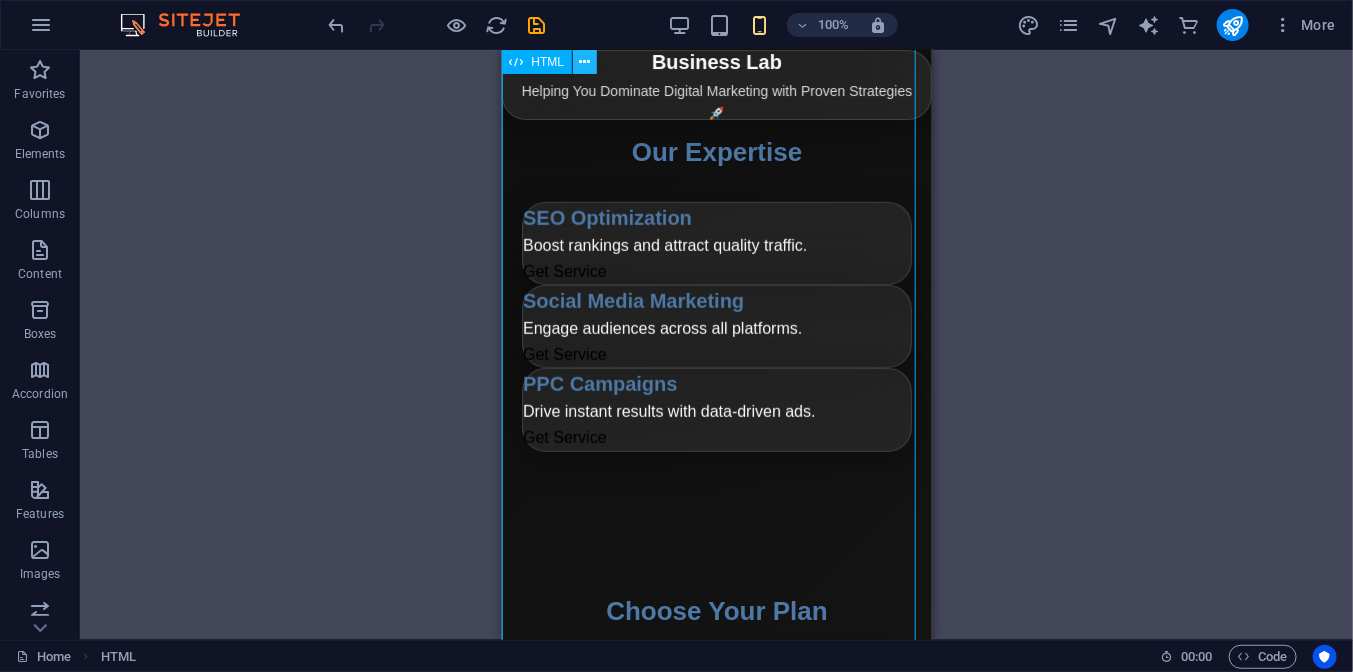 click at bounding box center (585, 62) 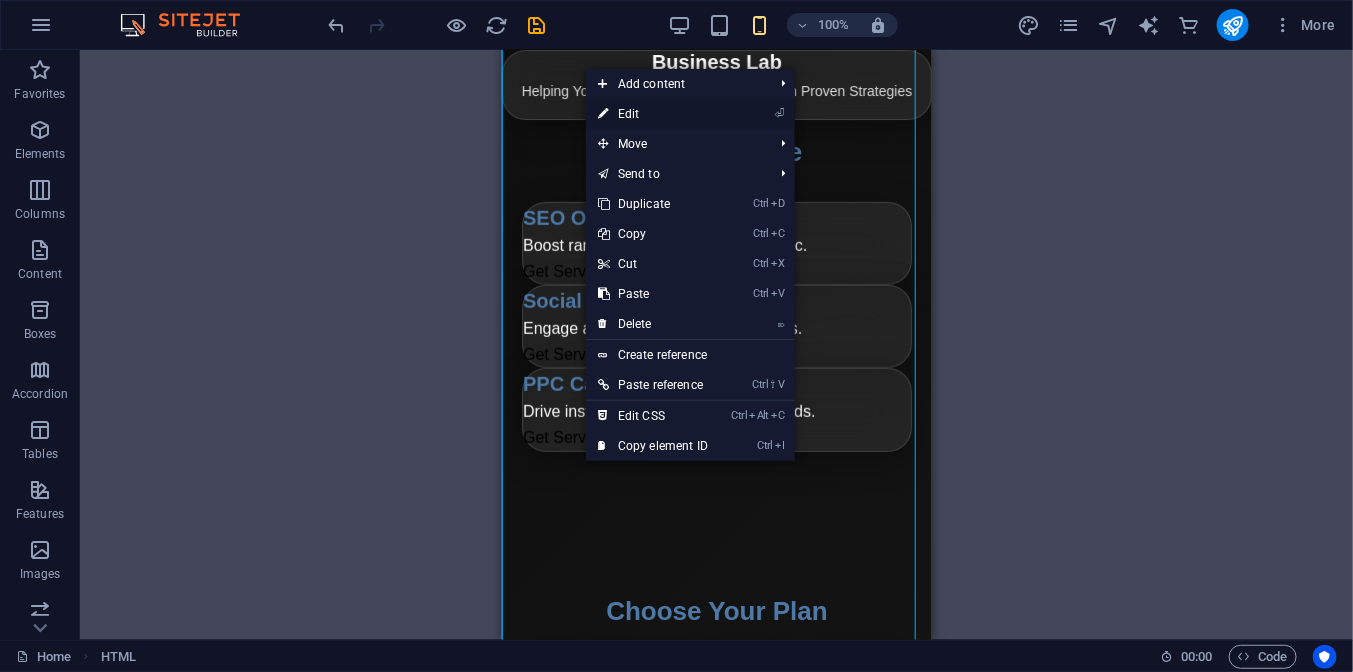 click on "⏎  Edit" at bounding box center (653, 114) 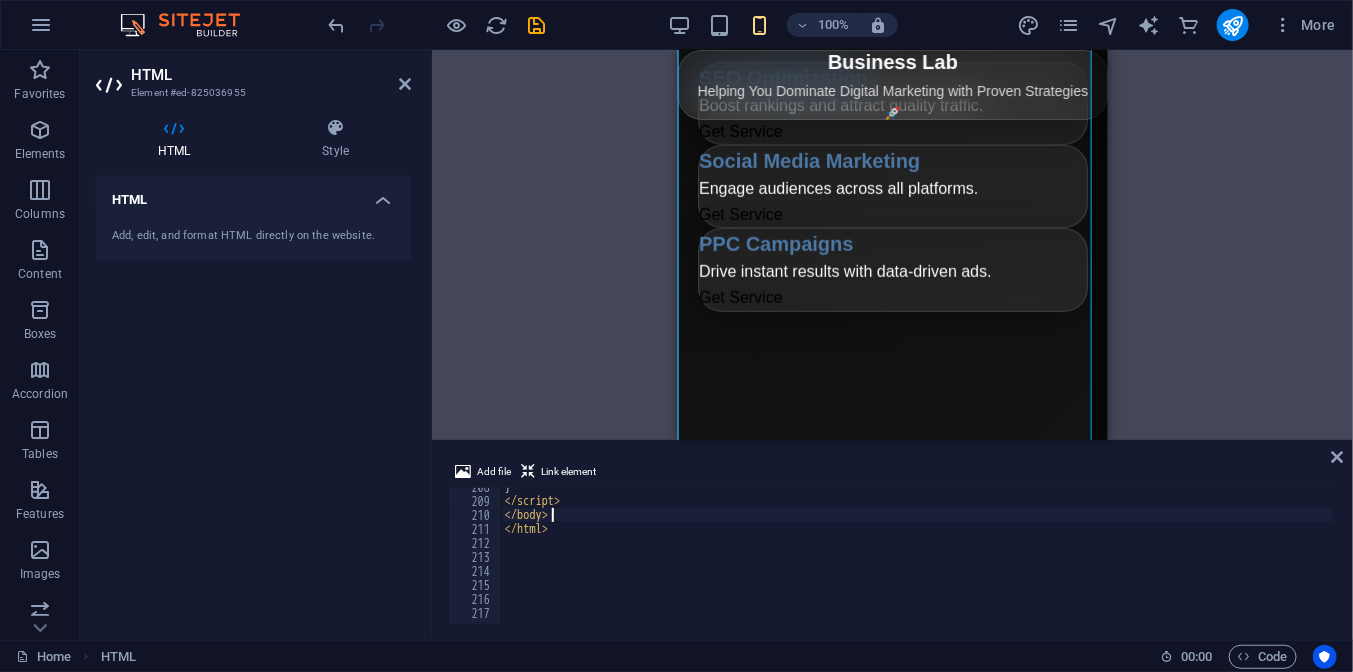 click on "} </ script > </ body > </ html >" at bounding box center (1138, 560) 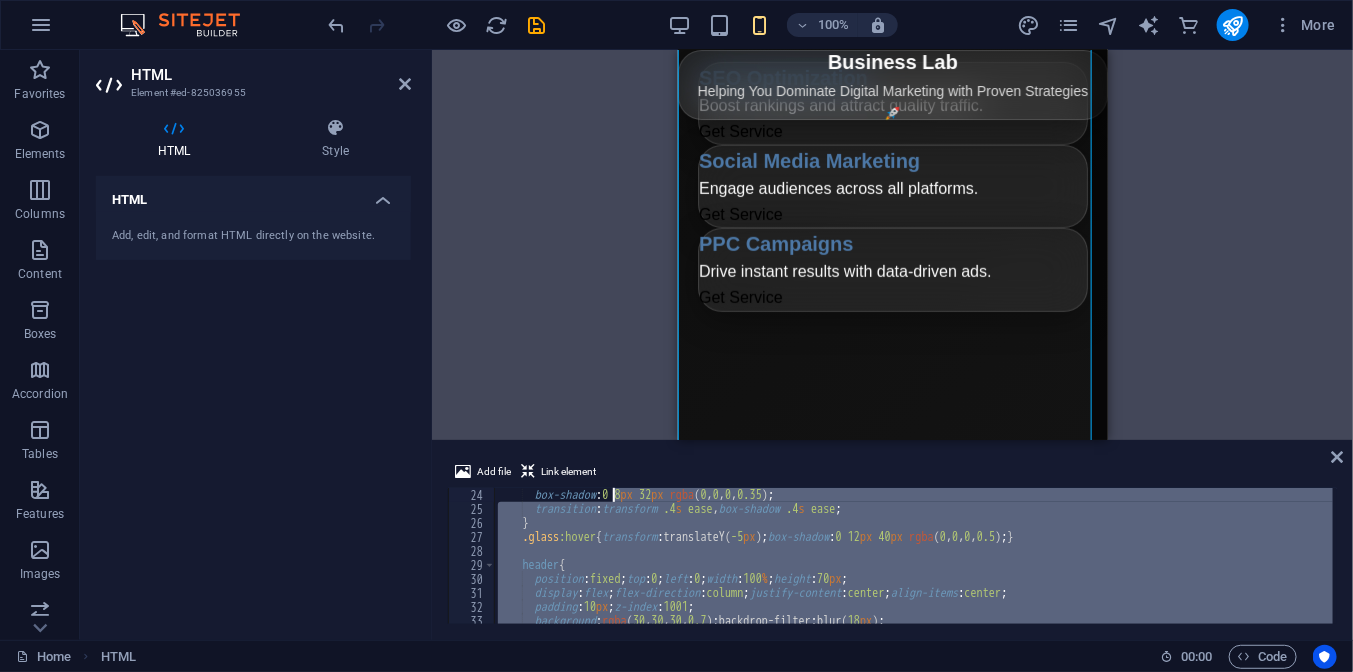 scroll, scrollTop: 0, scrollLeft: 0, axis: both 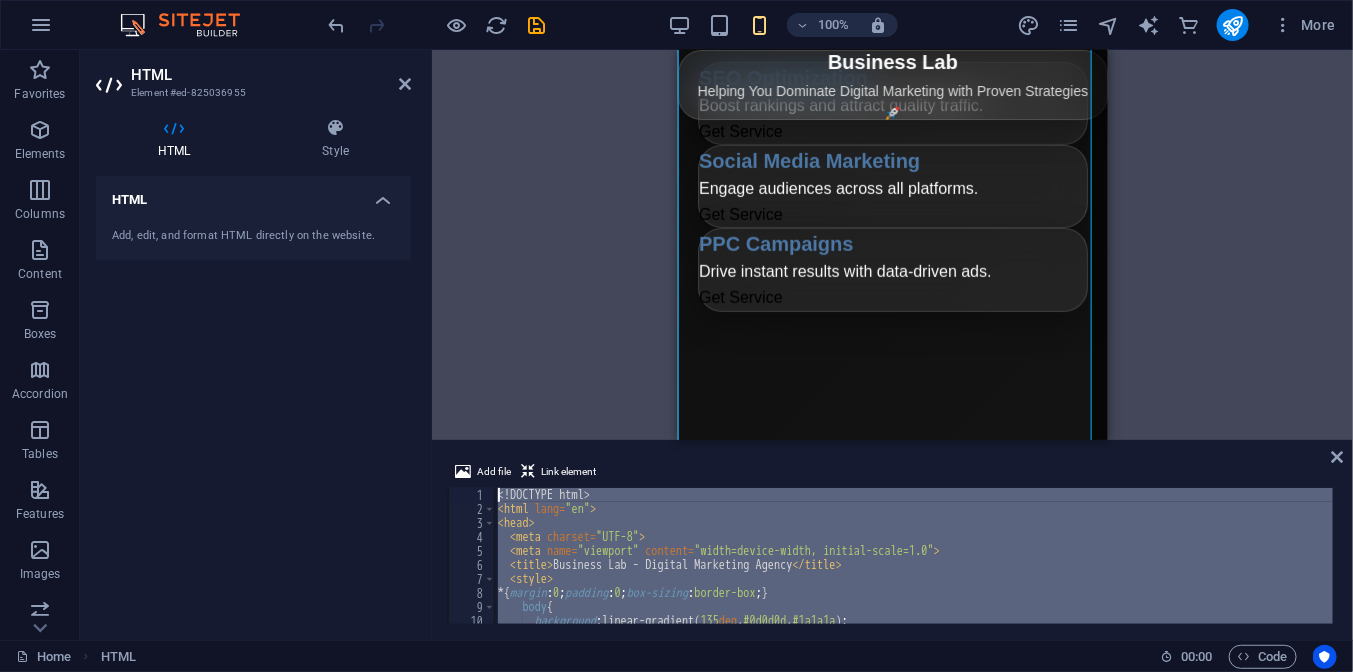drag, startPoint x: 716, startPoint y: 522, endPoint x: 615, endPoint y: 425, distance: 140.0357 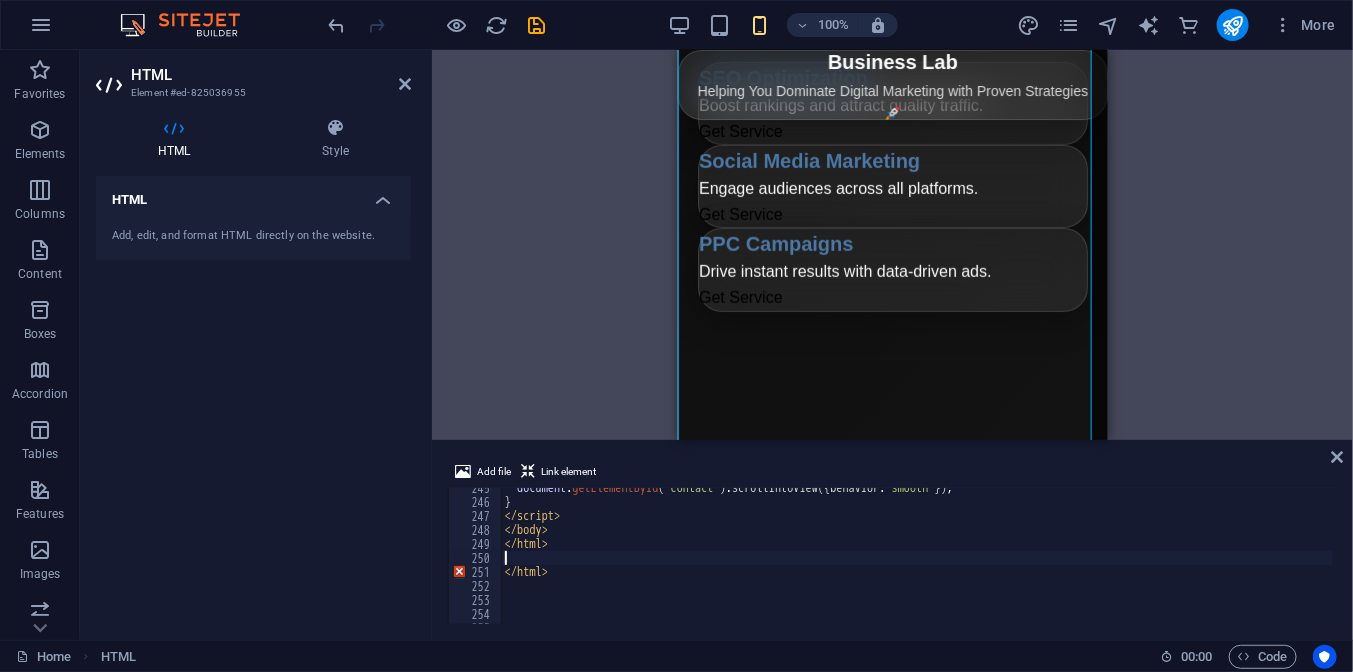 scroll, scrollTop: 3466, scrollLeft: 0, axis: vertical 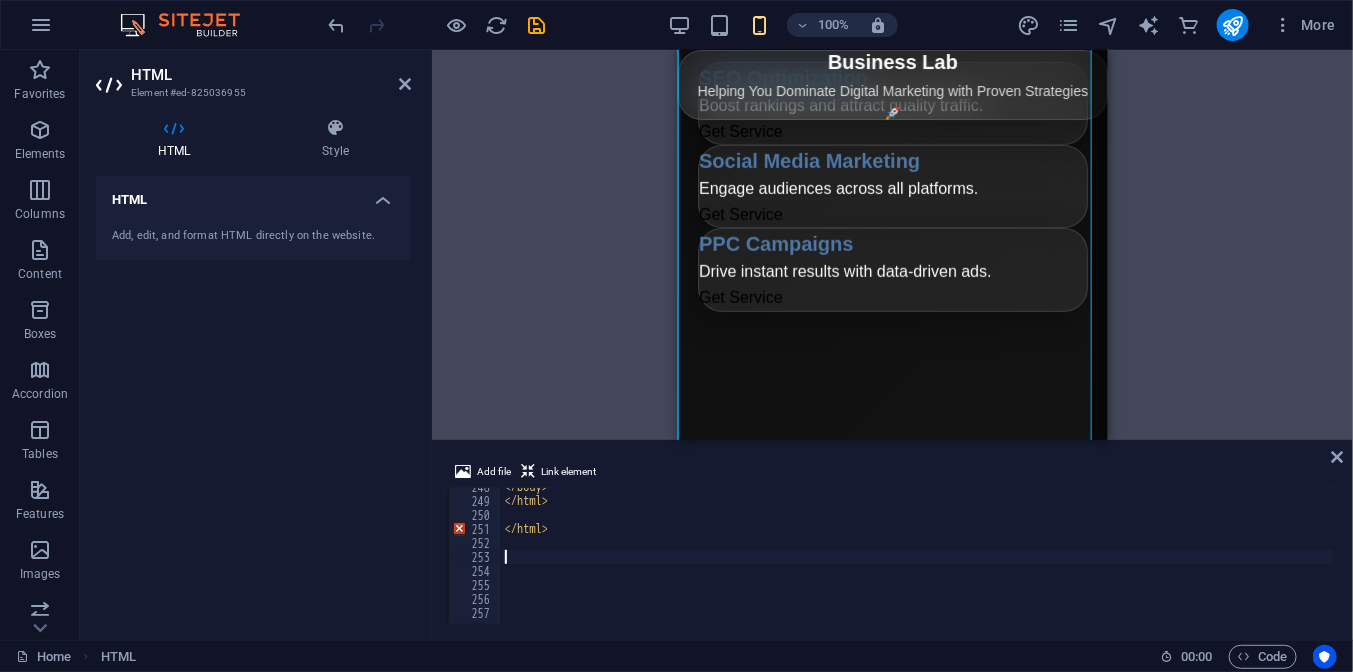 click on "</ body > </ html > </ html >" at bounding box center (1138, 560) 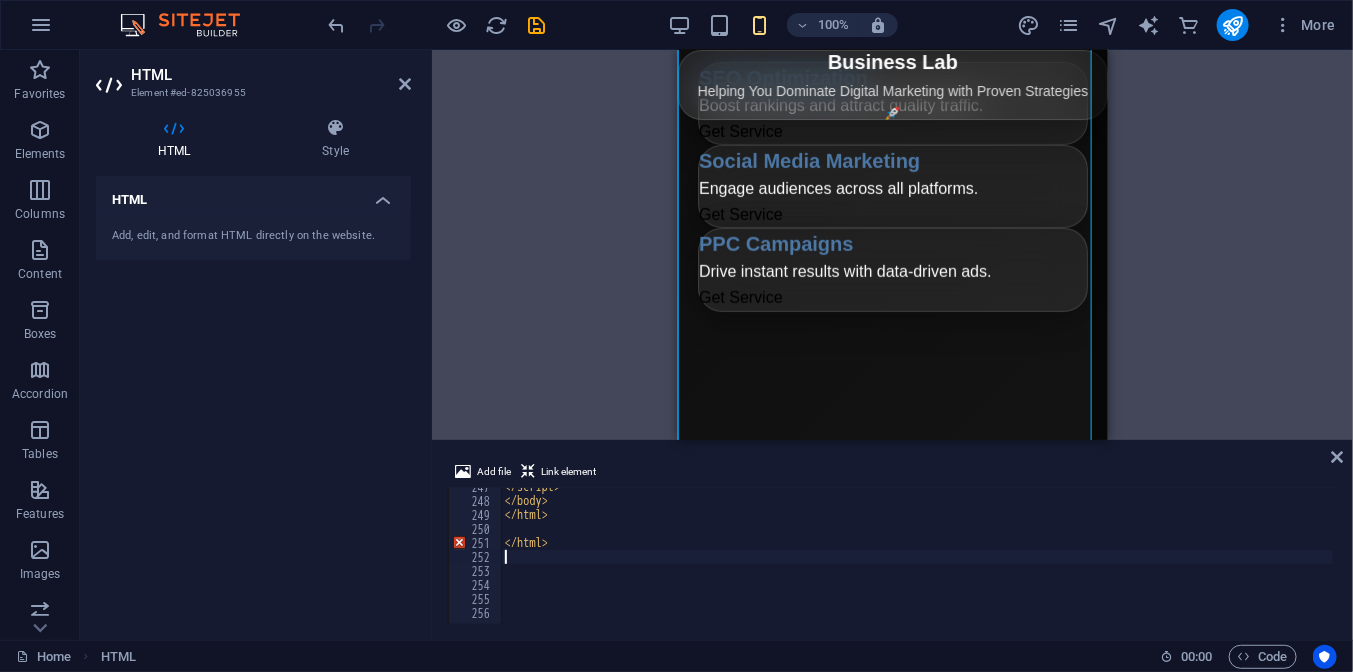 scroll, scrollTop: 3437, scrollLeft: 0, axis: vertical 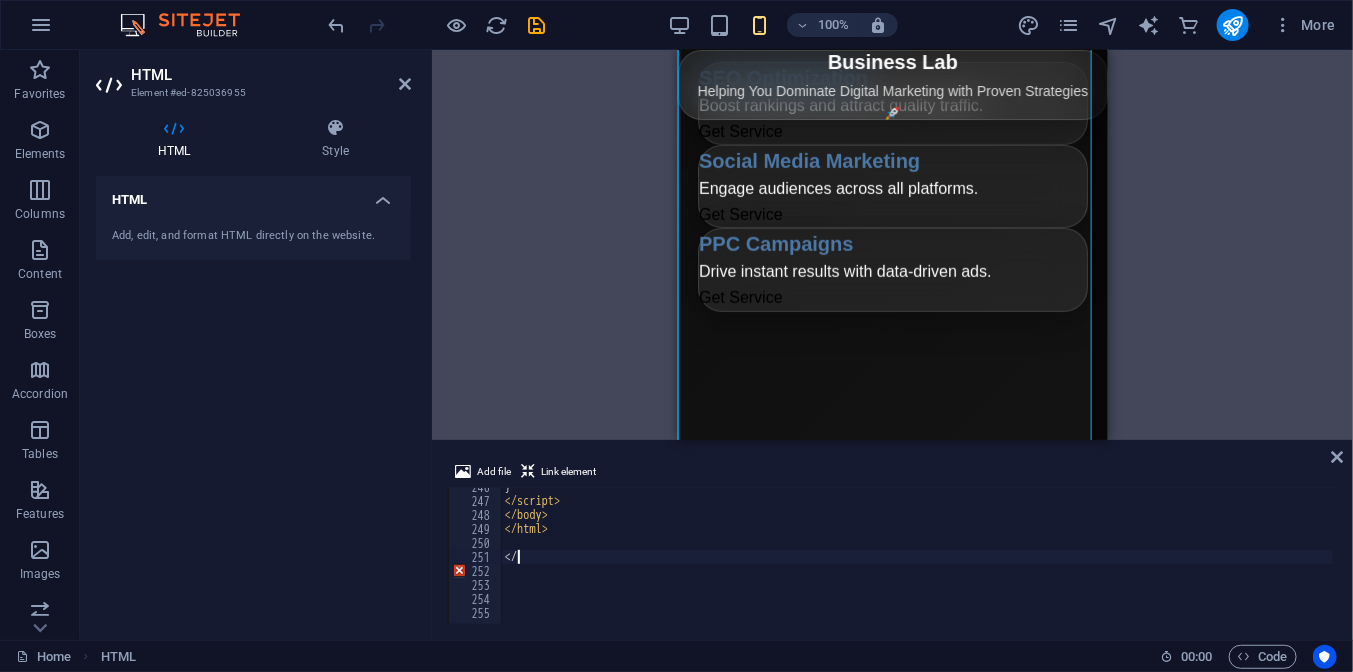 type on "<" 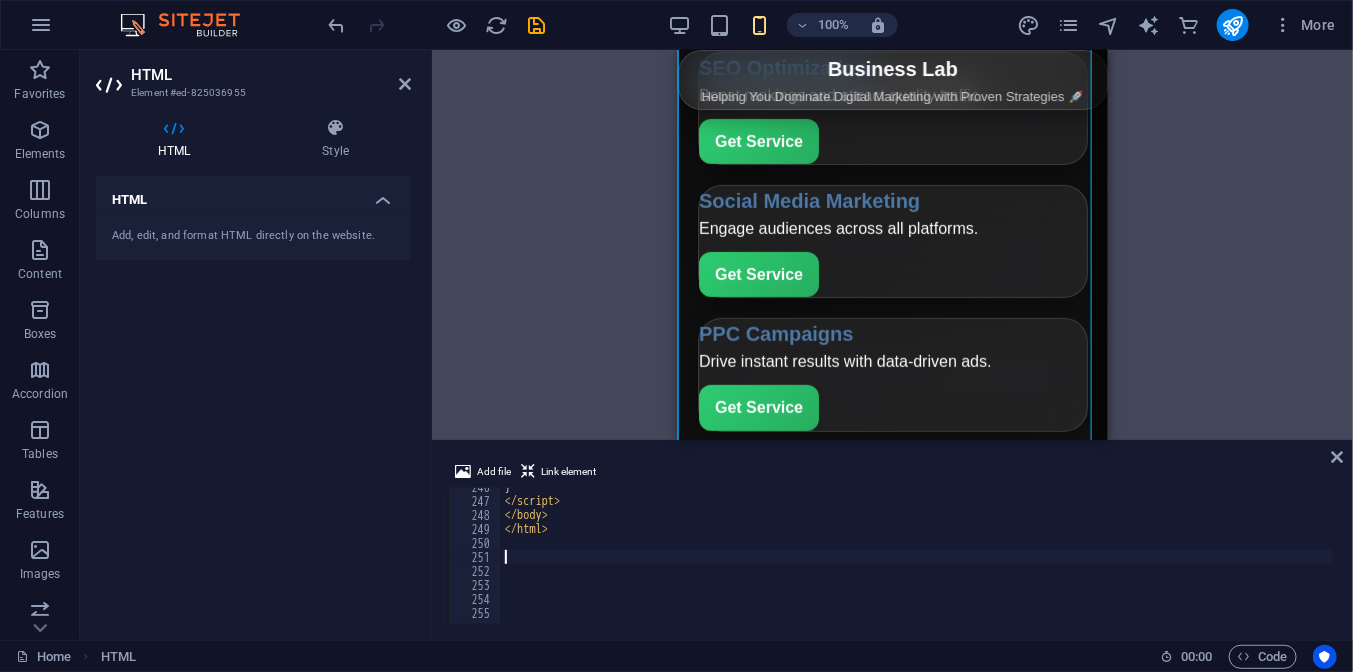 scroll, scrollTop: 3423, scrollLeft: 0, axis: vertical 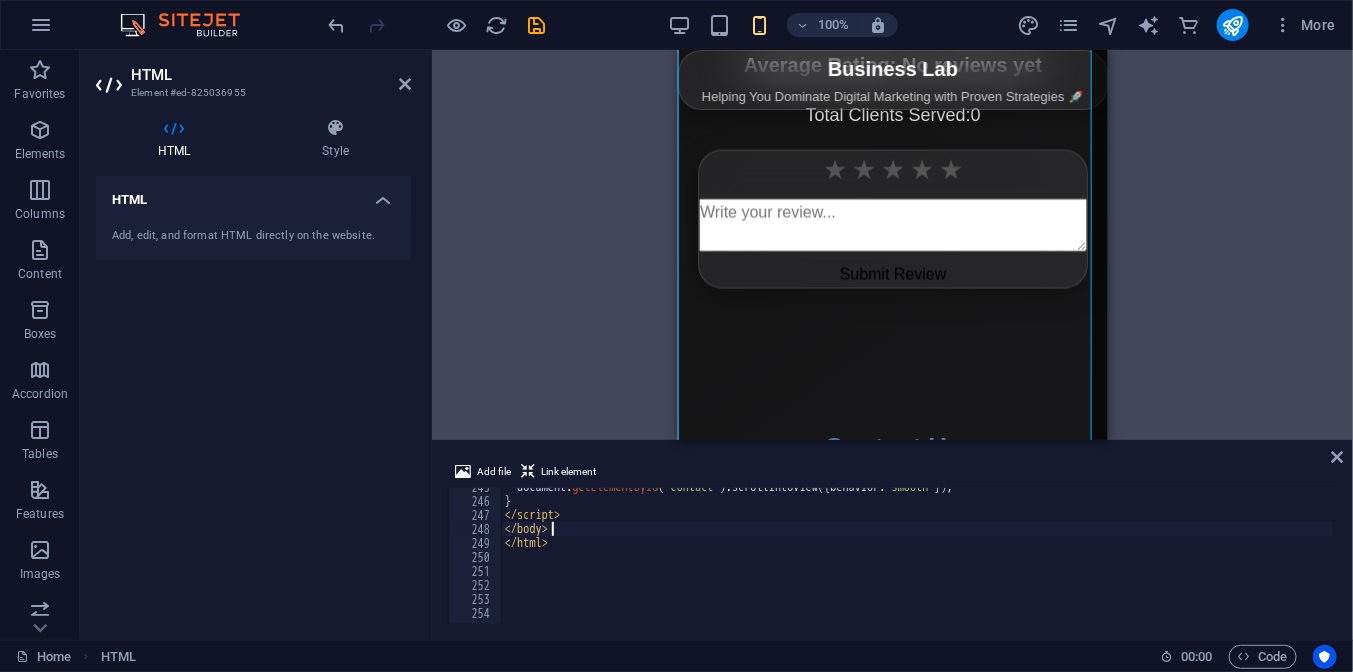 click on "document . getElementById ( 'contact' ) . scrollIntoView ({ behavior : 'smooth' }) ; } </ script > </ body > </ html >" at bounding box center [1138, 560] 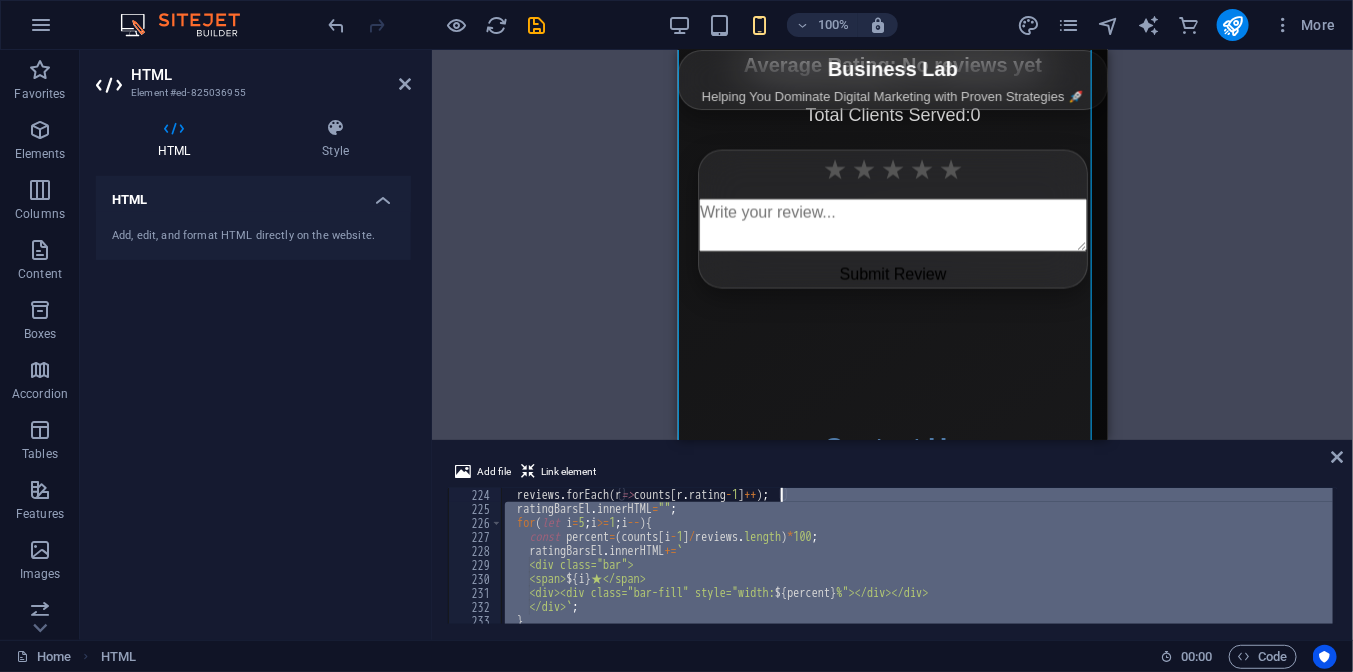 drag, startPoint x: 794, startPoint y: 488, endPoint x: 782, endPoint y: 463, distance: 27.730848 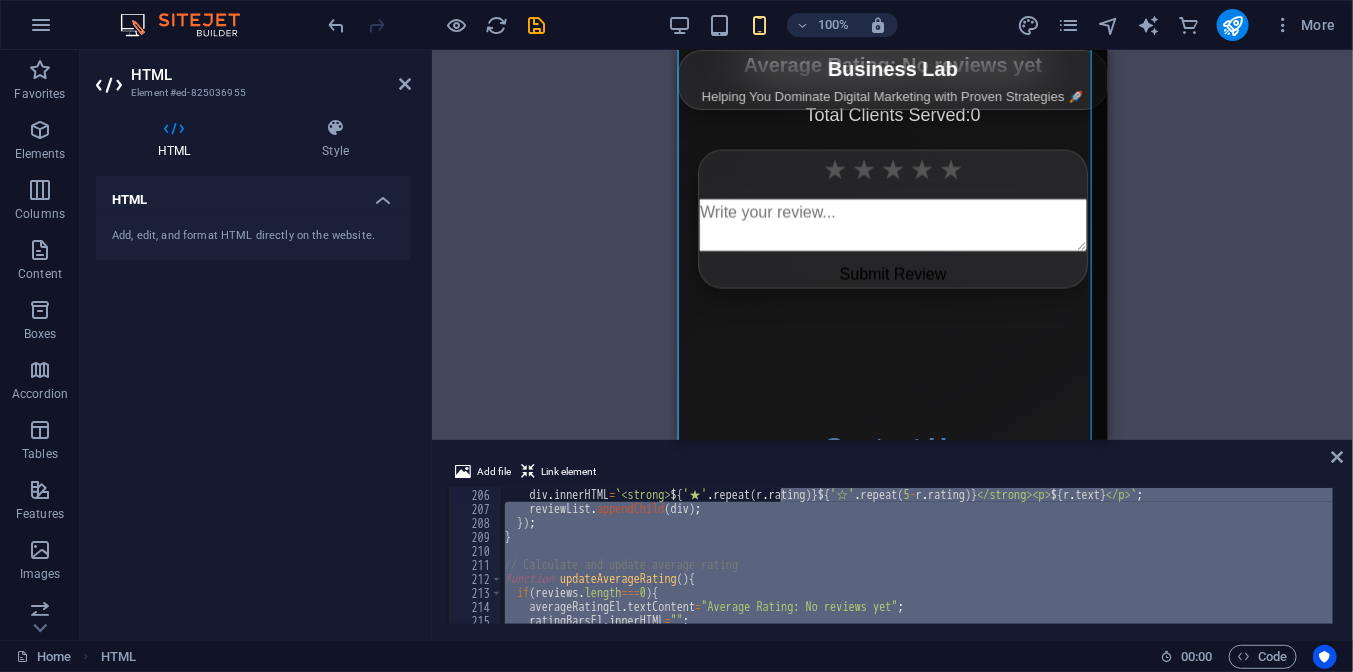 click on "Add file Link element" at bounding box center (892, 474) 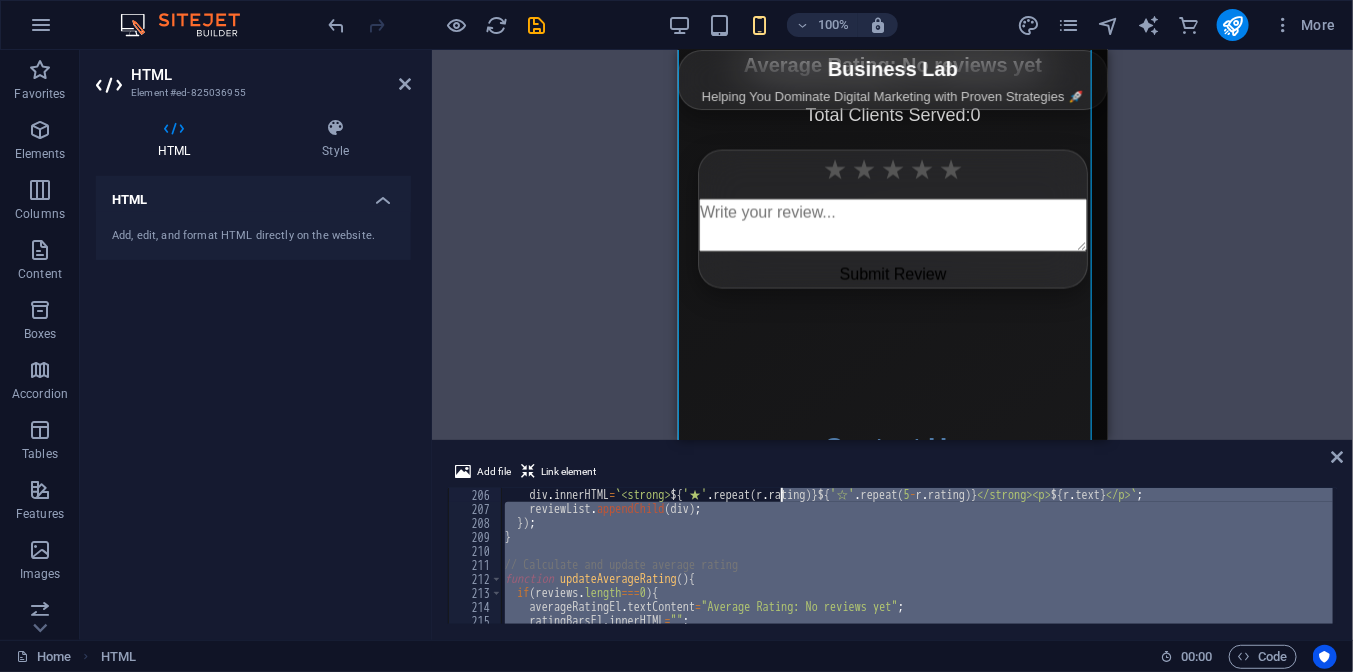 scroll, scrollTop: 2850, scrollLeft: 0, axis: vertical 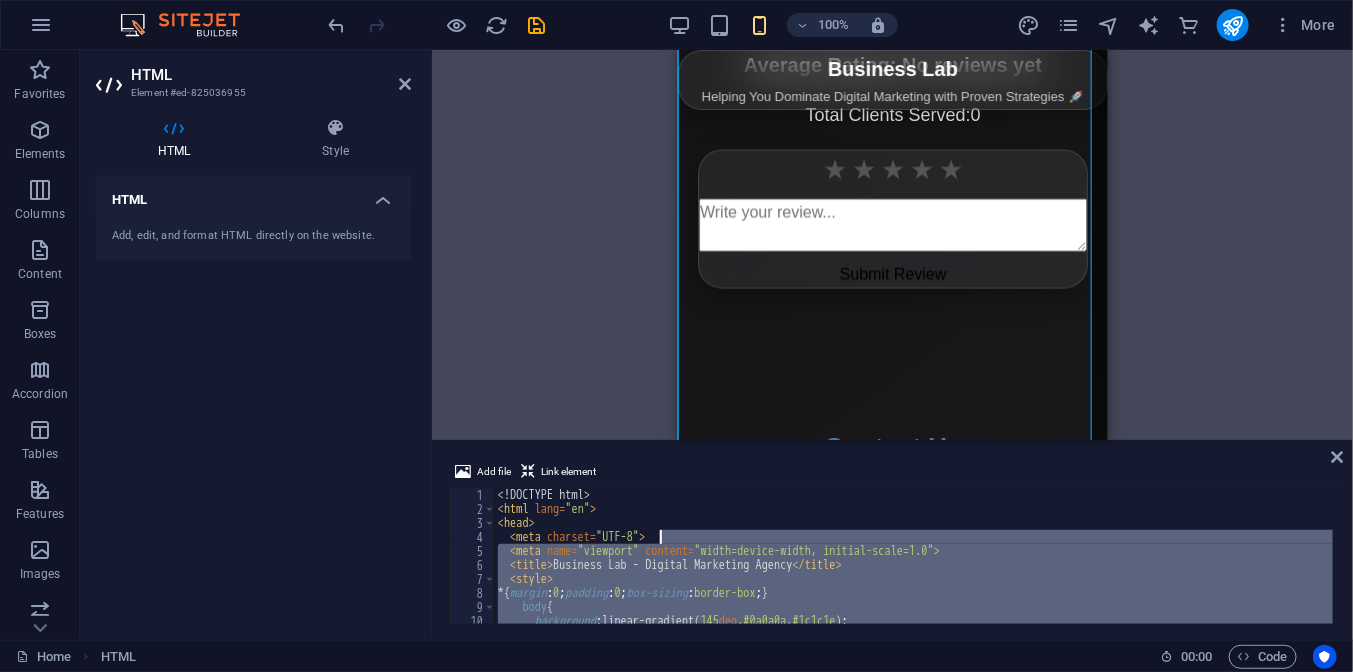 drag, startPoint x: 777, startPoint y: 555, endPoint x: 813, endPoint y: 543, distance: 37.94733 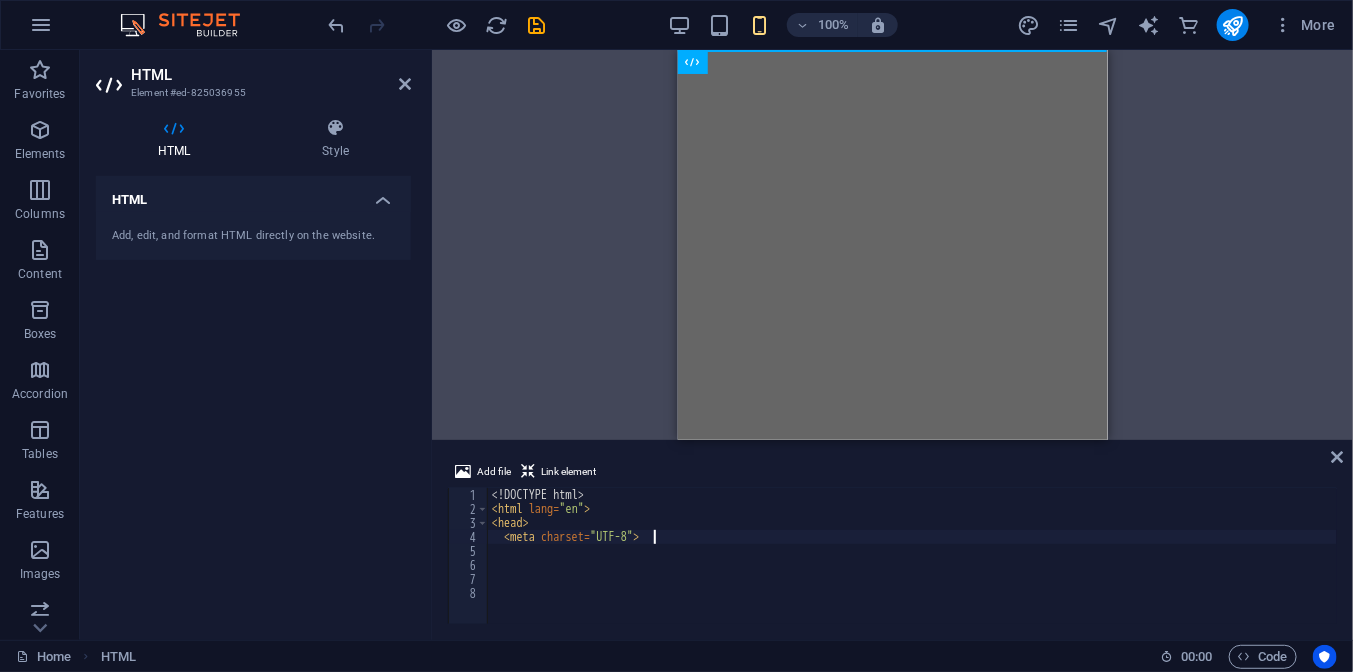 scroll, scrollTop: 0, scrollLeft: 0, axis: both 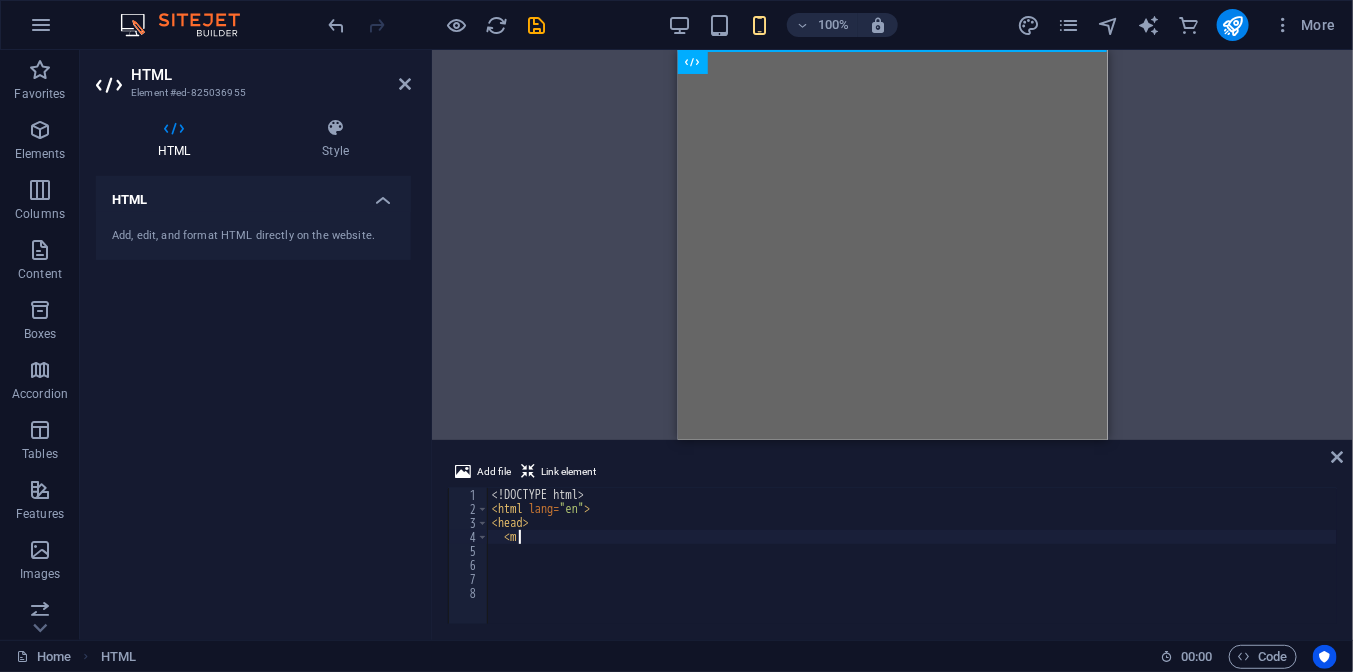 type on "<" 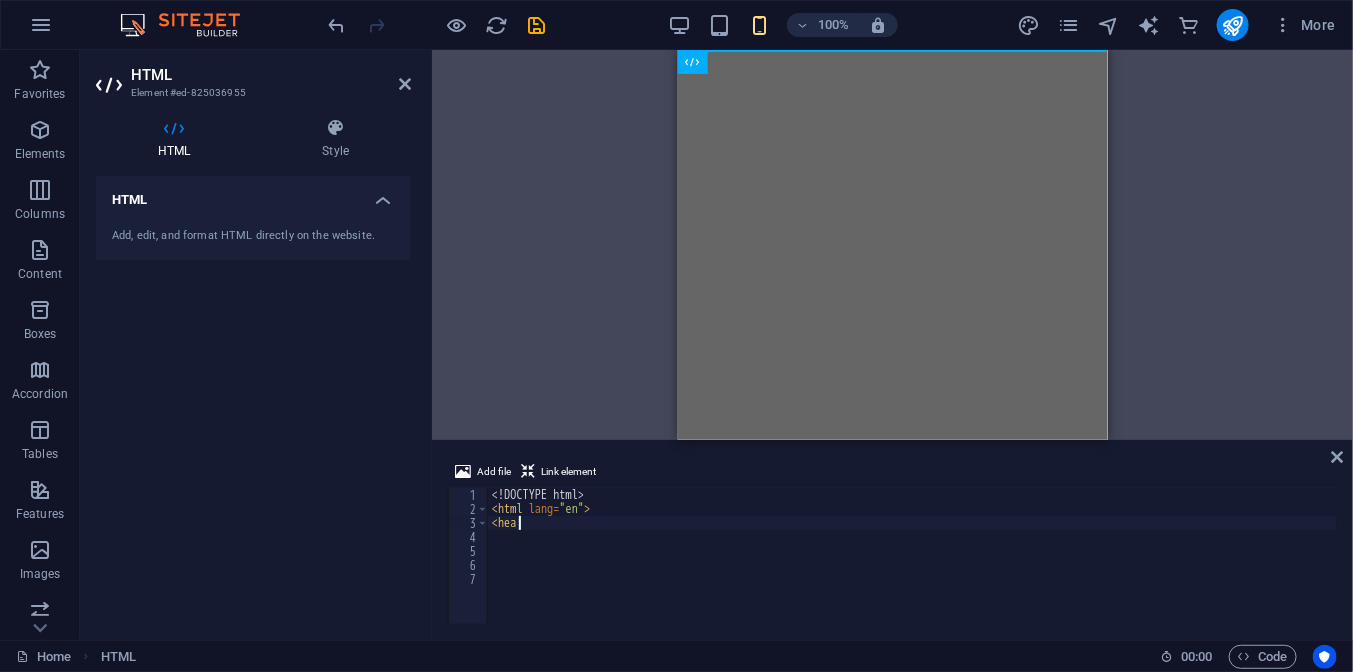 type on "<" 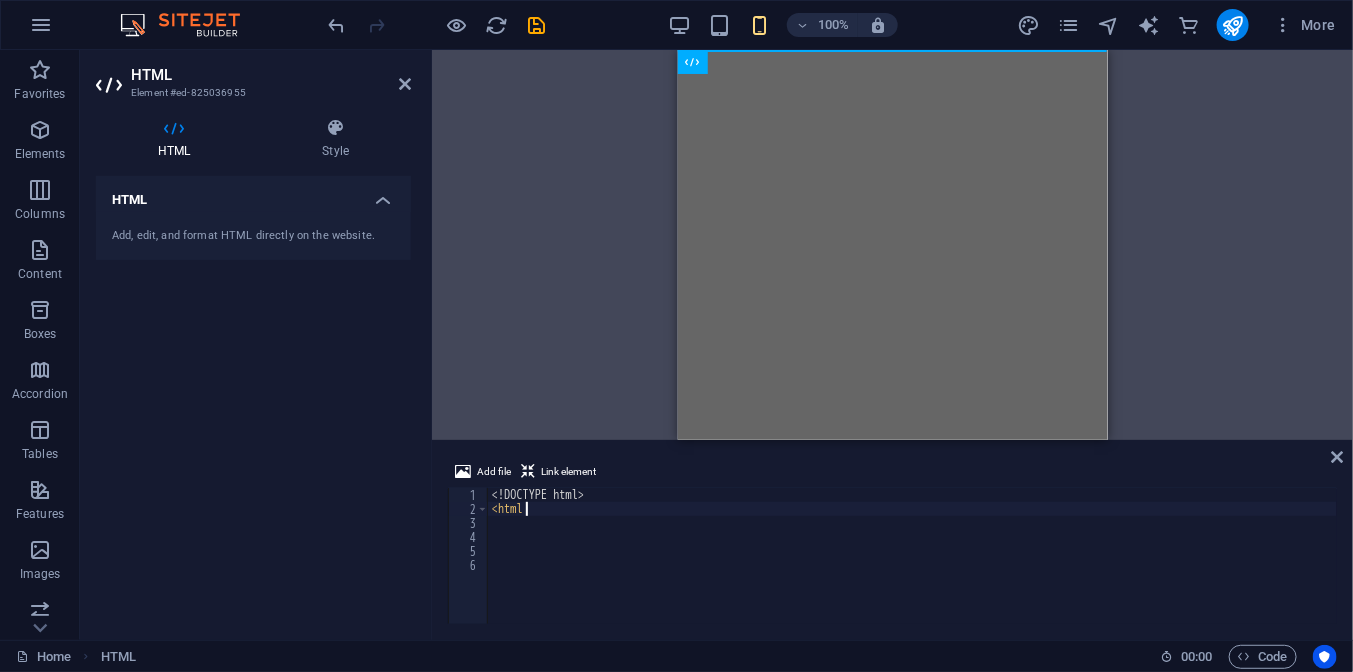 type on "<" 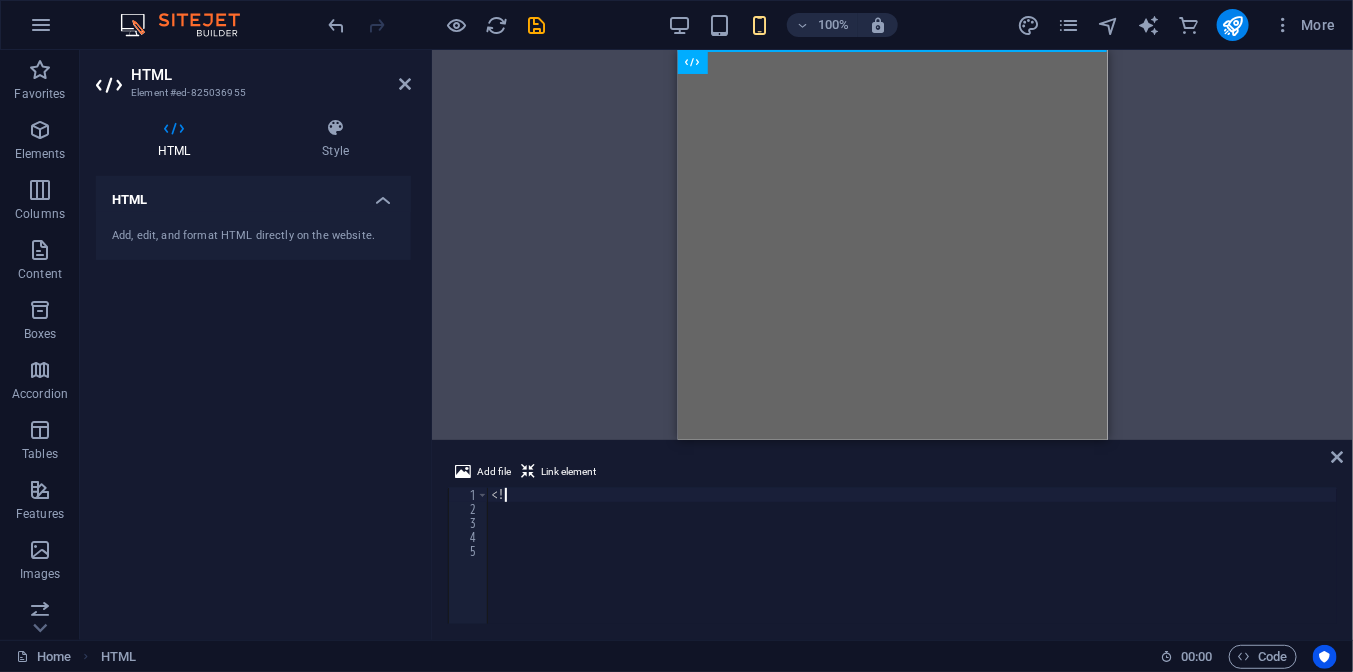 type on "<" 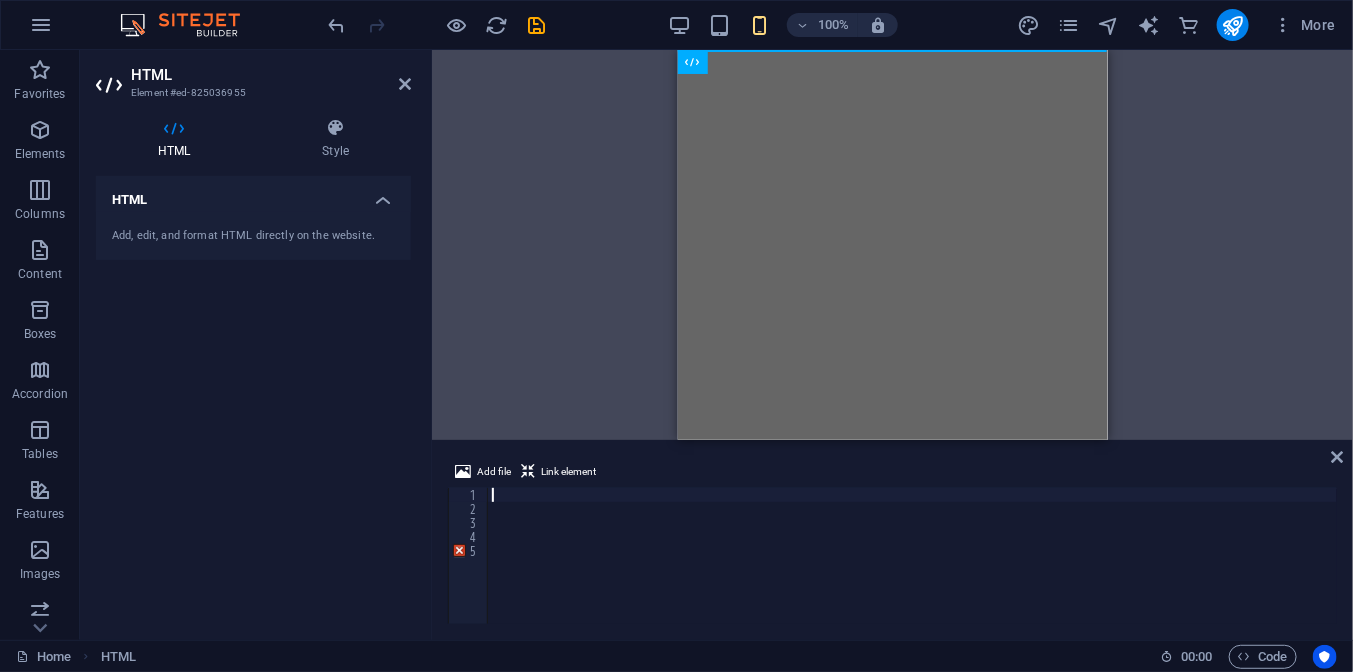 scroll, scrollTop: 3741, scrollLeft: 0, axis: vertical 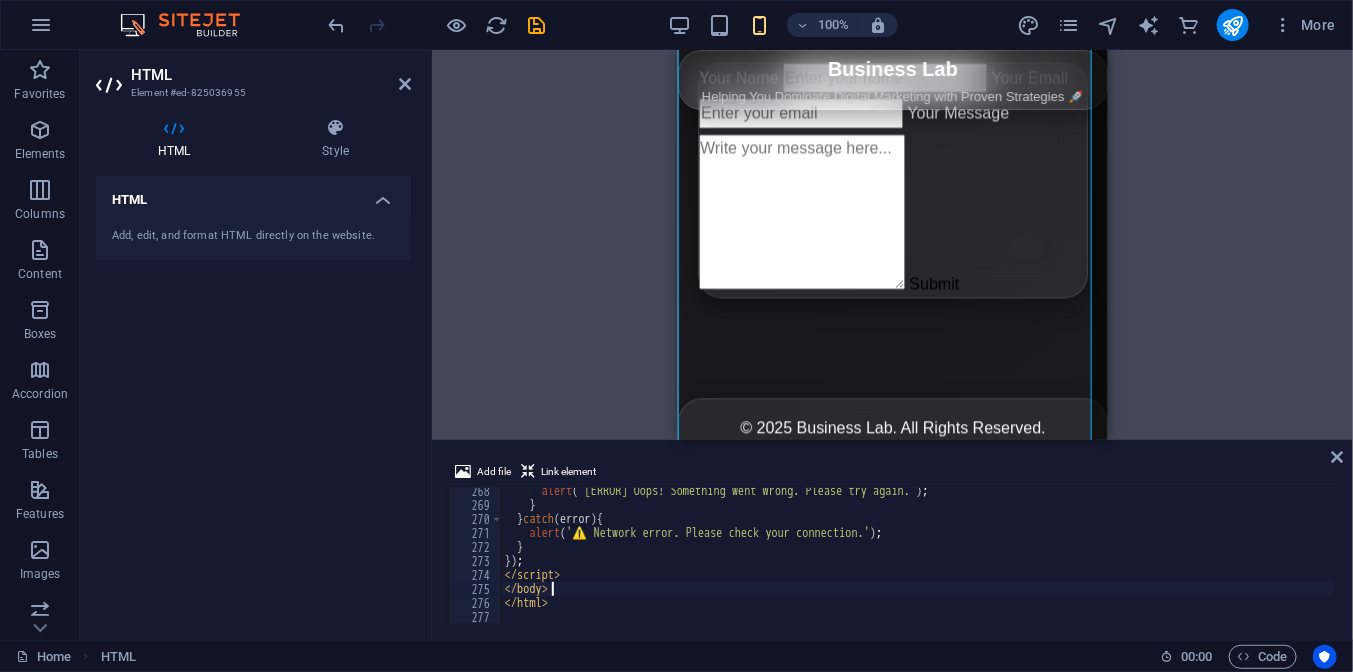 drag, startPoint x: 626, startPoint y: 590, endPoint x: 626, endPoint y: 573, distance: 17 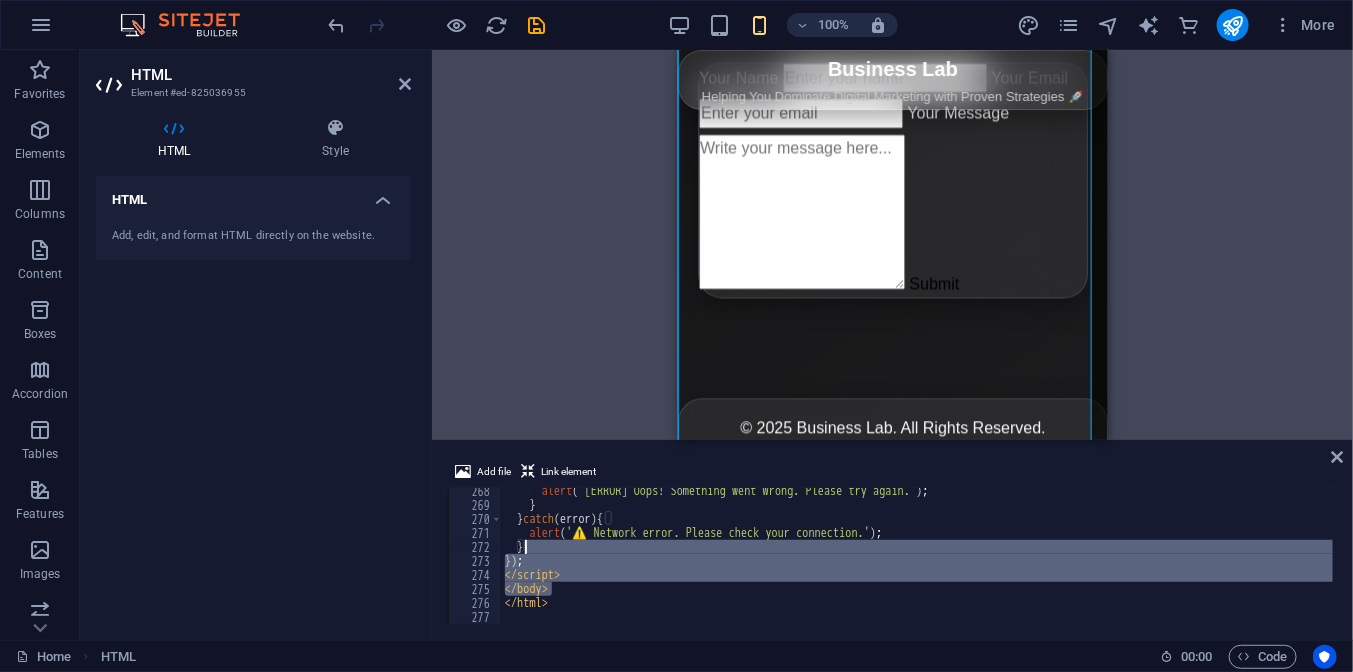 drag, startPoint x: 626, startPoint y: 573, endPoint x: 613, endPoint y: 504, distance: 70.21396 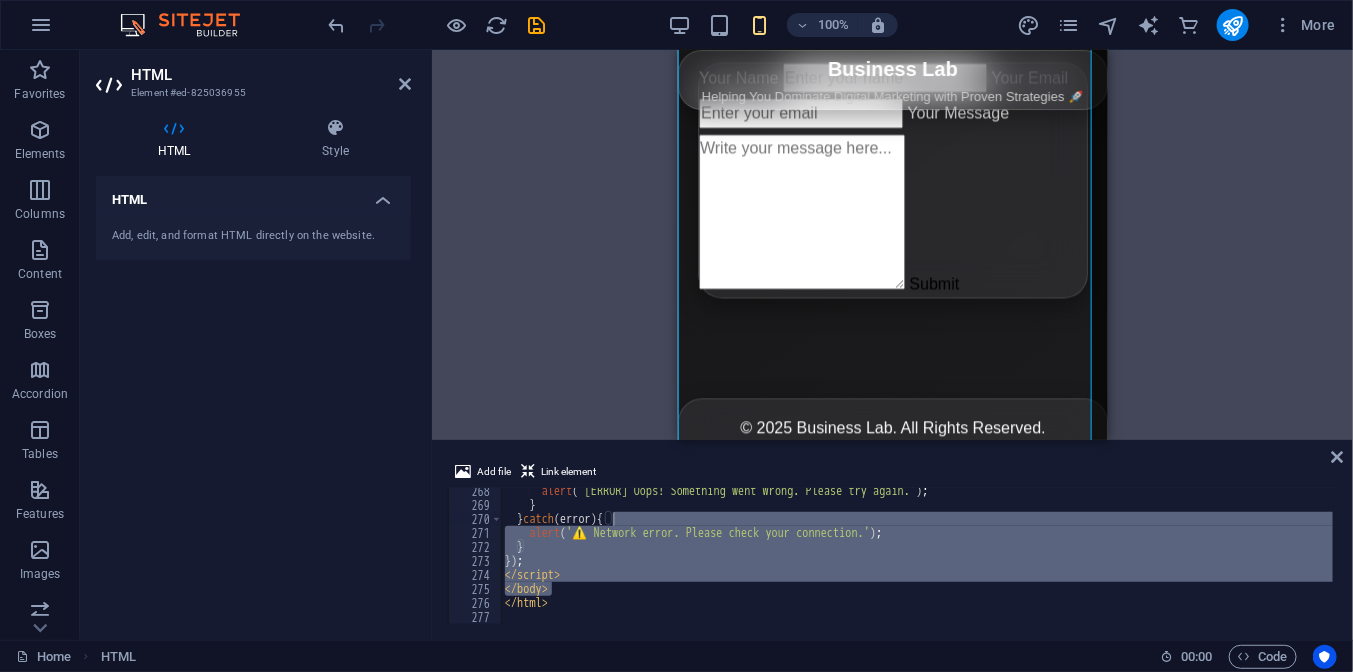 click on "Add file Link element" at bounding box center (892, 474) 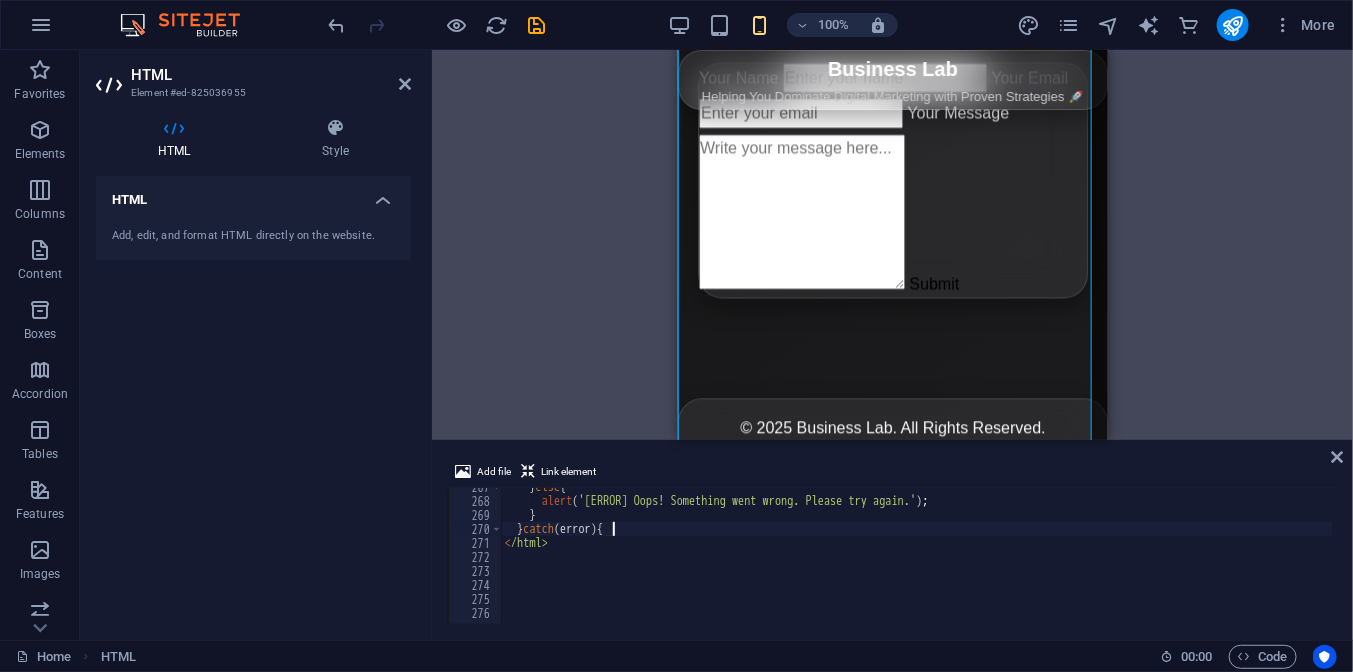 scroll, scrollTop: 3731, scrollLeft: 0, axis: vertical 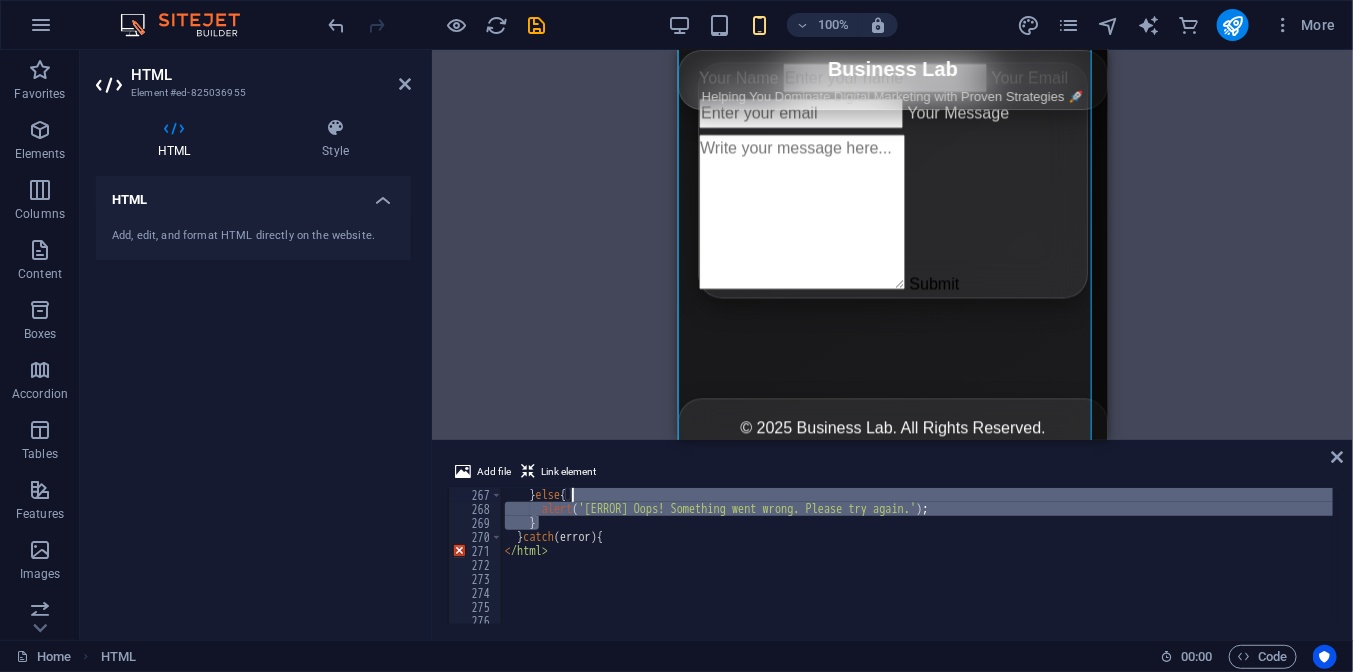 drag, startPoint x: 642, startPoint y: 522, endPoint x: 574, endPoint y: 443, distance: 104.23531 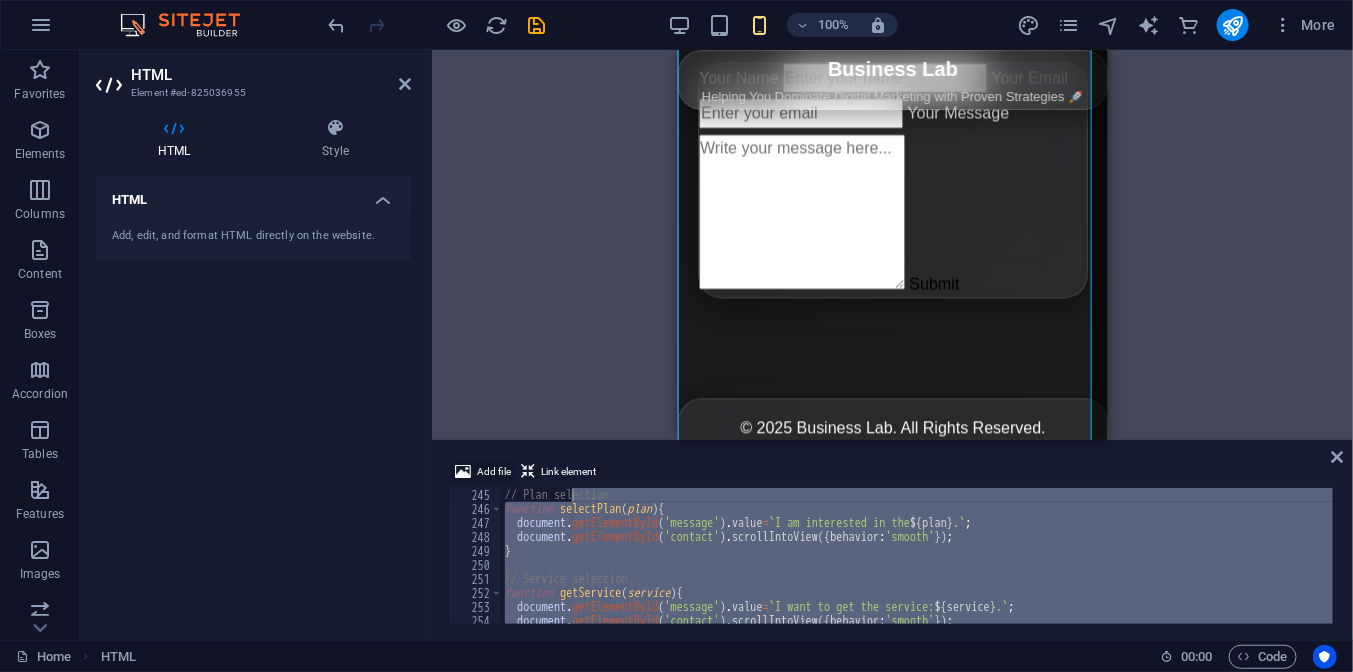 drag, startPoint x: 574, startPoint y: 443, endPoint x: 453, endPoint y: 483, distance: 127.440186 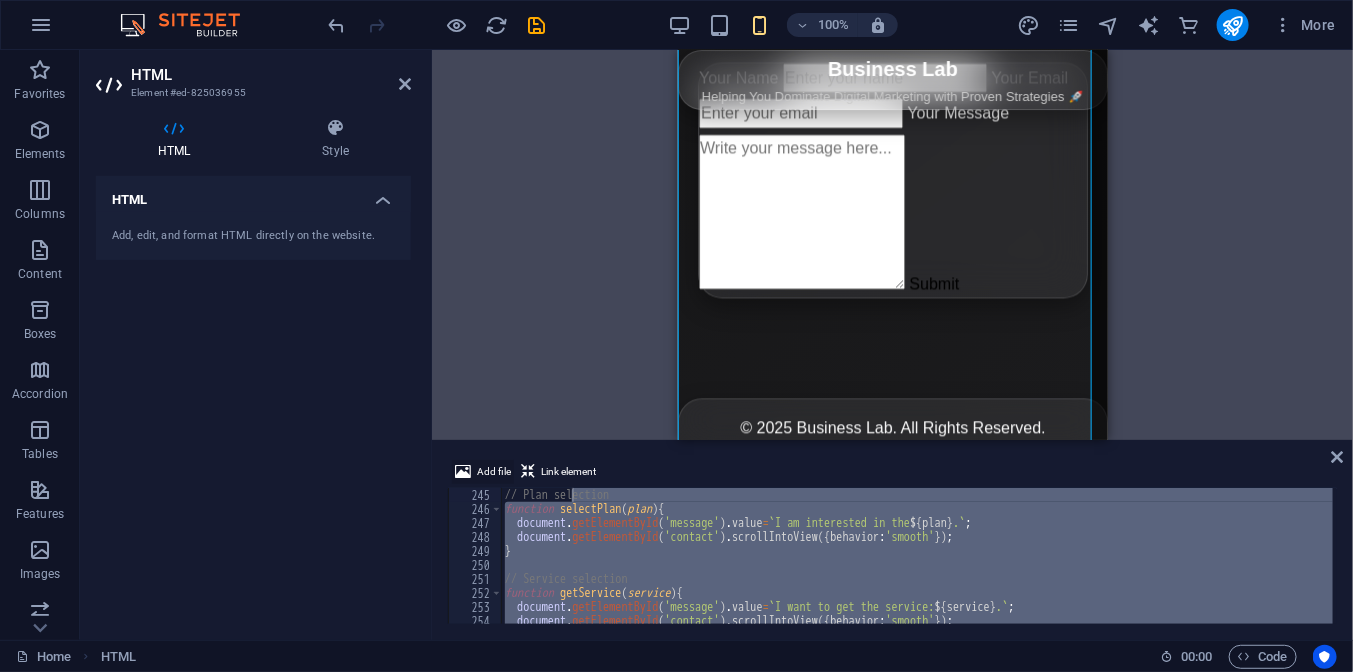 click on "Add file Link element // Plan selection
function selectPlan(plan){ 245 246 247 248 249 250 251 252 253 254 255 256 // Plan selection function   selectPlan ( plan ) {    document . getElementById ( 'message' ) . value = ` I am interested in the  ${ plan } . ` ;    document . getElementById ( 'contact' ) . scrollIntoView ({ behavior : 'smooth' }) ; } // Service selection function   getService ( service ) {    document . getElementById ( 'message' ) . value = ` I want to get the service:  ${ service } . ` ;    document . getElementById ( 'contact' ) . scrollIntoView ({ behavior : 'smooth' }) ; }     XXXXXXXXXXXXXXXXXXXXXXXXXXXXXXXXXXXXXXXXXXXXXXXXXXXXXXXXXXXXXXXXXXXXXXXXXXXXXXXXXXXXXXXXXXXXXXXXXXXXXXXXXXXXXXXXXXXXXXXXXXXXXXXXXXXXXXXXXXXXXXXXXXXXXXXXXXXXXXXXXXXXXXXXXXXXXXXXXXXXXXXXXXXXXXXXXXXXXXXXXXXXXXXXXXXXXXXXXXXXXXXXXXXXXXXXXXXXXXXXXXXXXXXXXXXXXXXX" at bounding box center (892, 542) 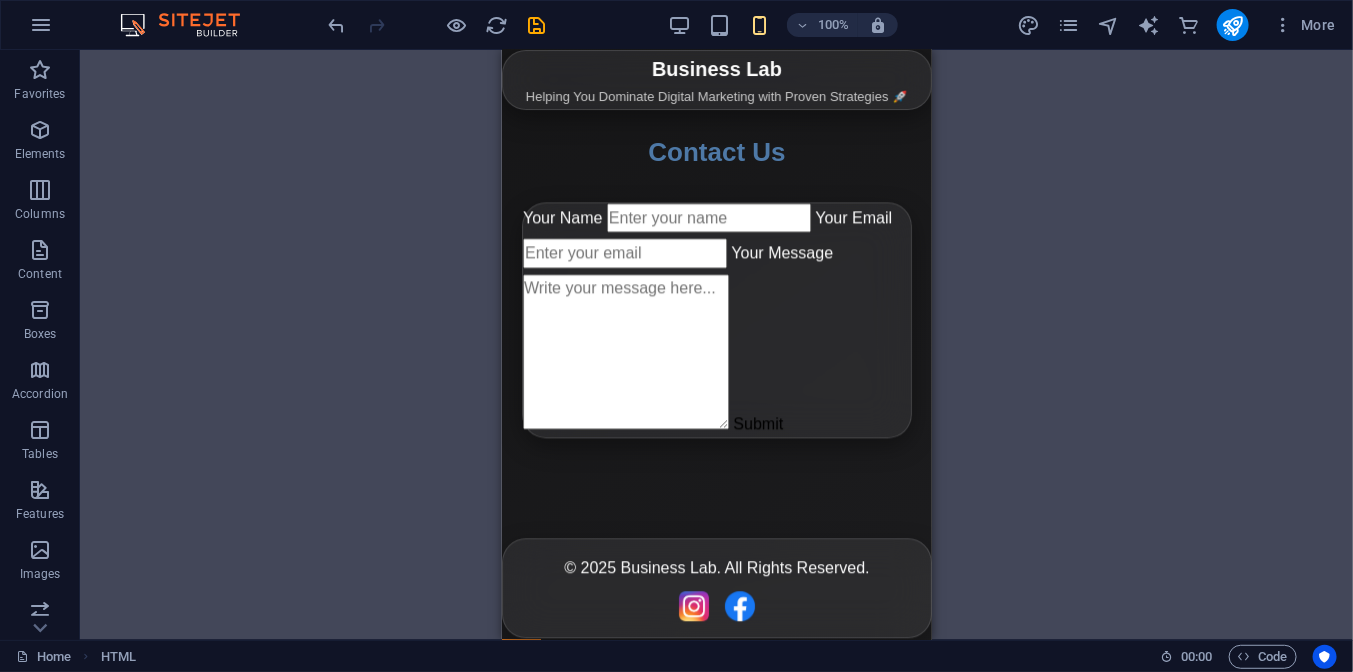 scroll, scrollTop: 0, scrollLeft: 0, axis: both 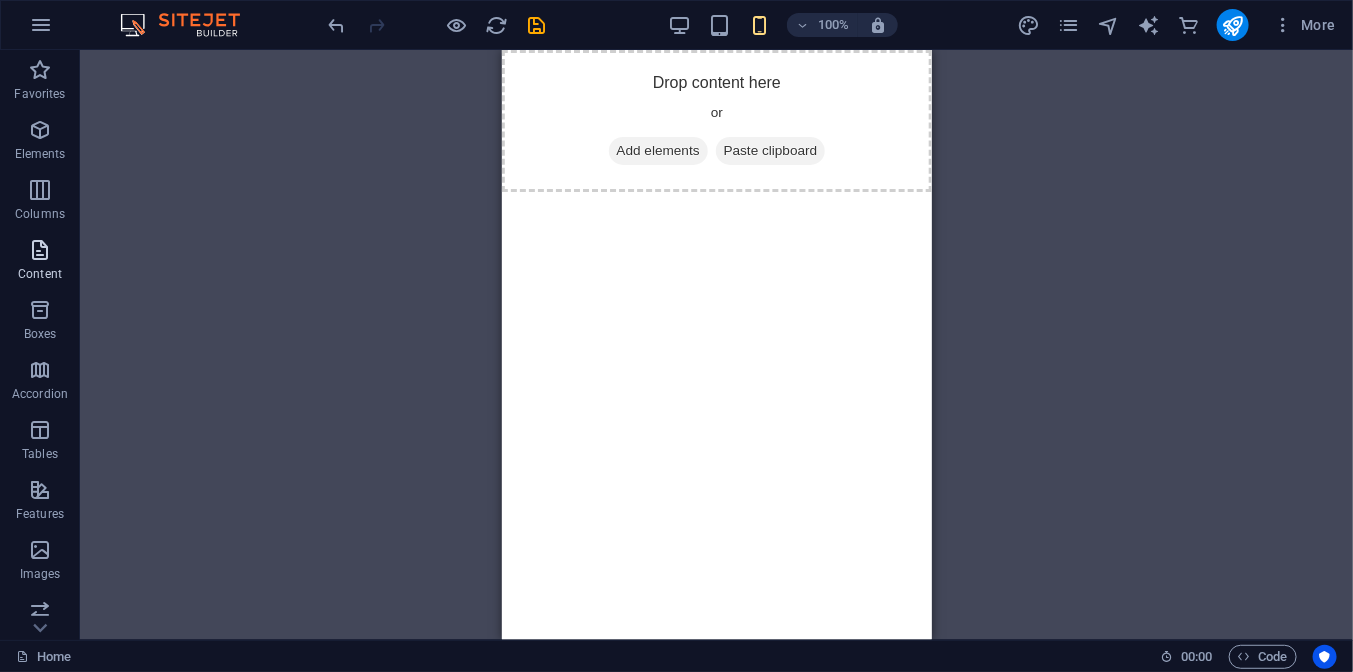 click at bounding box center (40, 250) 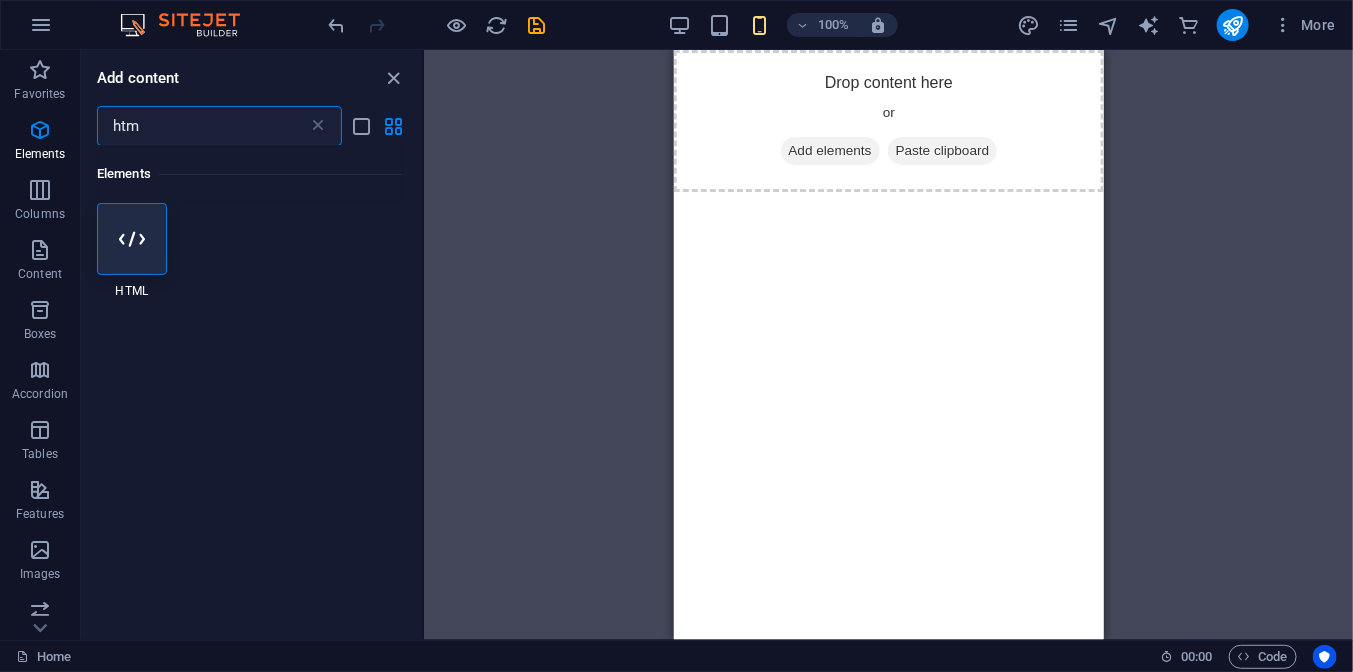 scroll, scrollTop: 0, scrollLeft: 0, axis: both 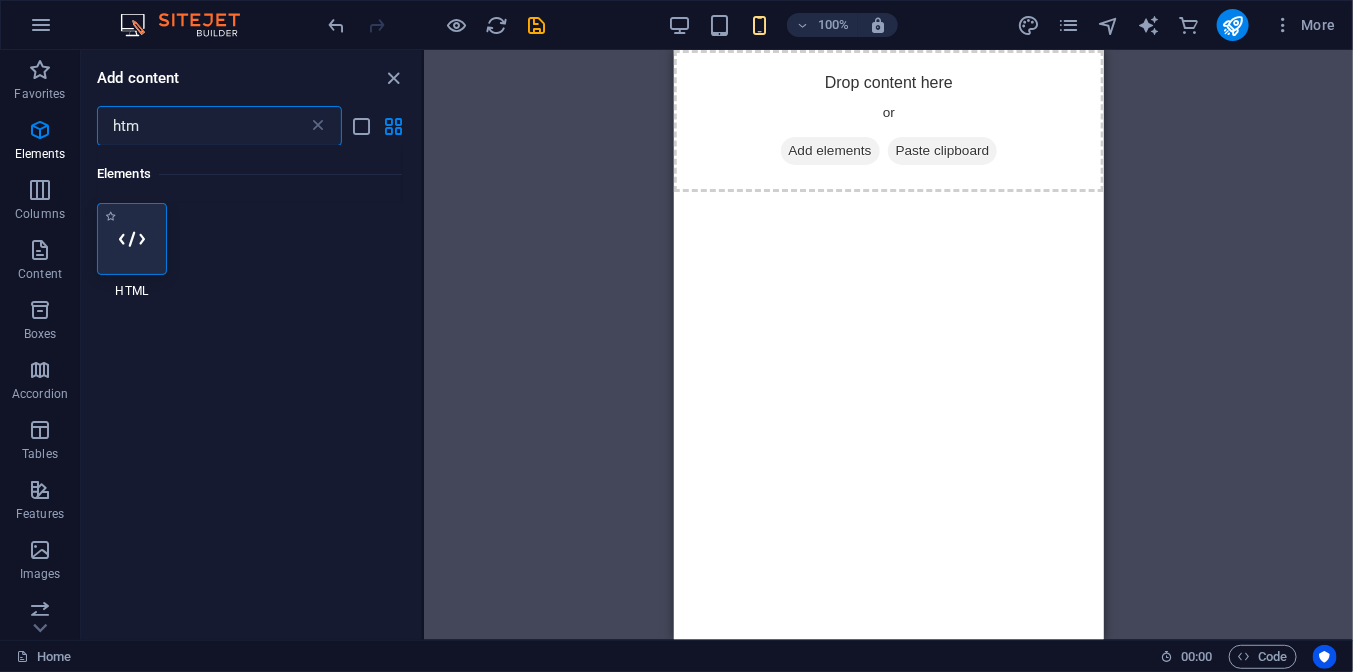 type on "htm" 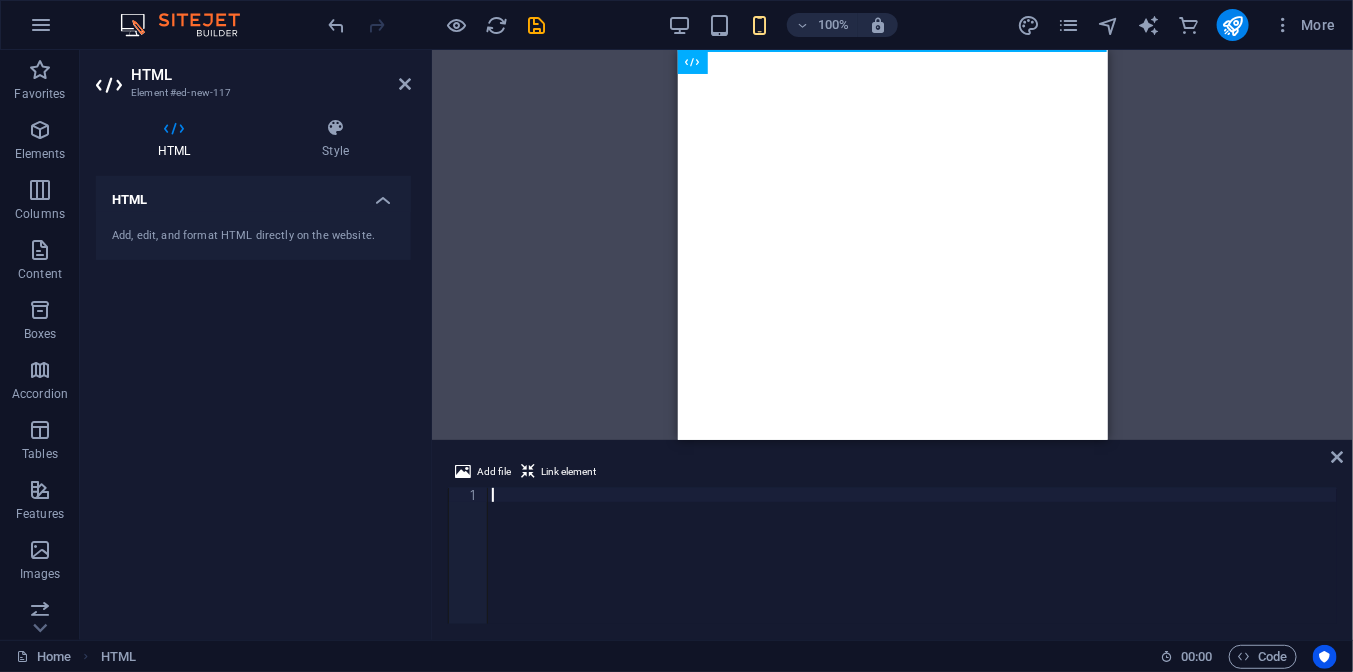 scroll, scrollTop: 3825, scrollLeft: 0, axis: vertical 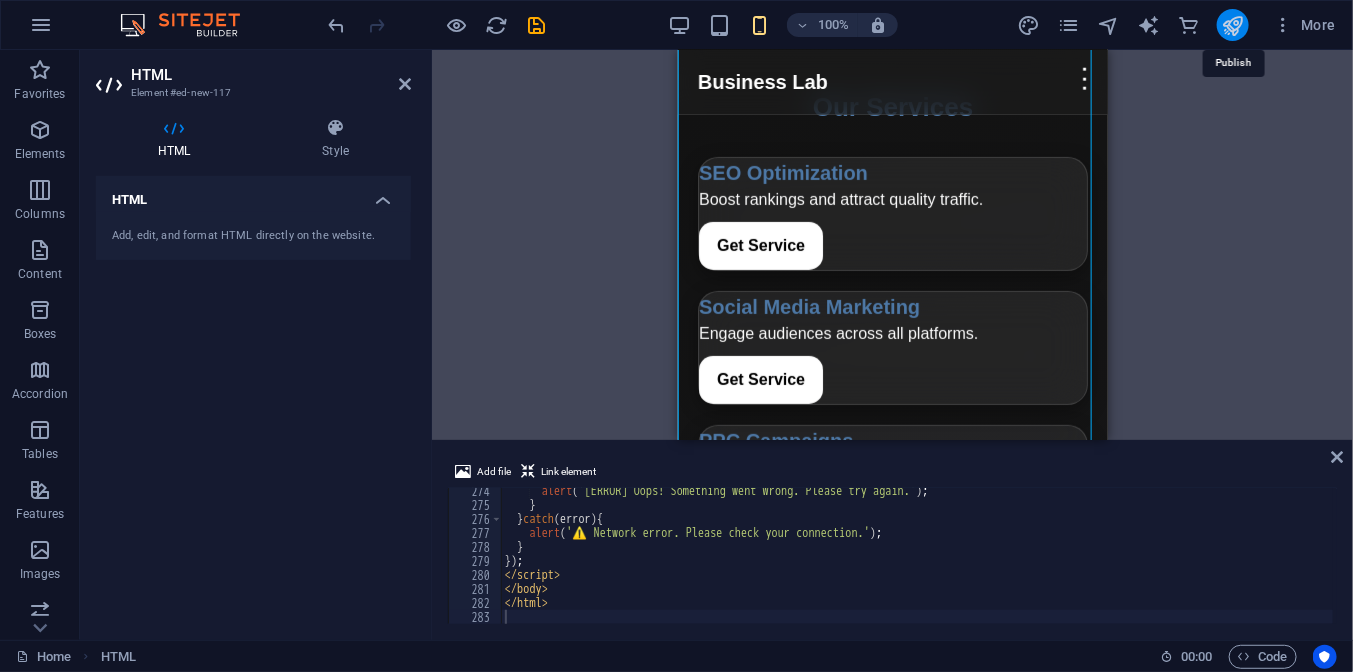 click at bounding box center [1232, 25] 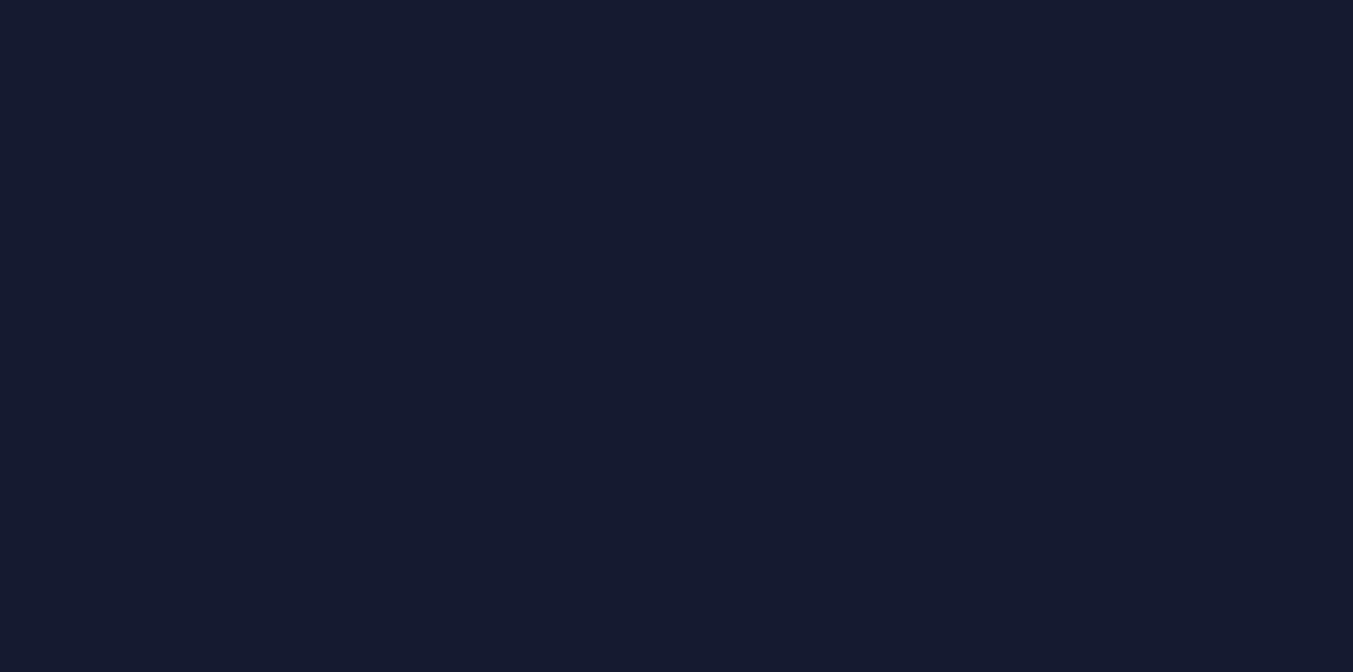 scroll, scrollTop: 0, scrollLeft: 0, axis: both 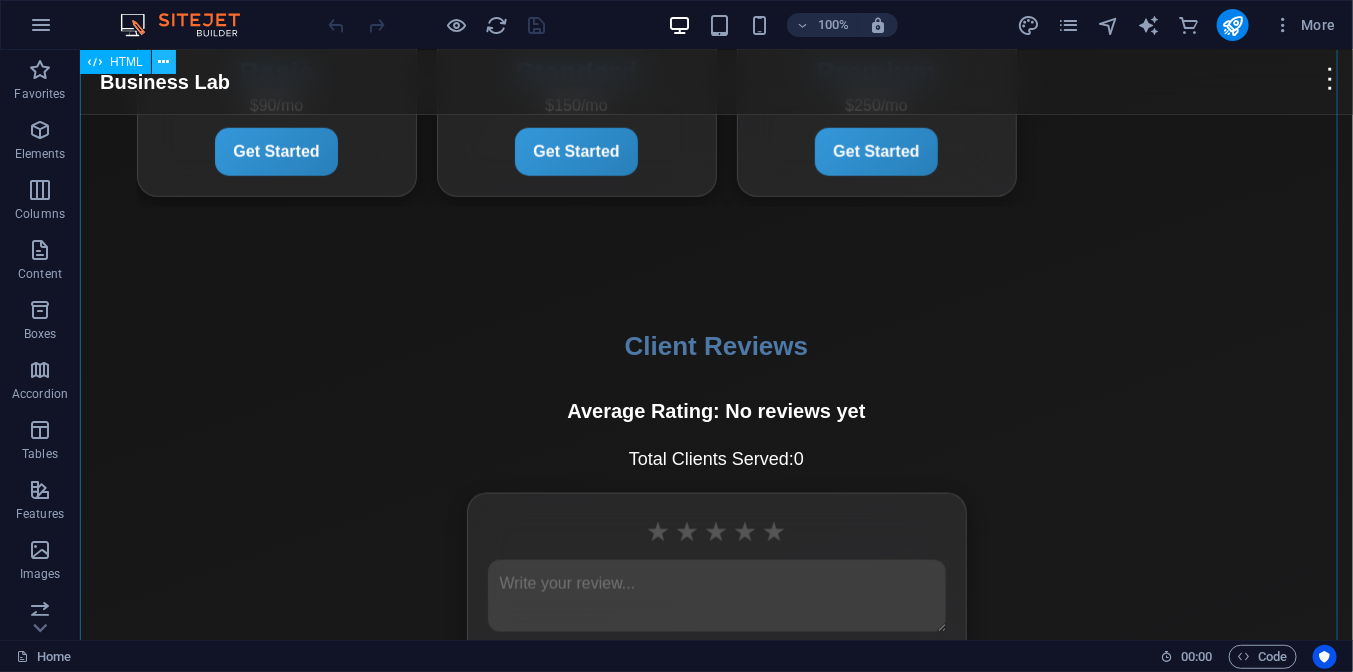click at bounding box center (163, 62) 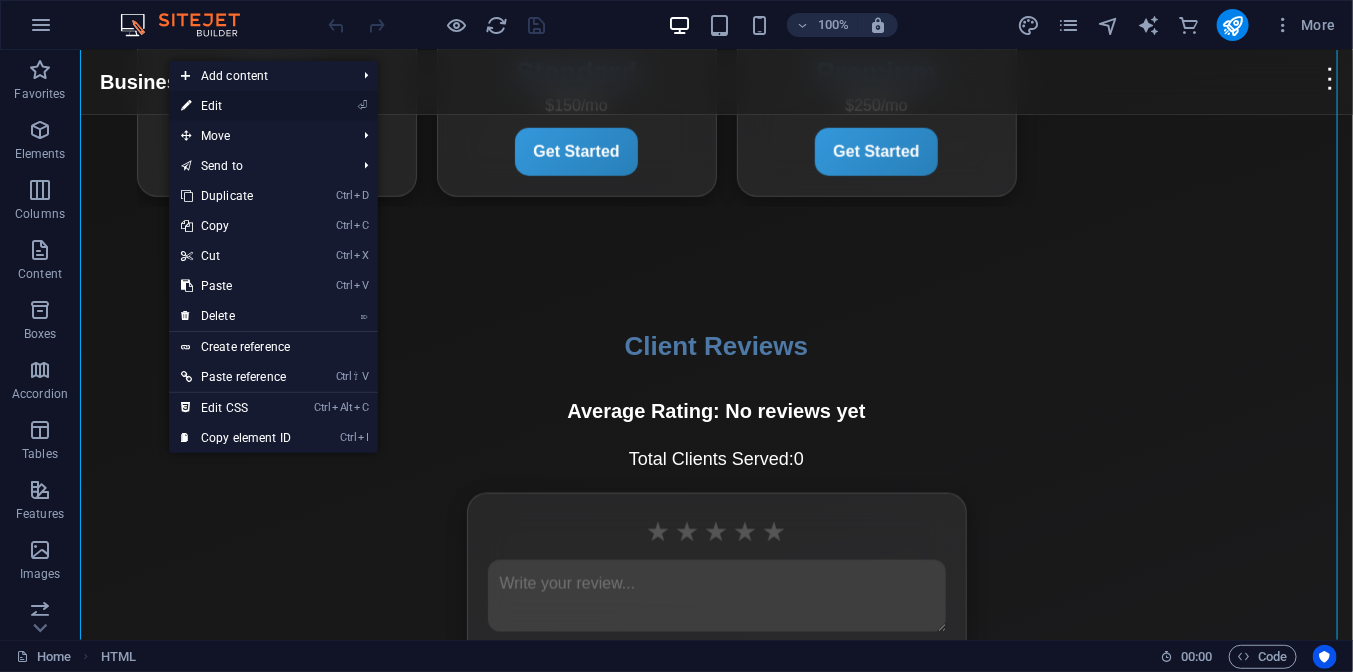 drag, startPoint x: 210, startPoint y: 110, endPoint x: 161, endPoint y: 281, distance: 177.88199 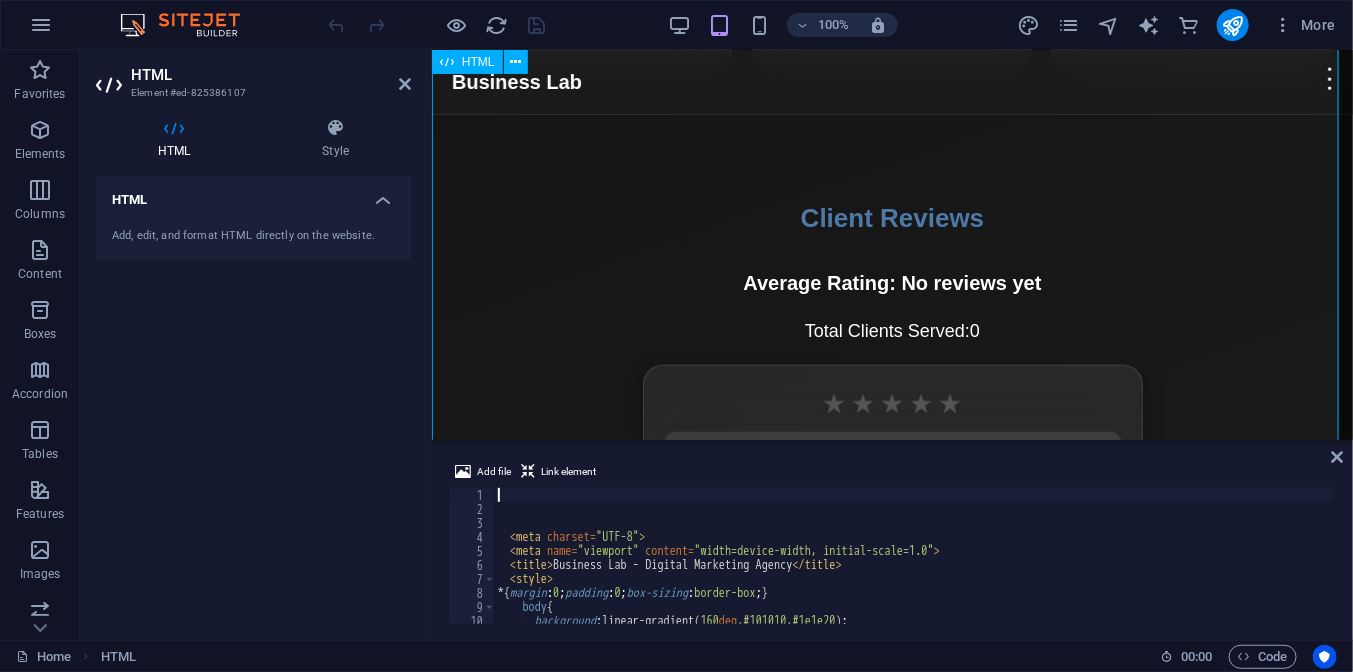 scroll, scrollTop: 754, scrollLeft: 0, axis: vertical 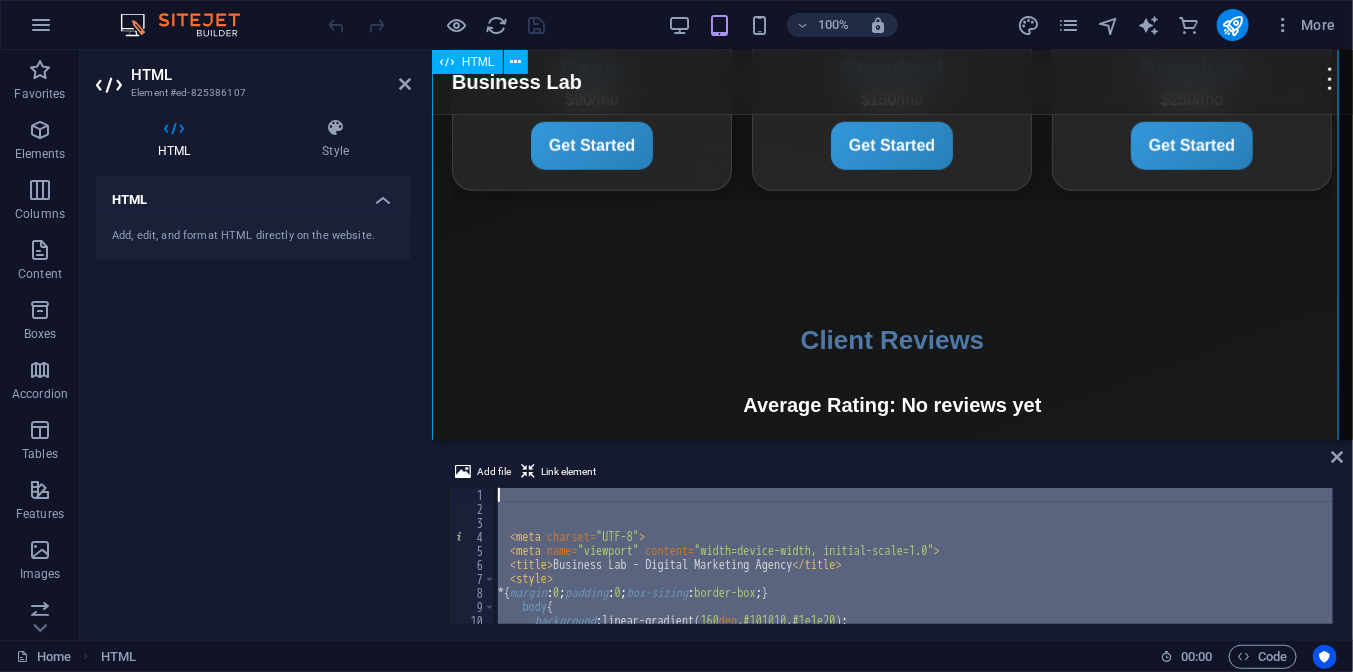 drag, startPoint x: 1223, startPoint y: 632, endPoint x: 759, endPoint y: 412, distance: 513.51337 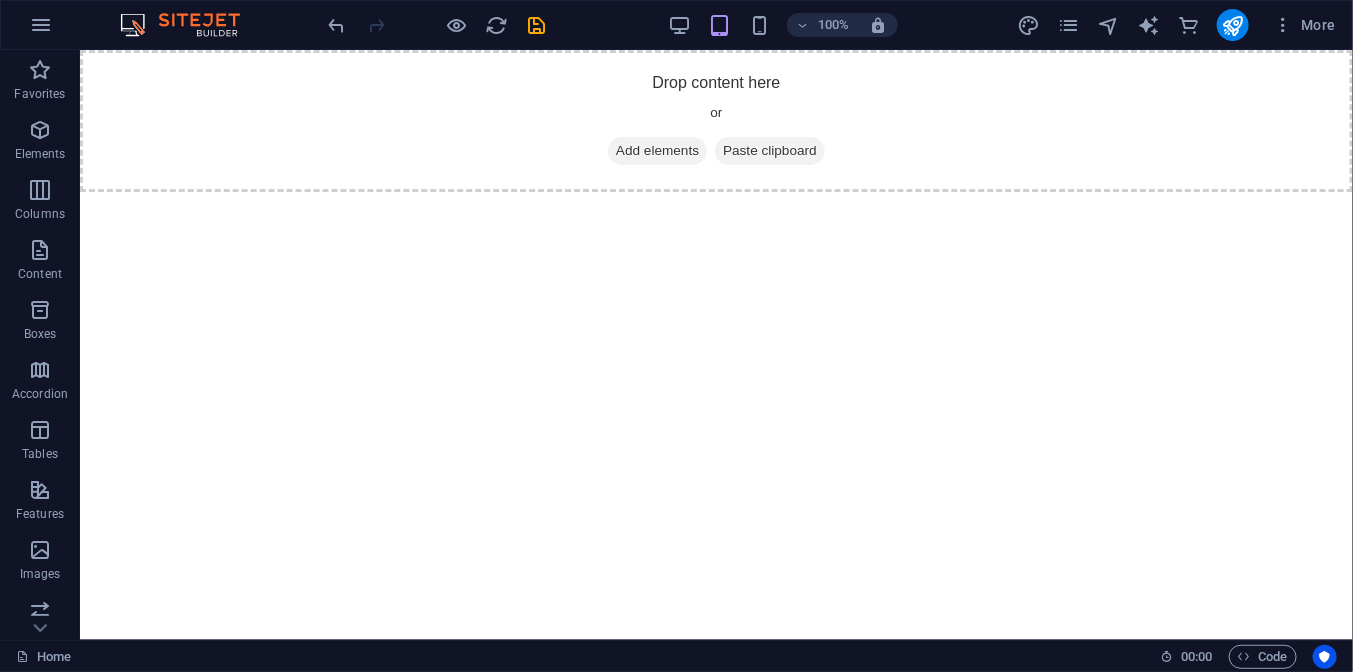 scroll, scrollTop: 0, scrollLeft: 0, axis: both 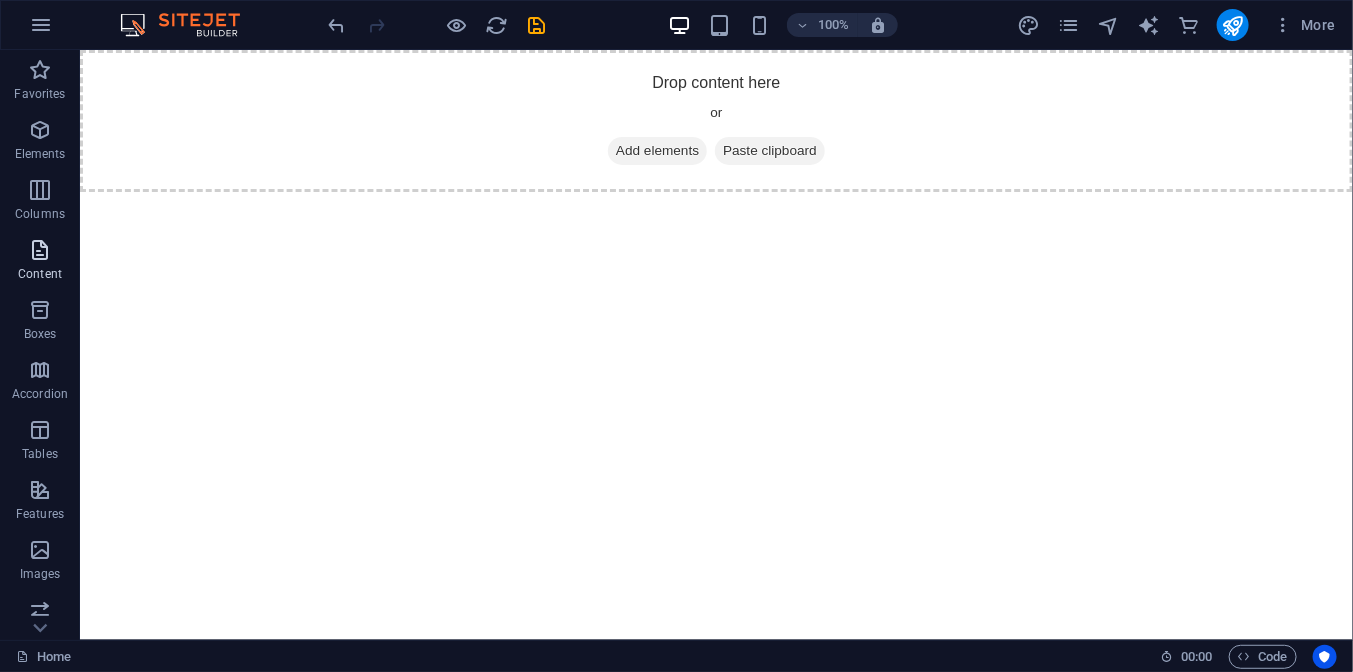 click on "Content" at bounding box center (40, 262) 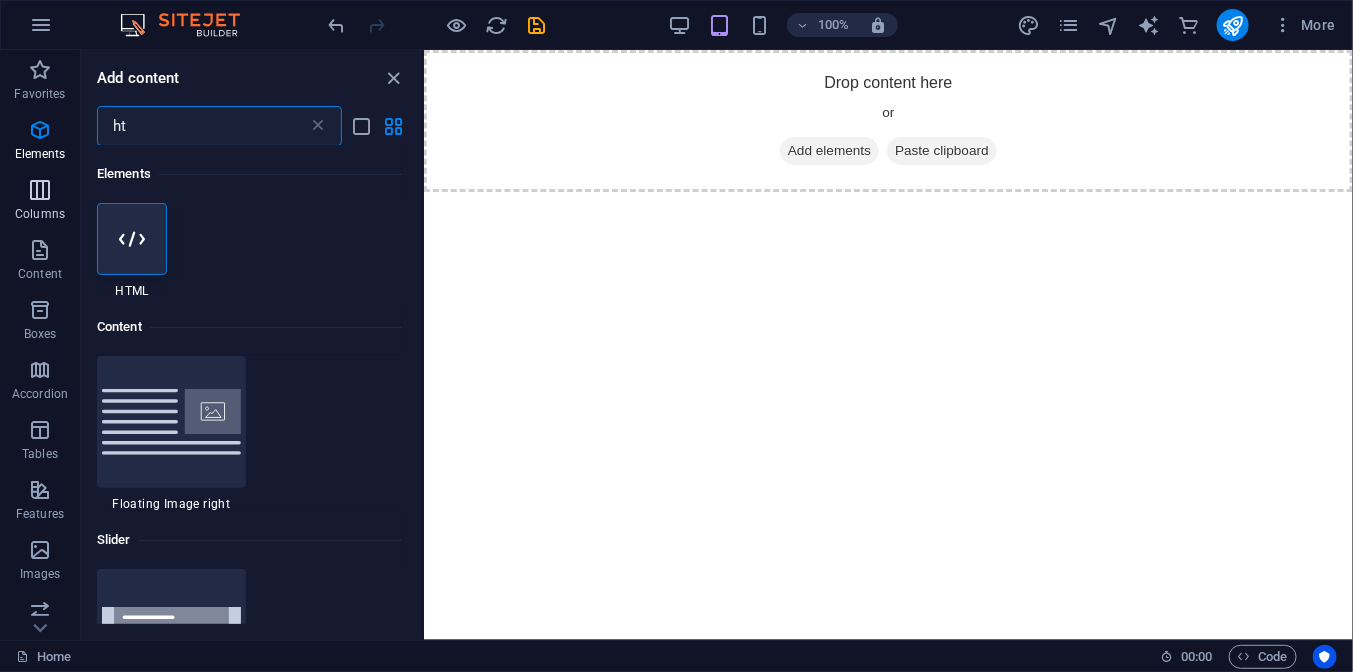 scroll, scrollTop: 0, scrollLeft: 0, axis: both 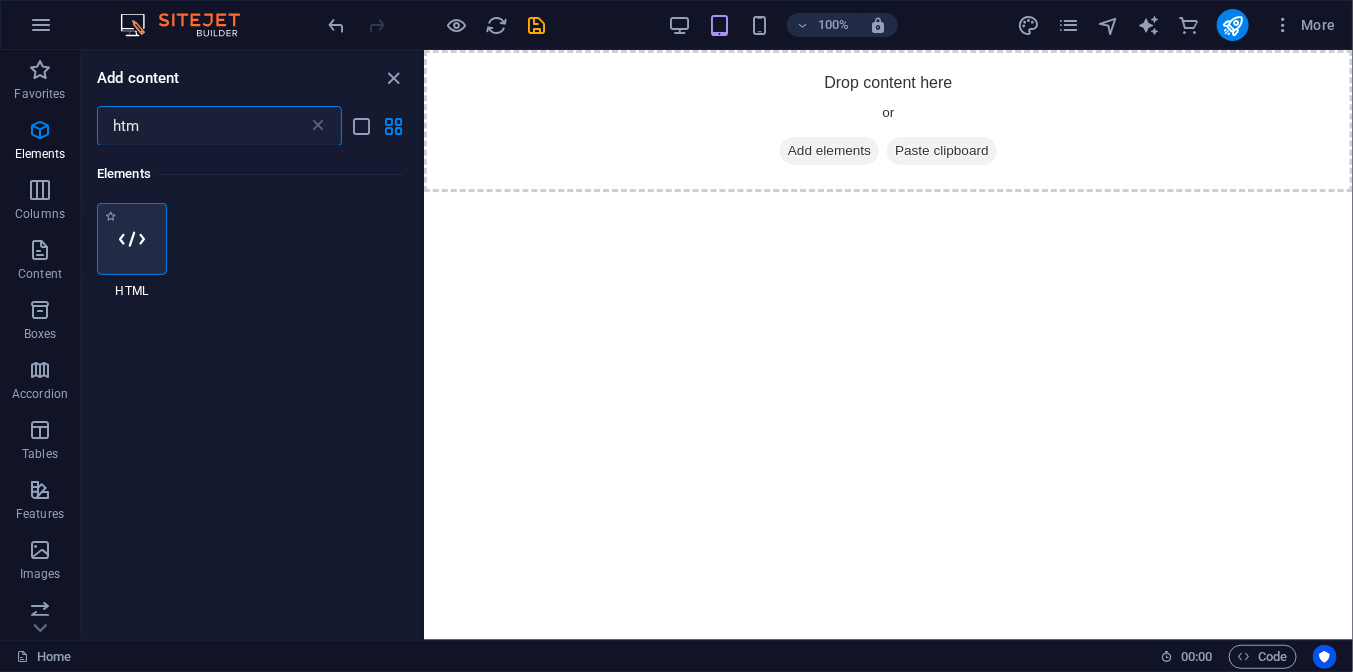 type on "htm" 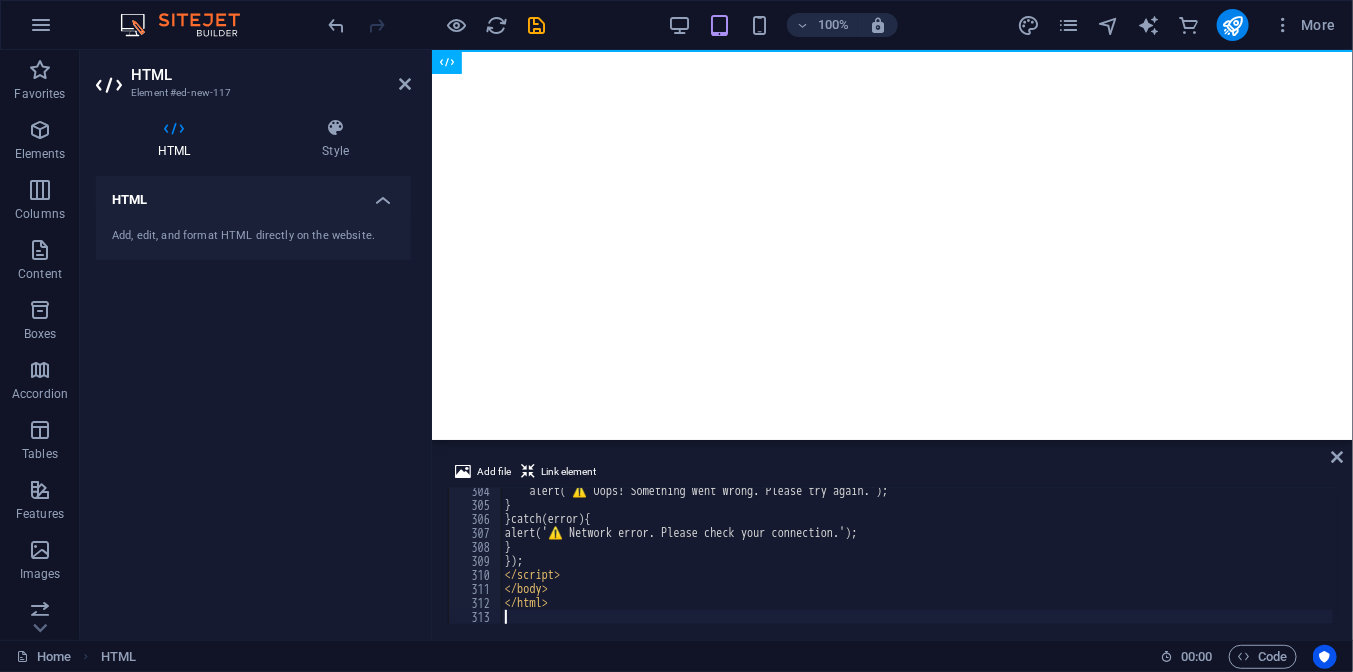 scroll, scrollTop: 4245, scrollLeft: 0, axis: vertical 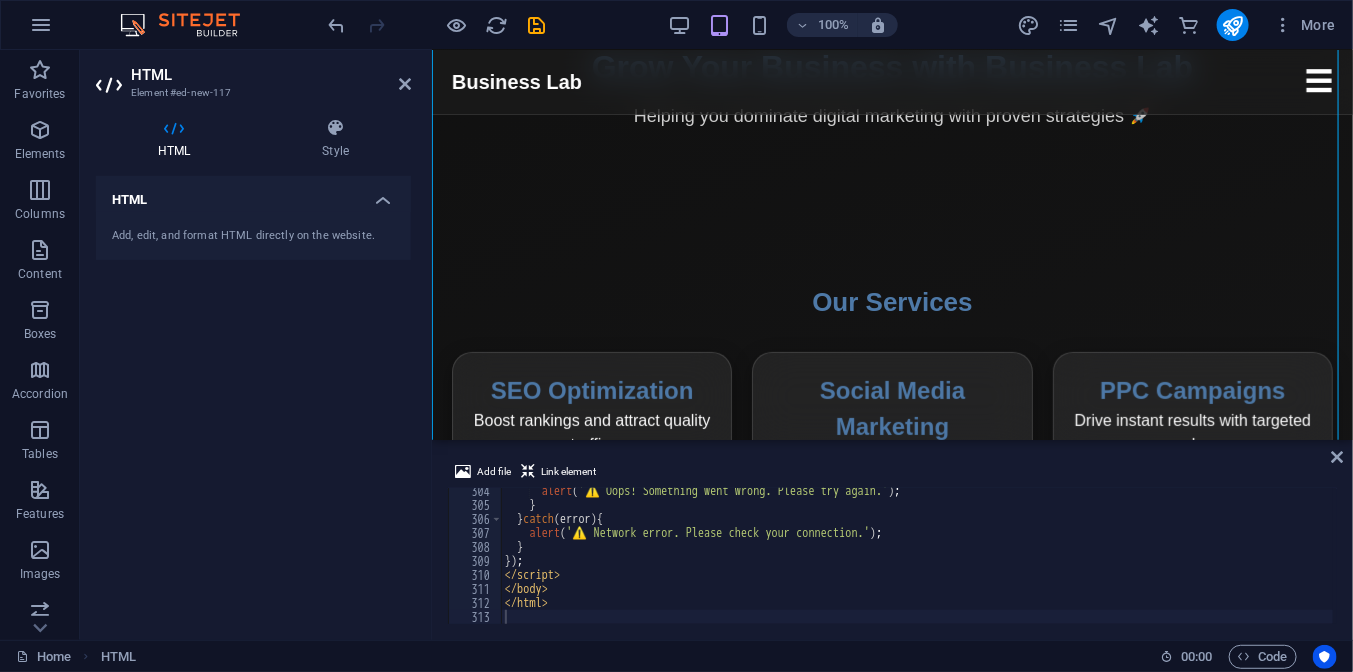 type on "</body>" 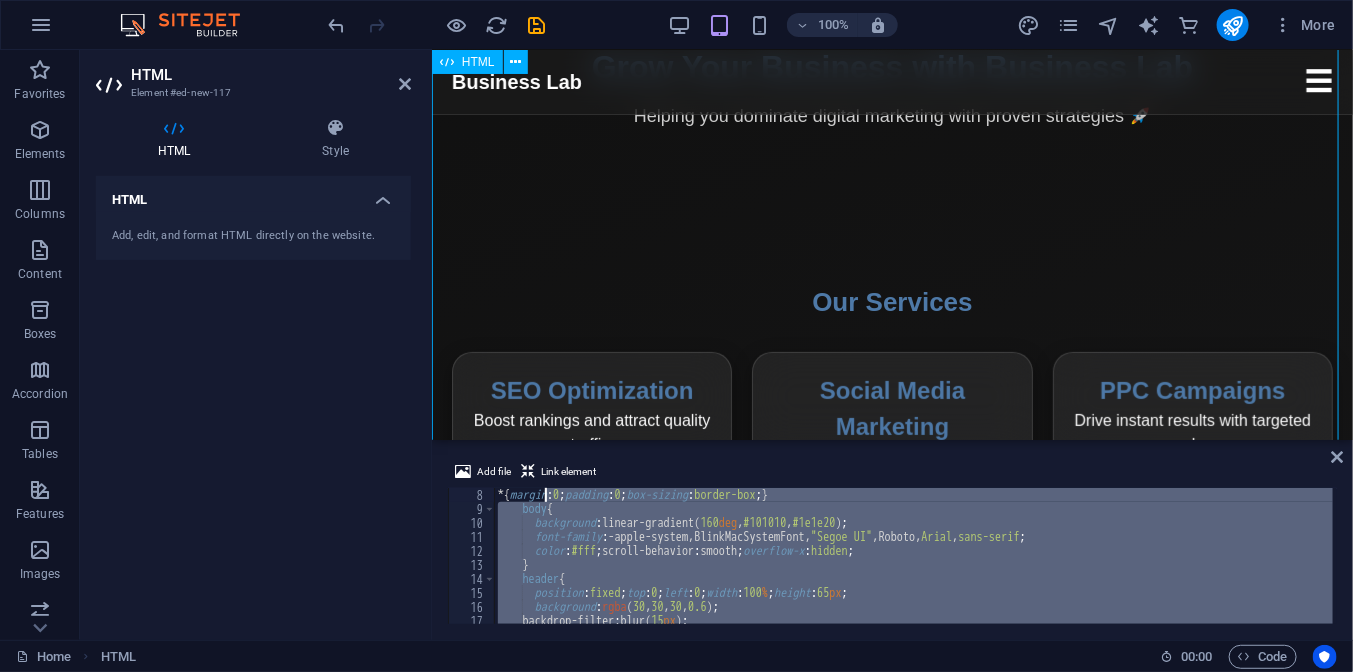 scroll, scrollTop: 0, scrollLeft: 0, axis: both 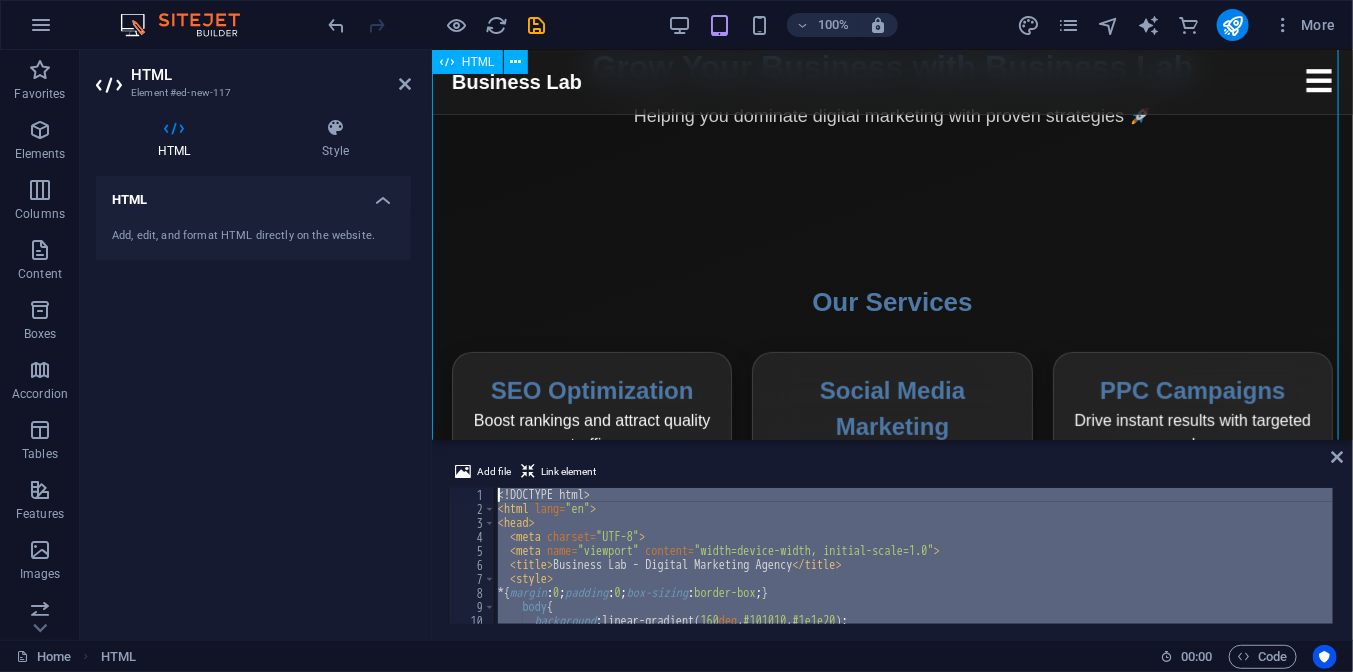 drag, startPoint x: 1075, startPoint y: 639, endPoint x: 540, endPoint y: 428, distance: 575.1052 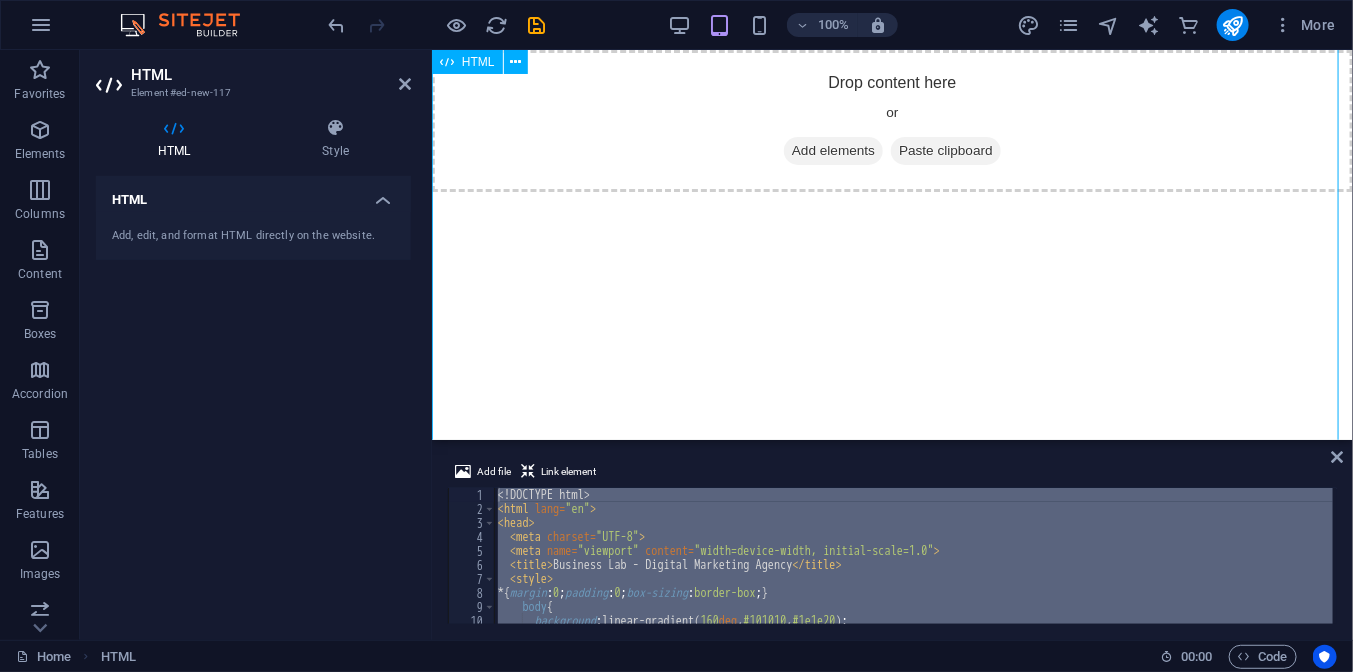 scroll, scrollTop: 0, scrollLeft: 0, axis: both 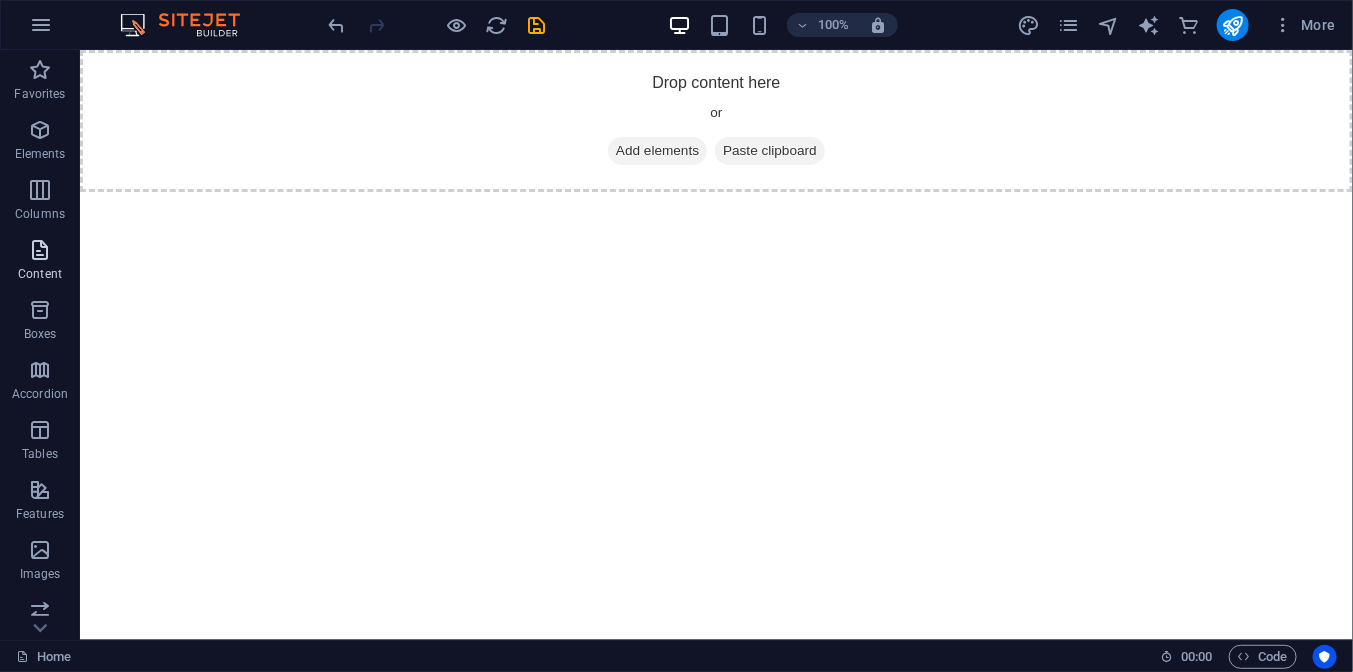click at bounding box center [40, 250] 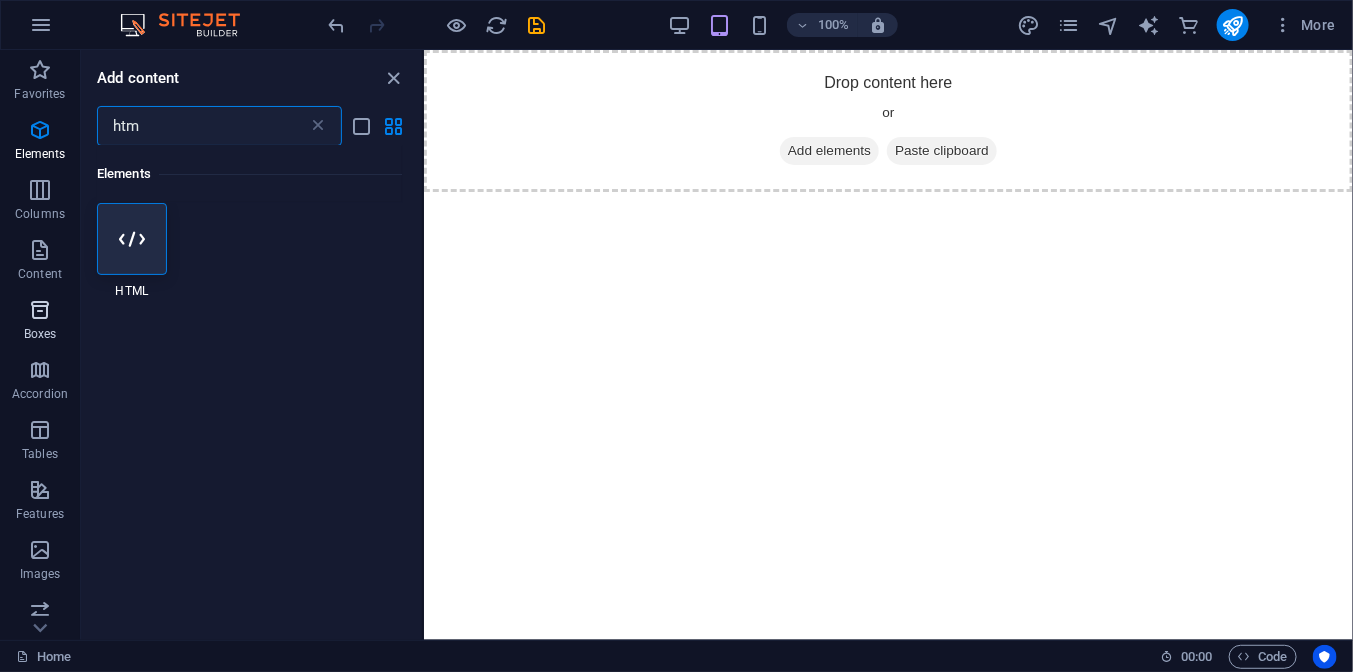 scroll, scrollTop: 0, scrollLeft: 0, axis: both 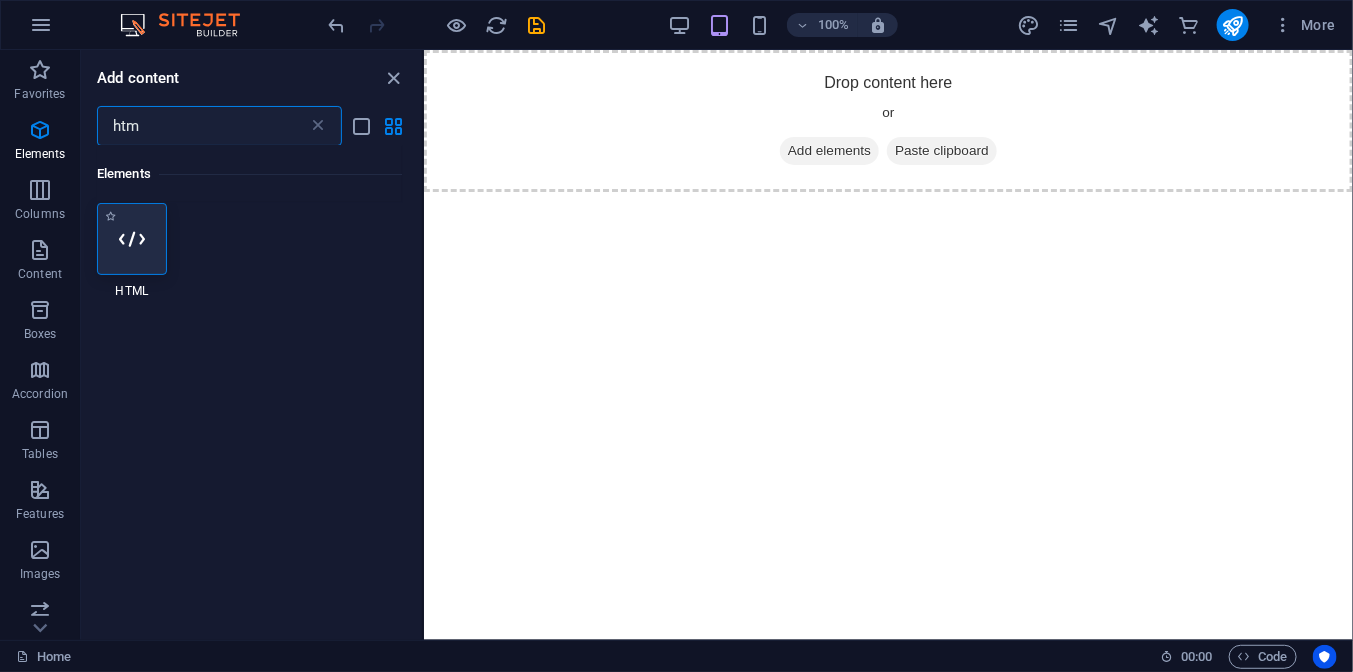 type on "htm" 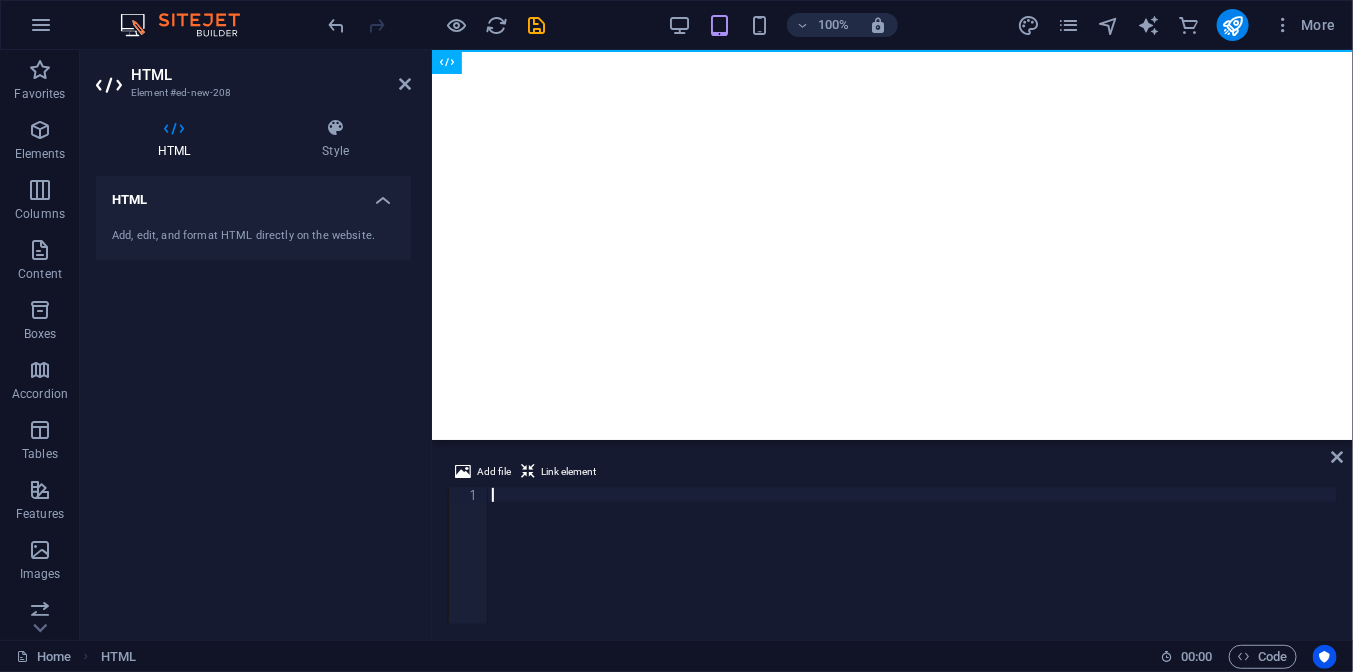 scroll, scrollTop: 4750, scrollLeft: 0, axis: vertical 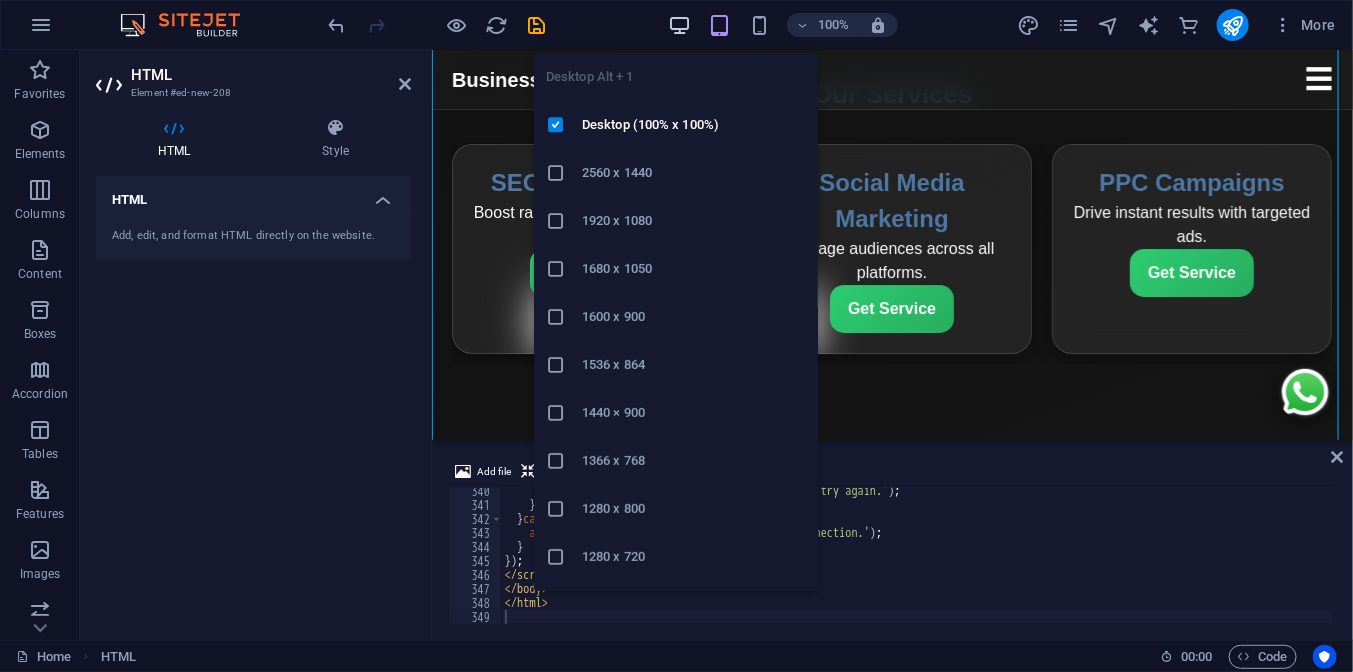 click at bounding box center [679, 25] 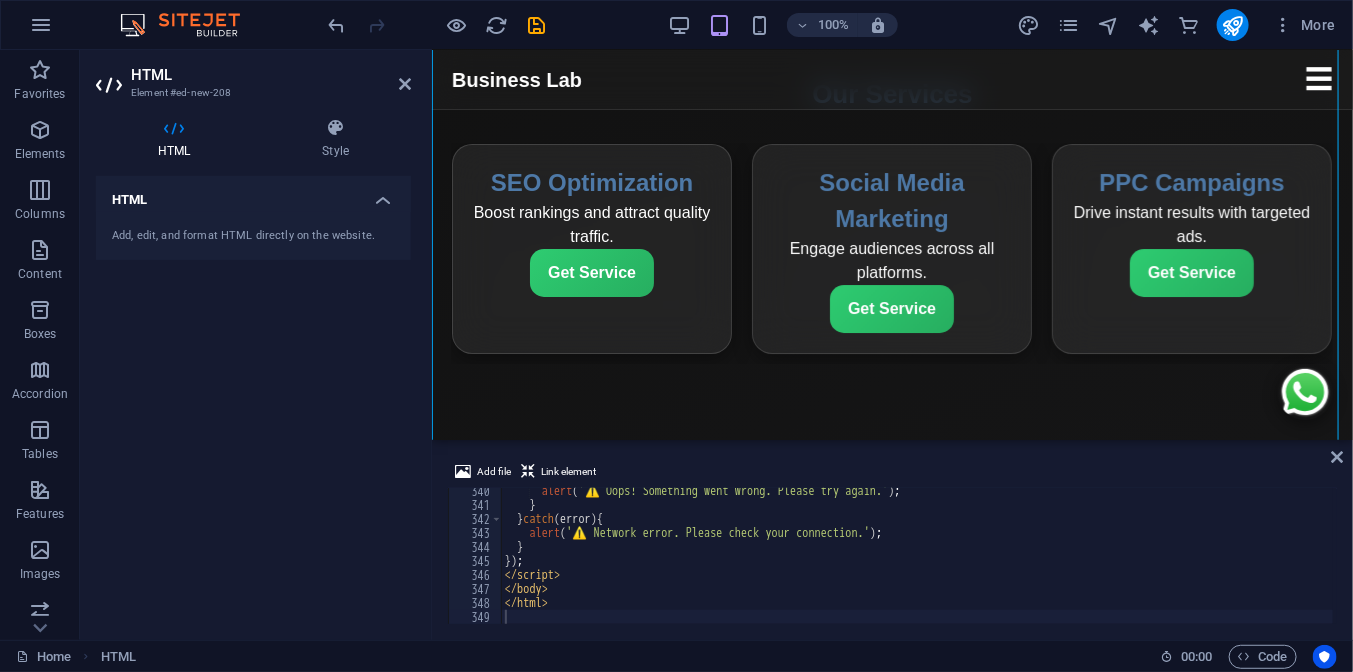 click on "HTML" at bounding box center [271, 75] 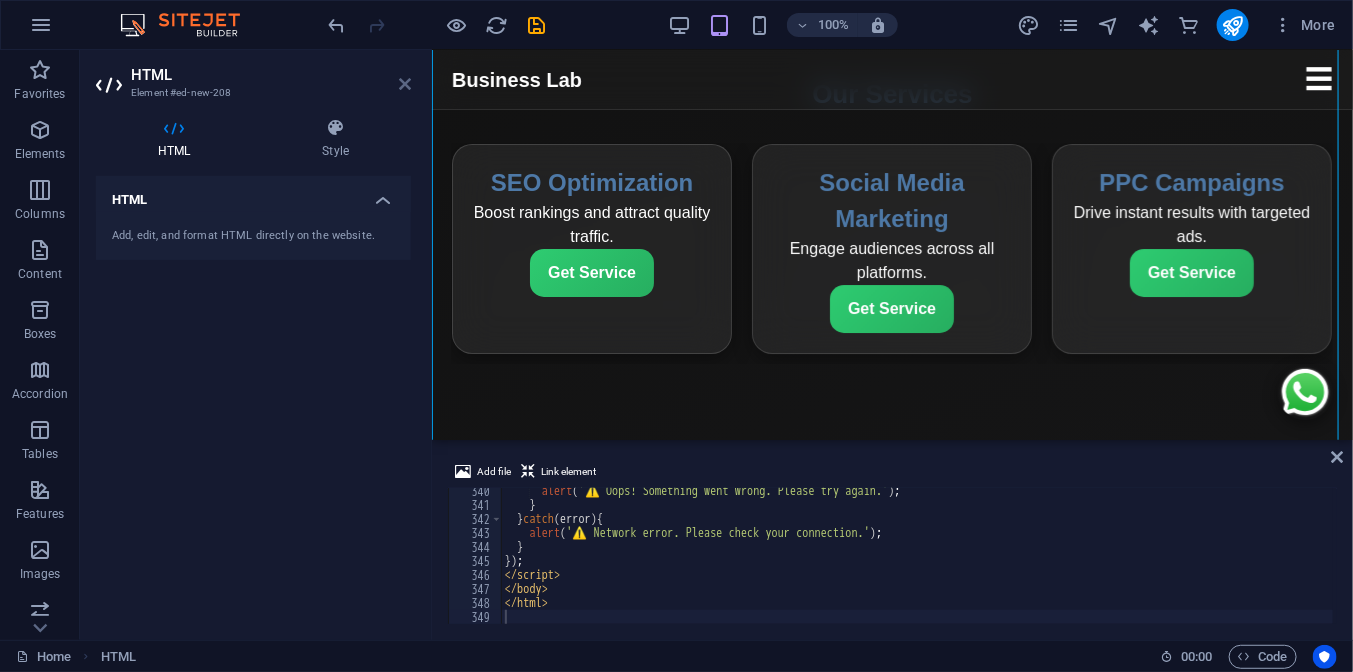 click at bounding box center [405, 84] 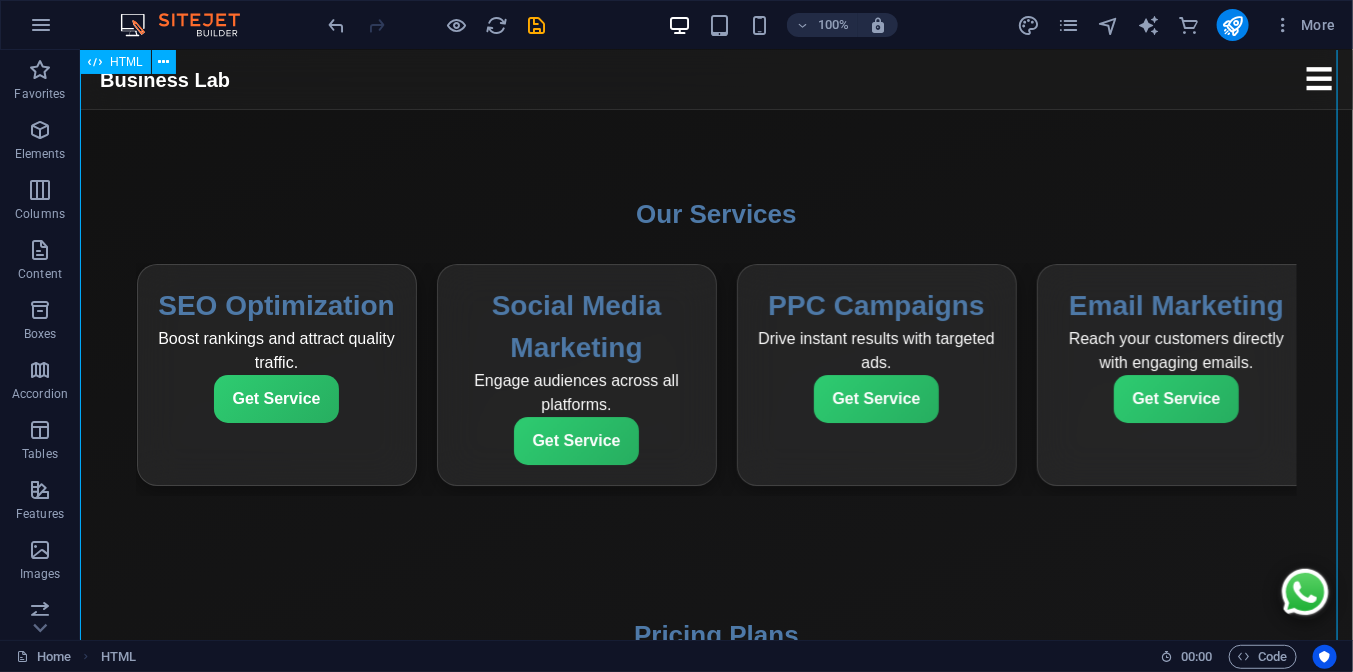 scroll, scrollTop: 389, scrollLeft: 0, axis: vertical 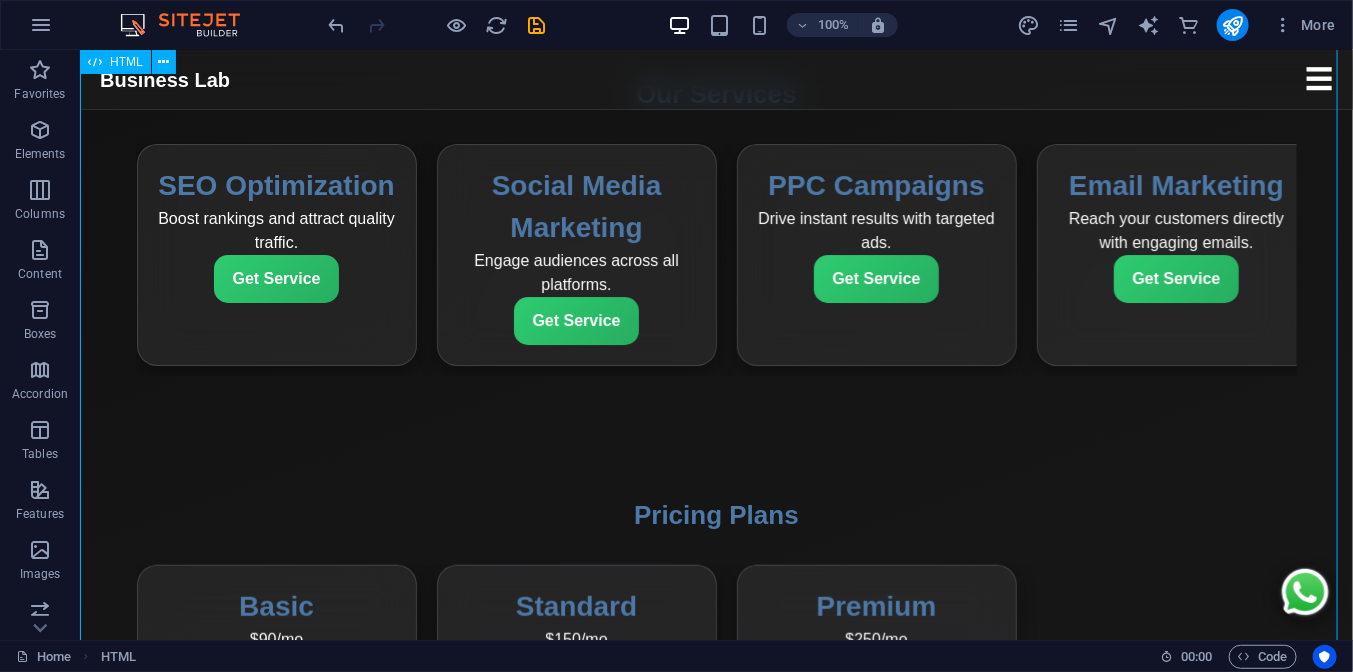 drag, startPoint x: 968, startPoint y: 382, endPoint x: 1064, endPoint y: 377, distance: 96.13012 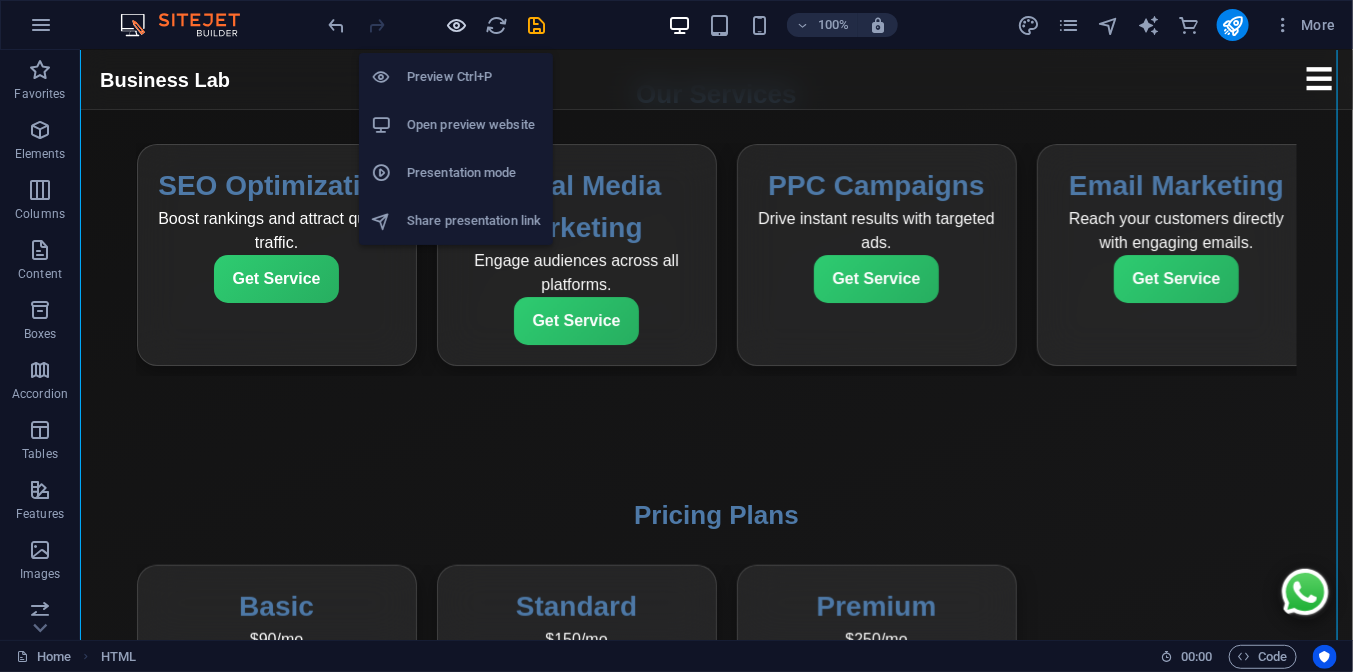 click at bounding box center [457, 25] 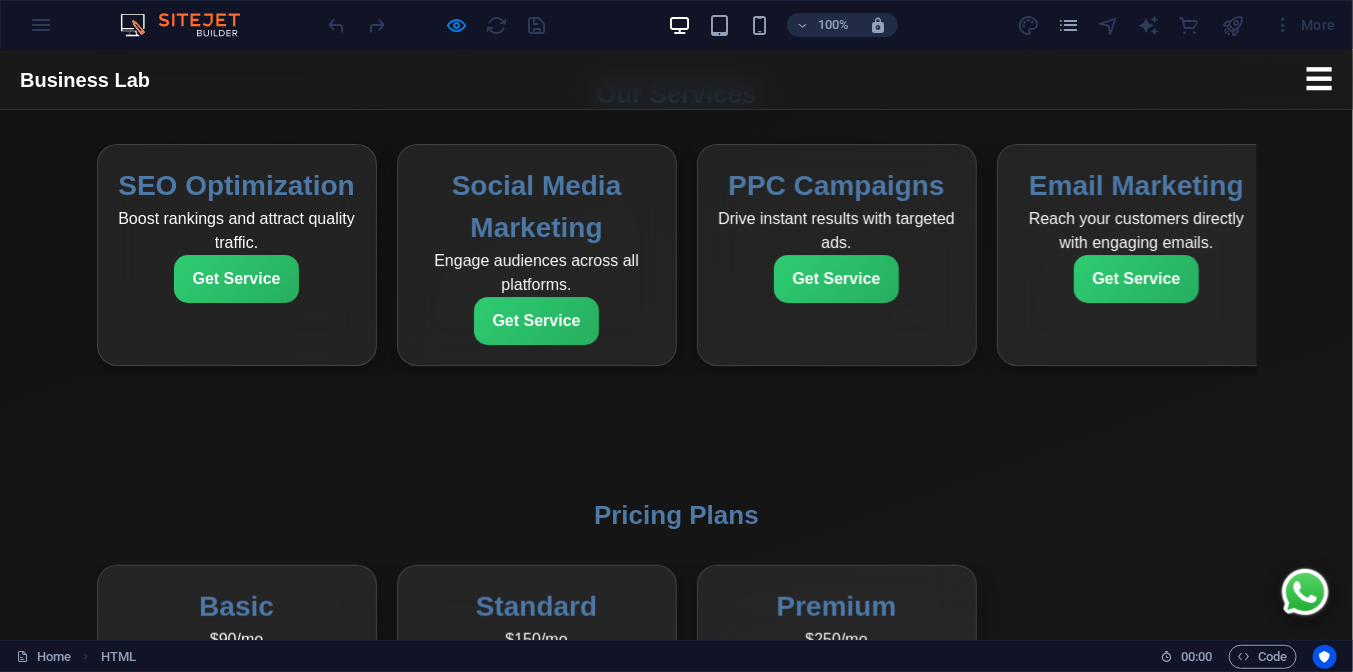 scroll, scrollTop: 0, scrollLeft: 319, axis: horizontal 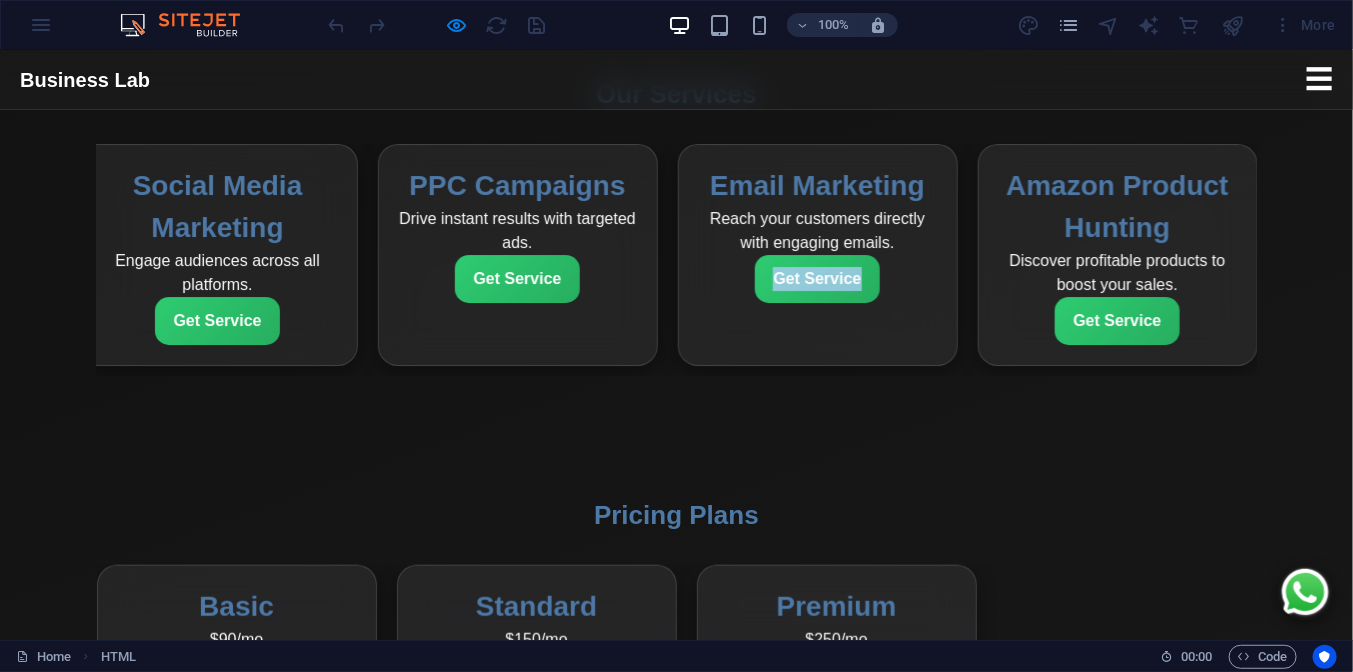 drag, startPoint x: 875, startPoint y: 389, endPoint x: 660, endPoint y: 380, distance: 215.1883 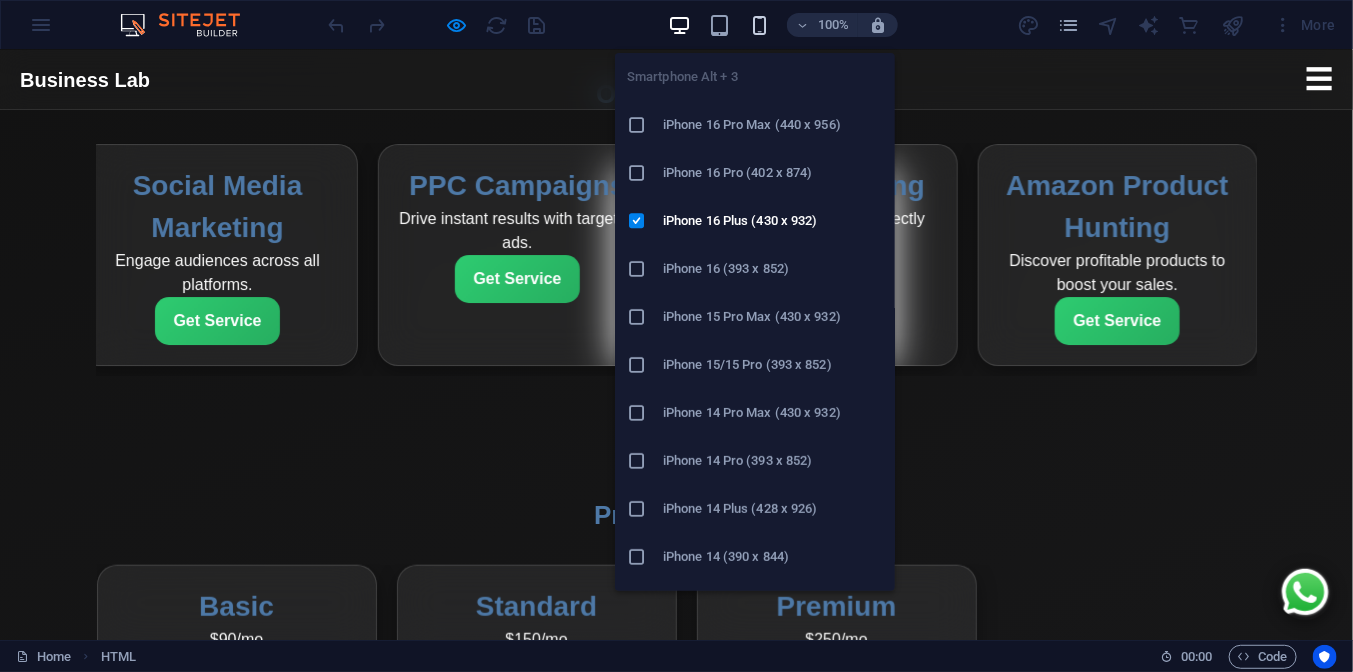 click at bounding box center (759, 25) 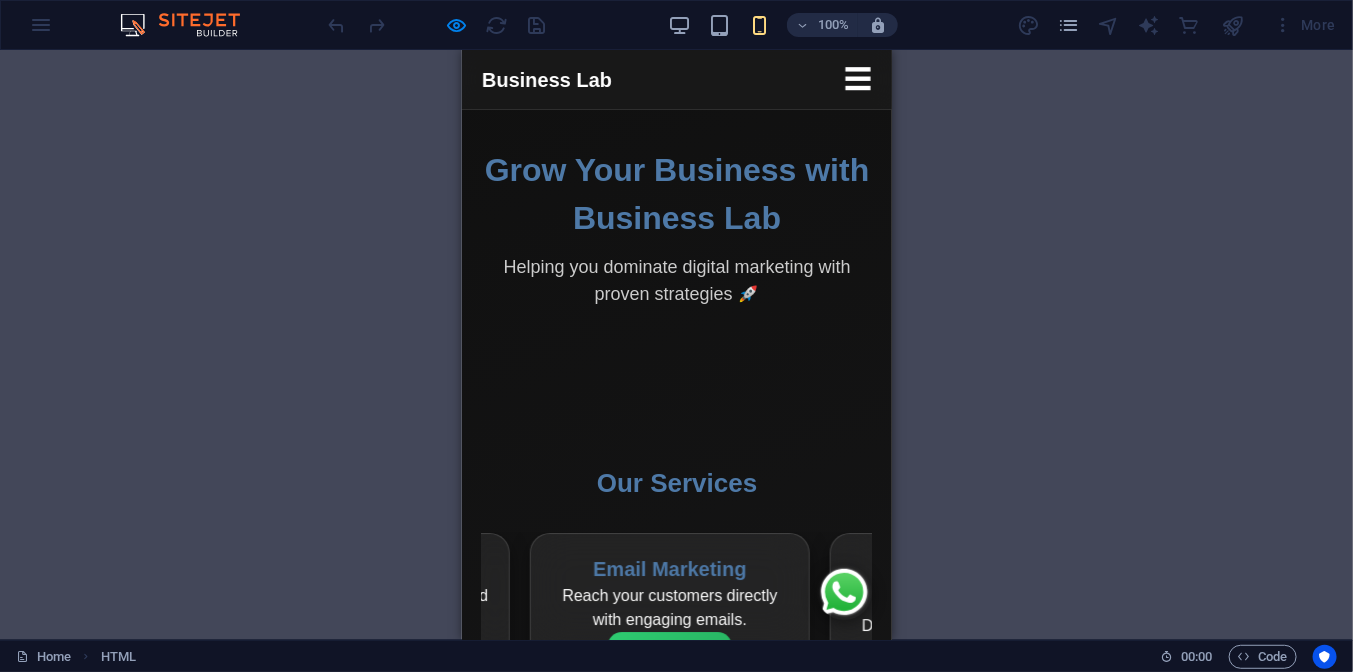 scroll, scrollTop: 0, scrollLeft: 0, axis: both 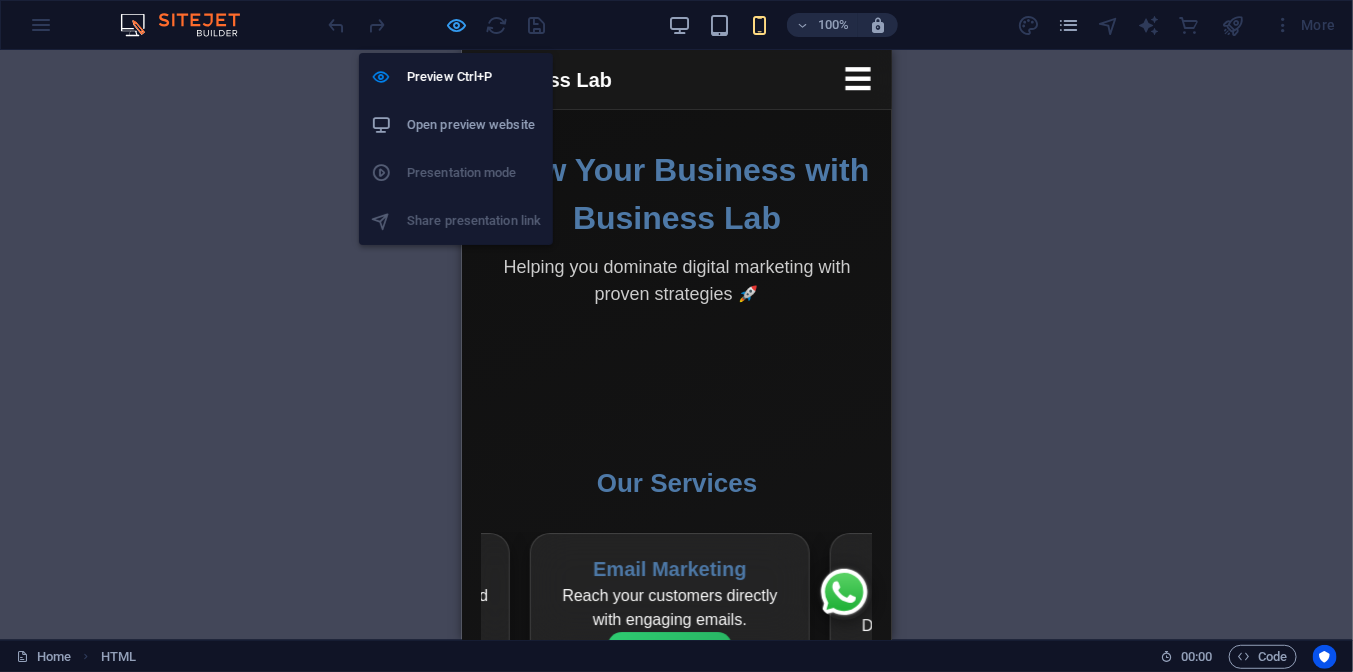 click at bounding box center (457, 25) 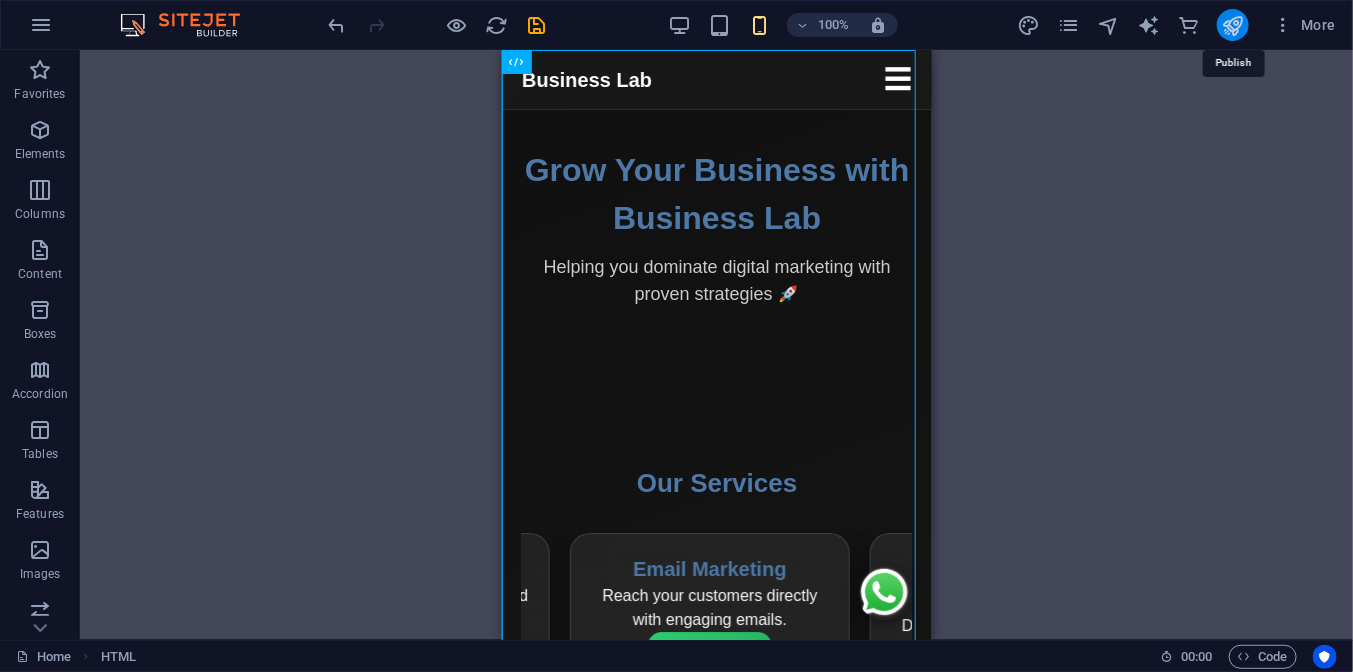 click at bounding box center [1232, 25] 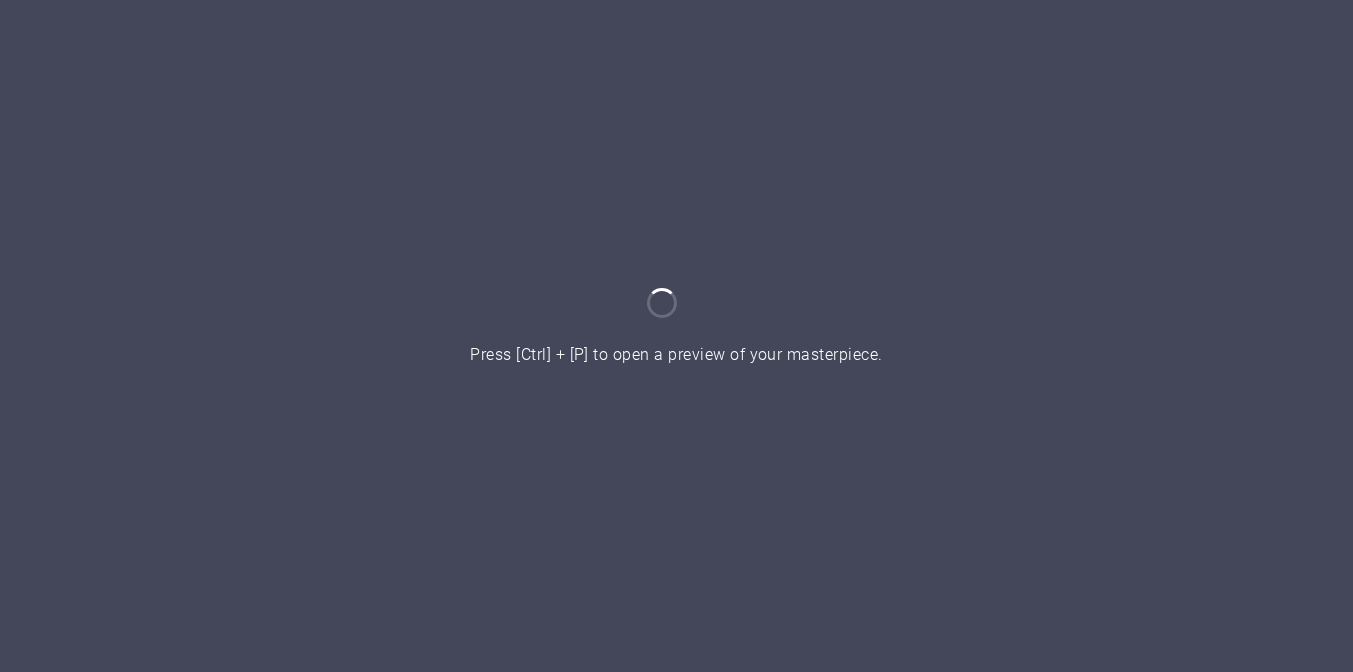 scroll, scrollTop: 0, scrollLeft: 0, axis: both 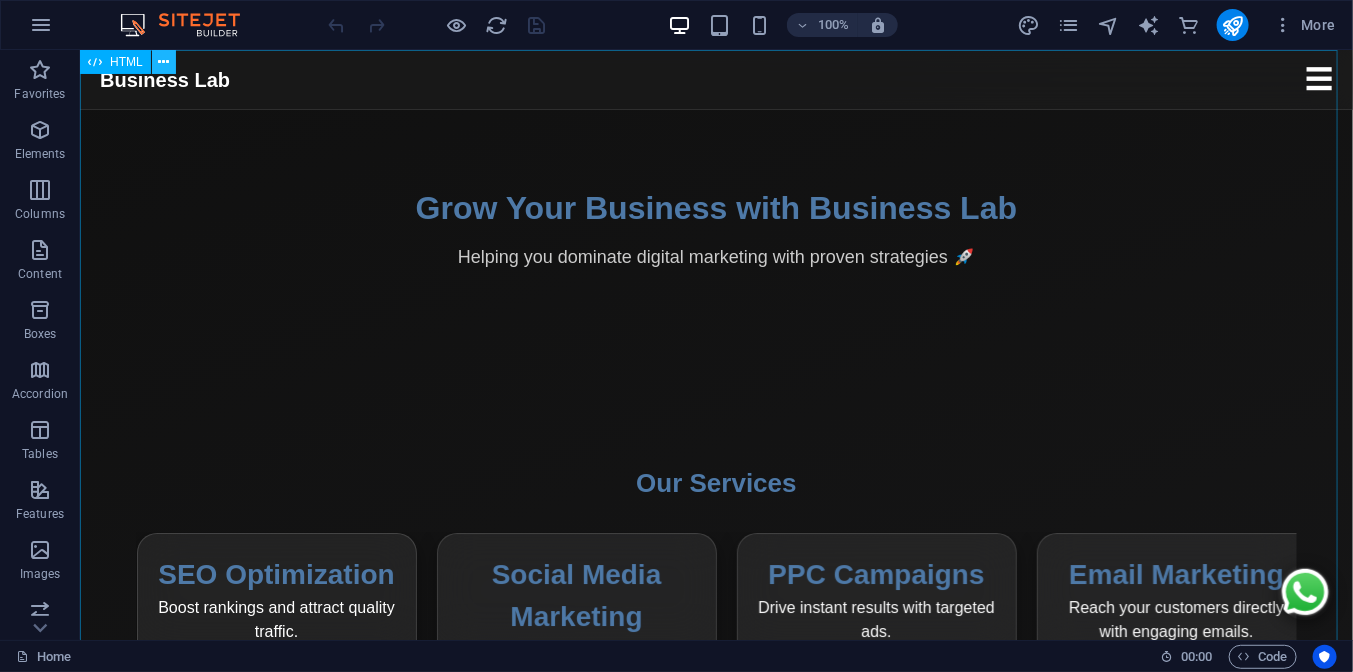 click at bounding box center (164, 62) 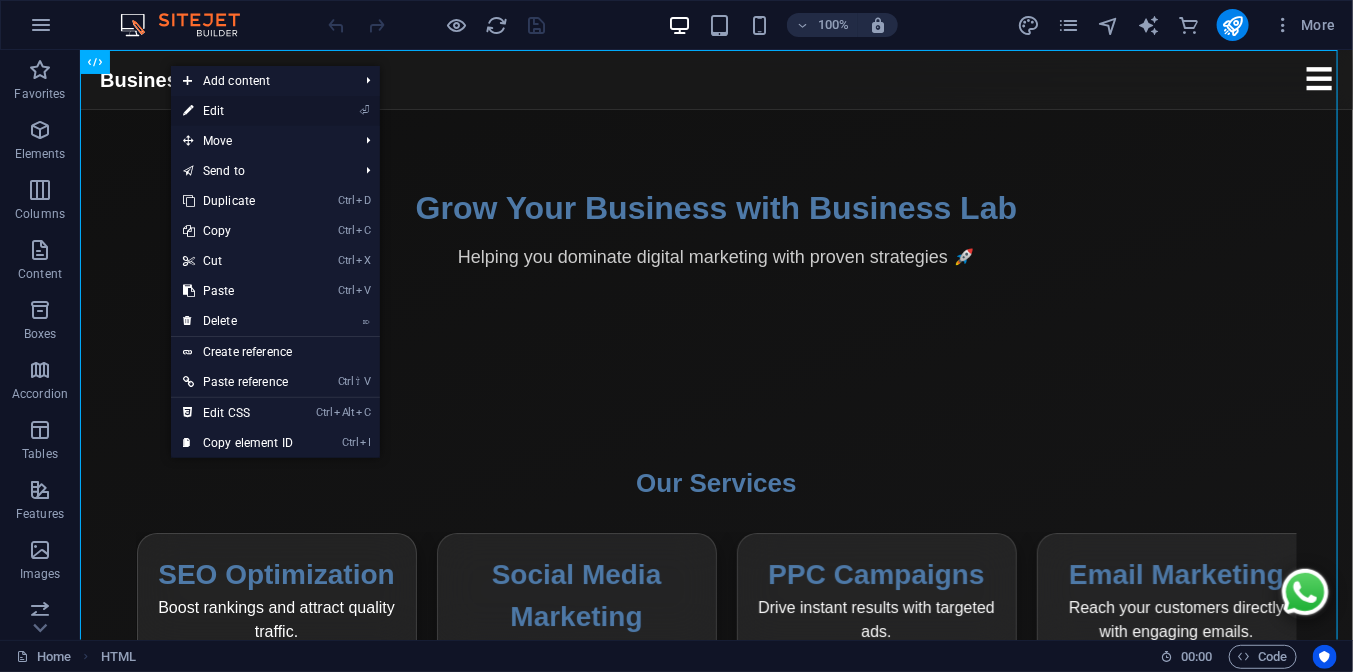 click on "⏎  Edit" at bounding box center (238, 111) 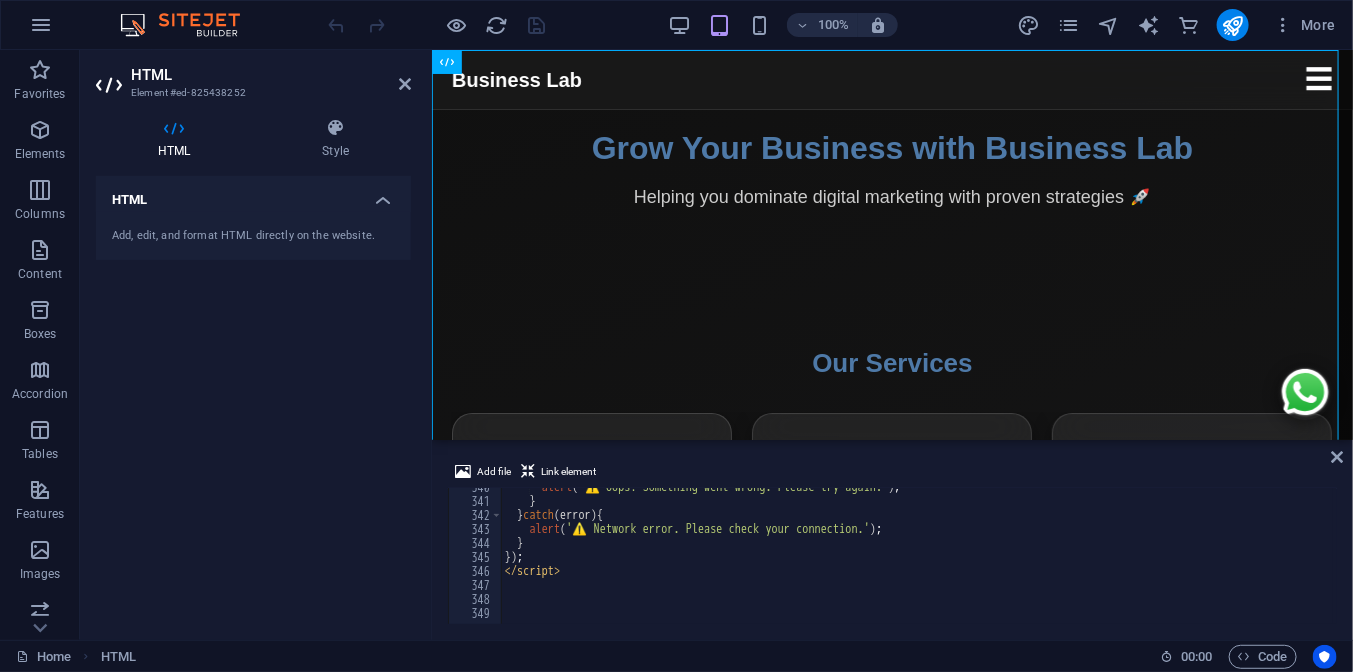 scroll, scrollTop: 4754, scrollLeft: 0, axis: vertical 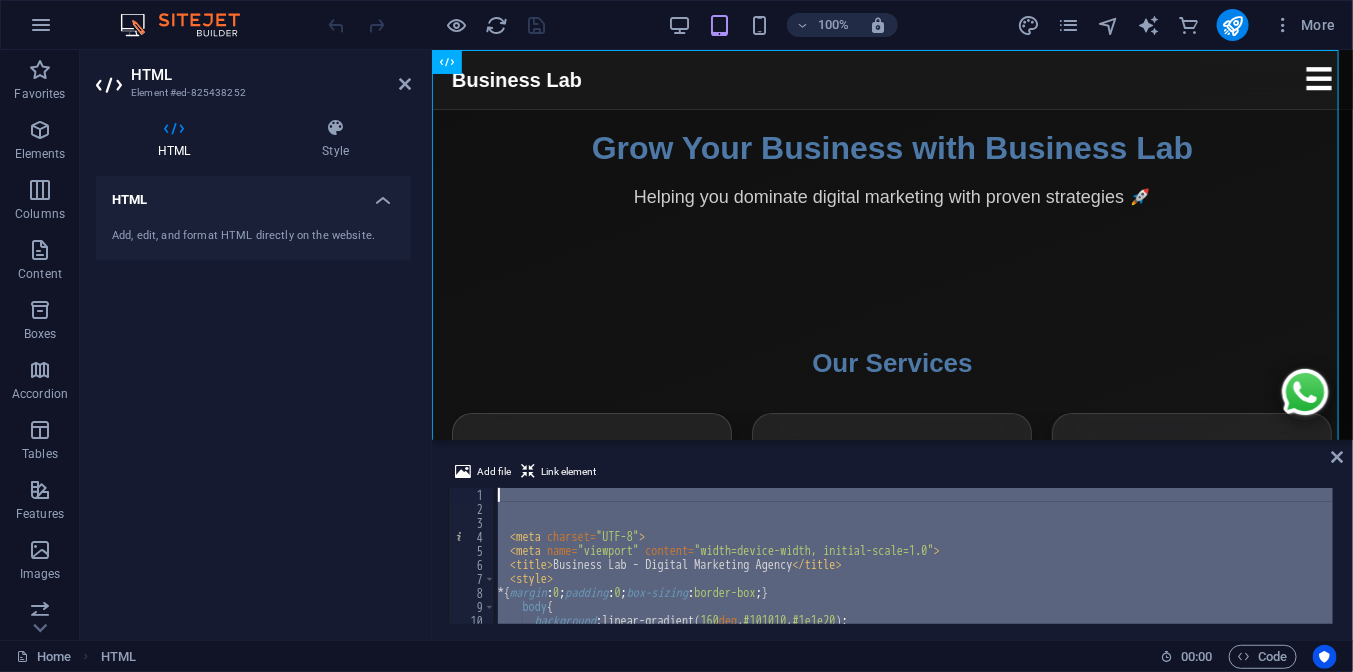 drag, startPoint x: 627, startPoint y: 542, endPoint x: 446, endPoint y: 446, distance: 204.88289 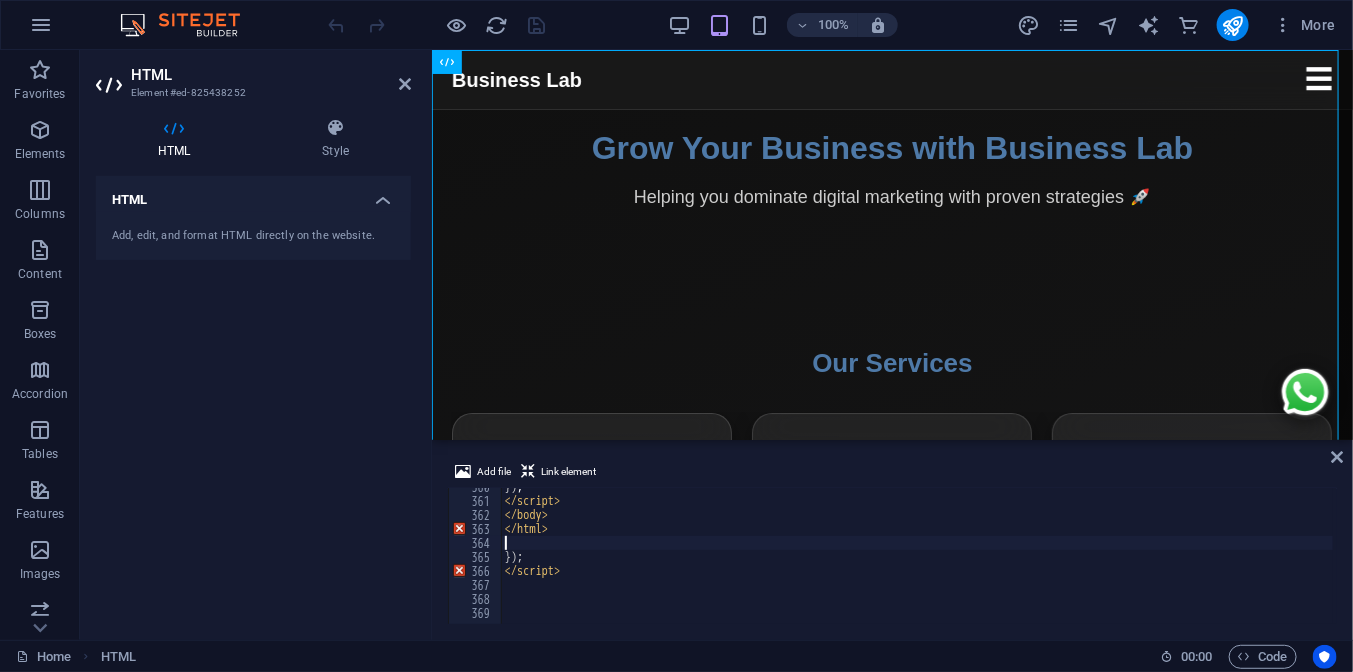 scroll, scrollTop: 5033, scrollLeft: 0, axis: vertical 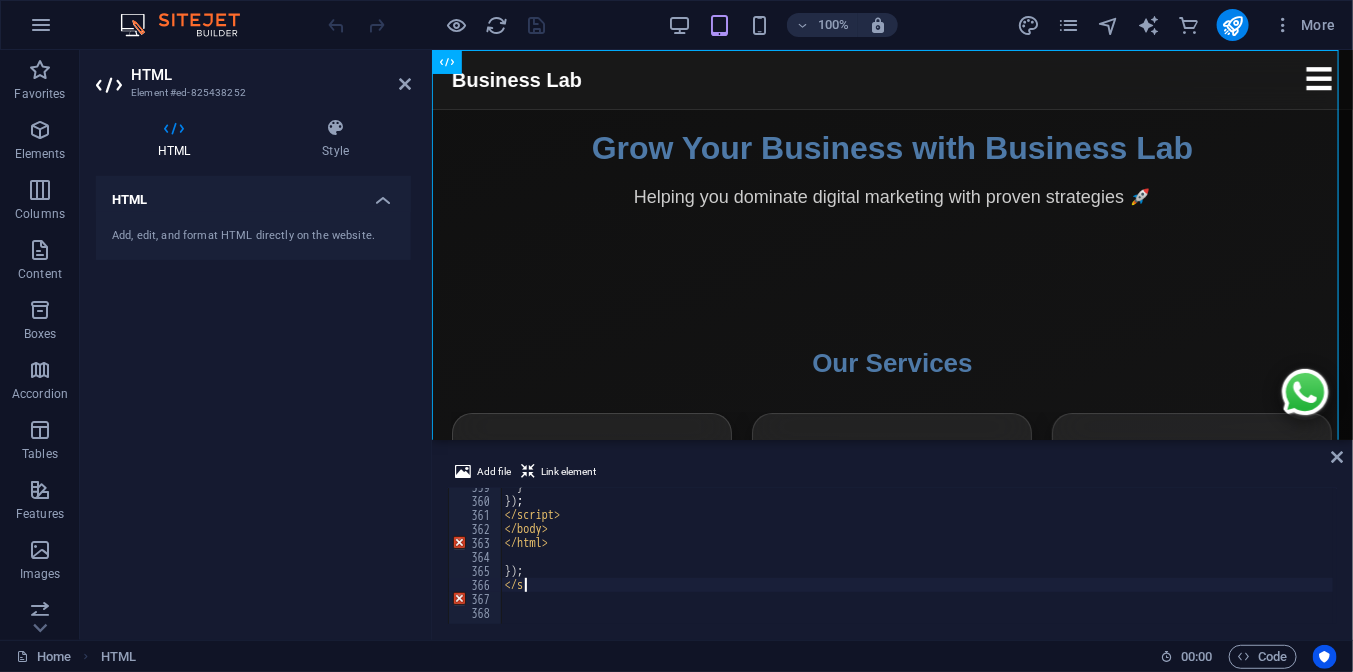 type on "<" 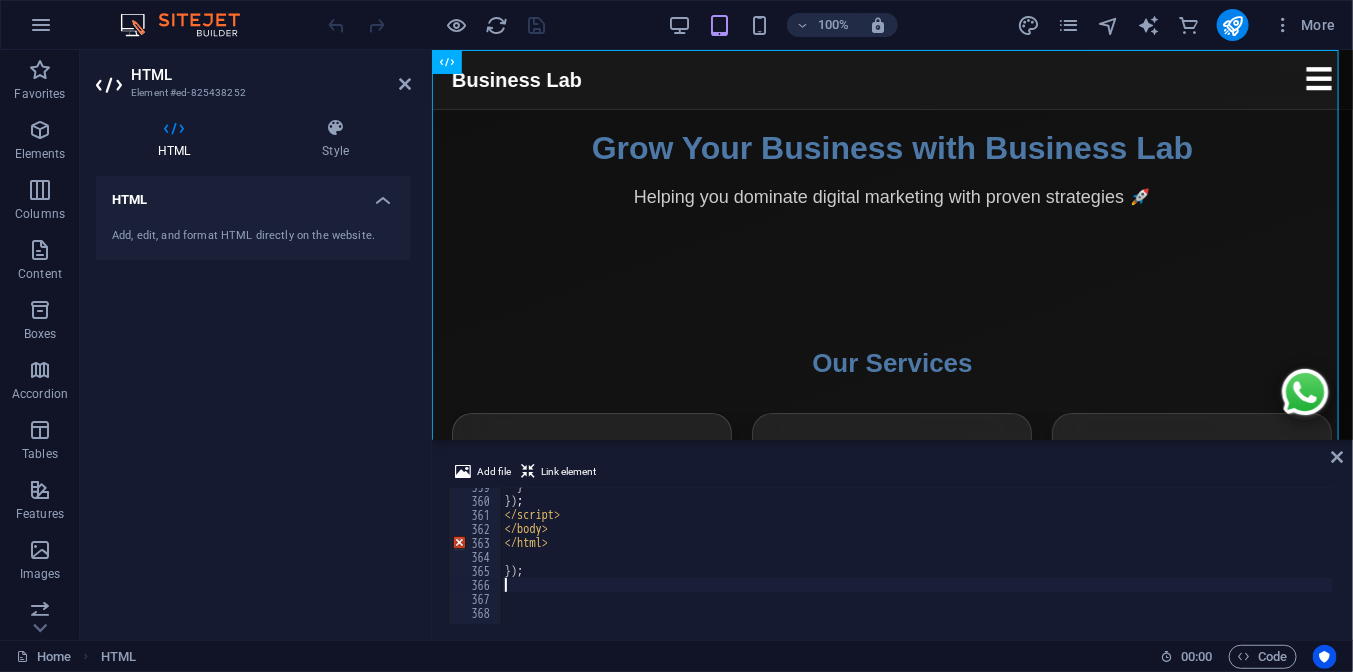 scroll, scrollTop: 5005, scrollLeft: 0, axis: vertical 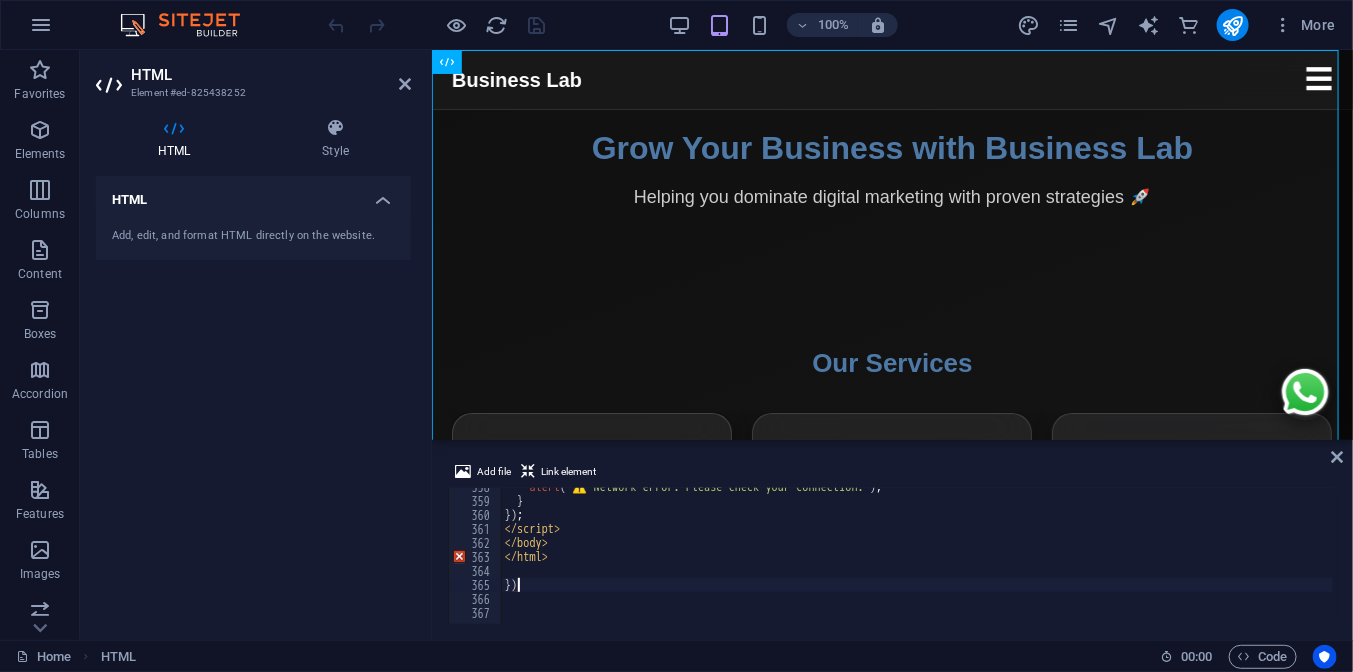 type on "}" 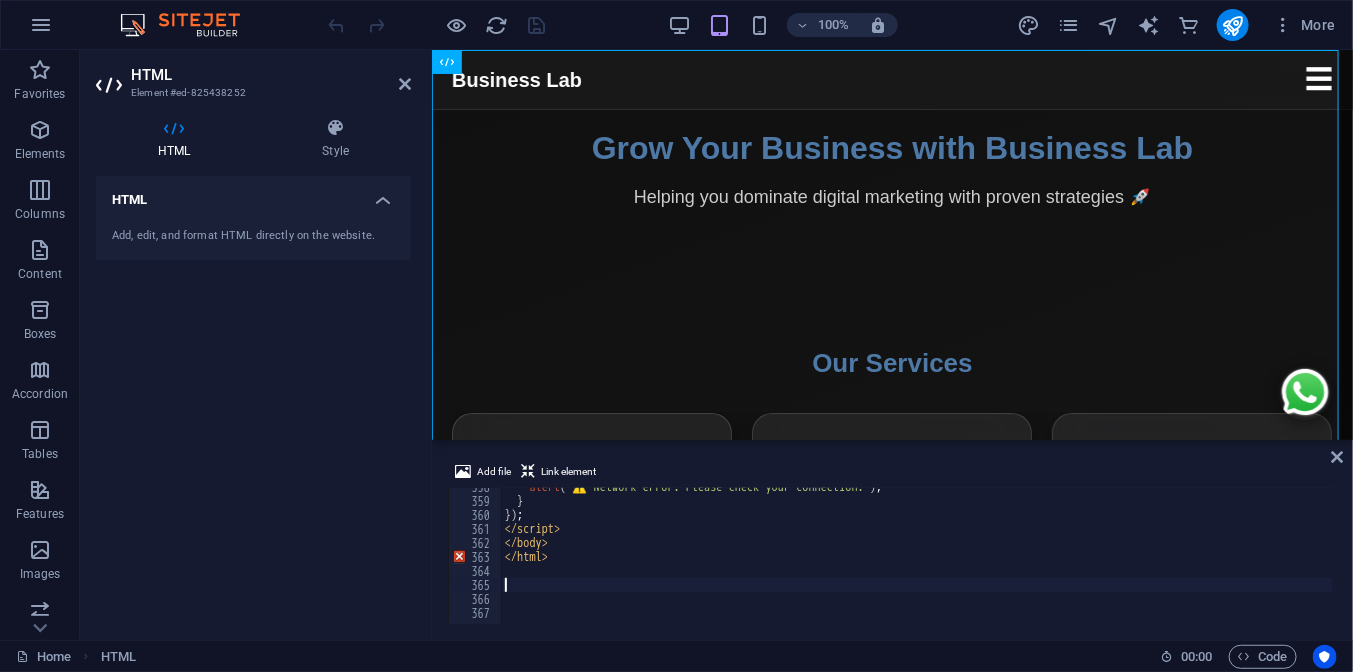 type 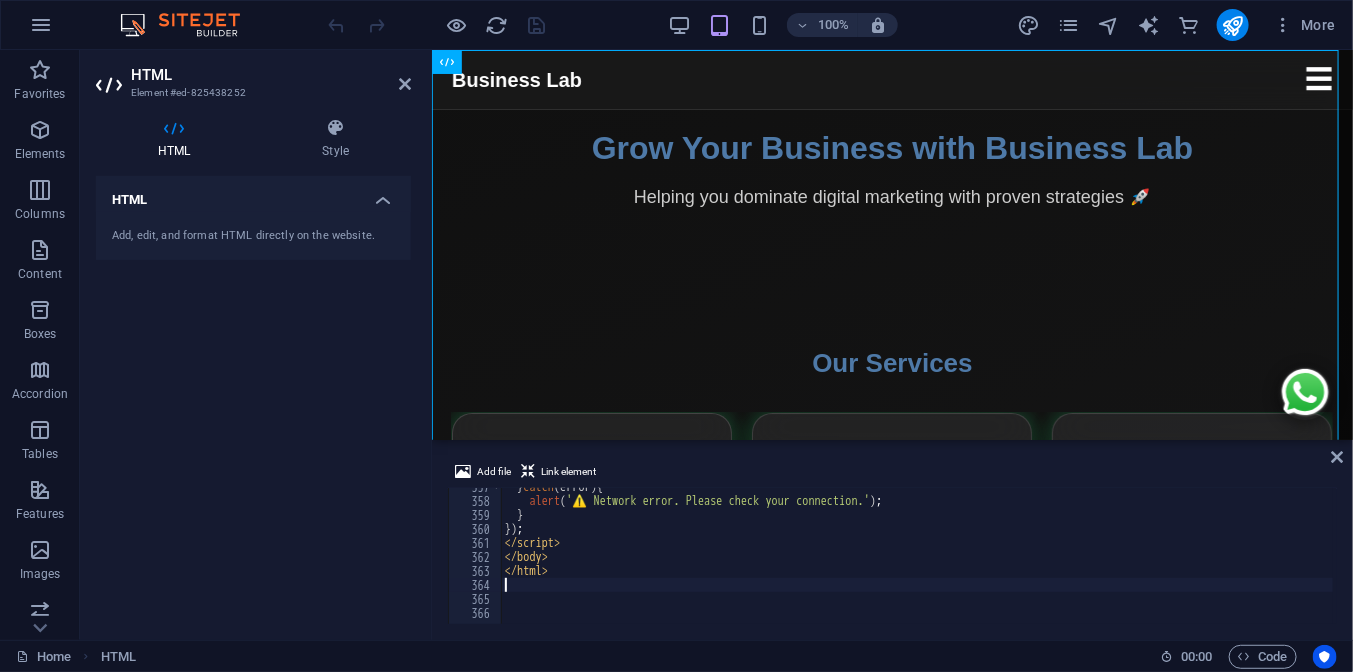 scroll, scrollTop: 4992, scrollLeft: 0, axis: vertical 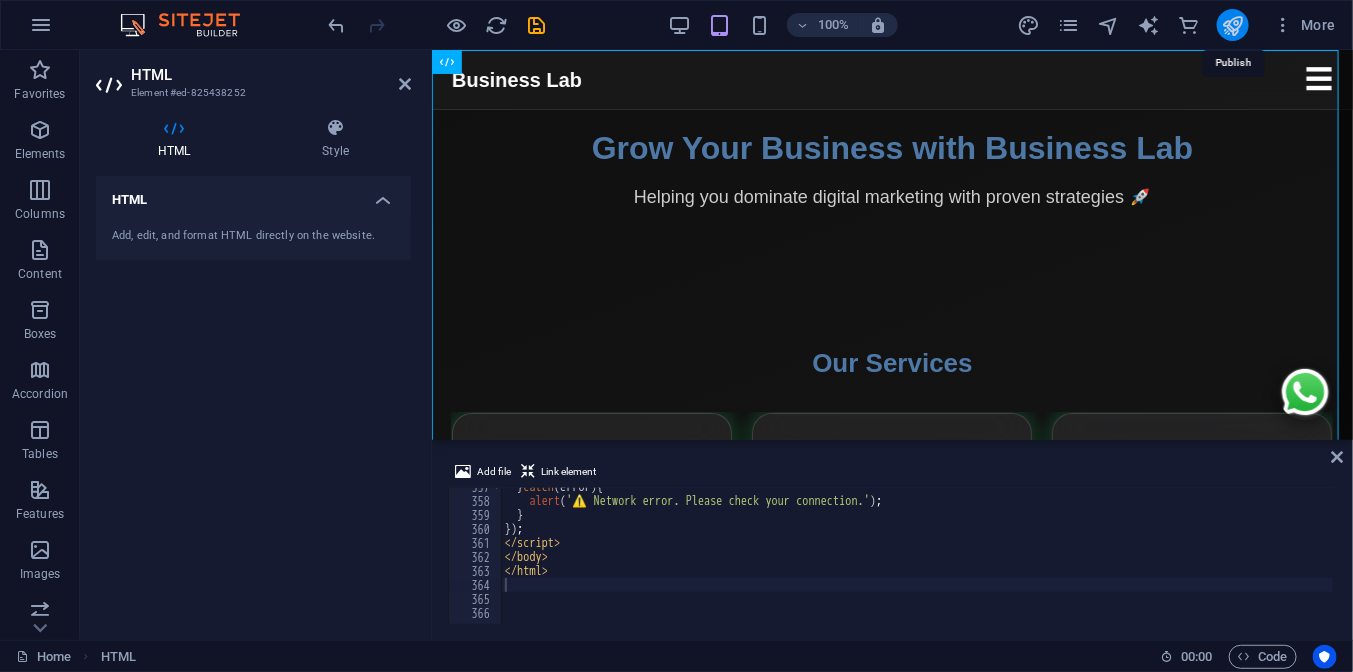 click at bounding box center (1232, 25) 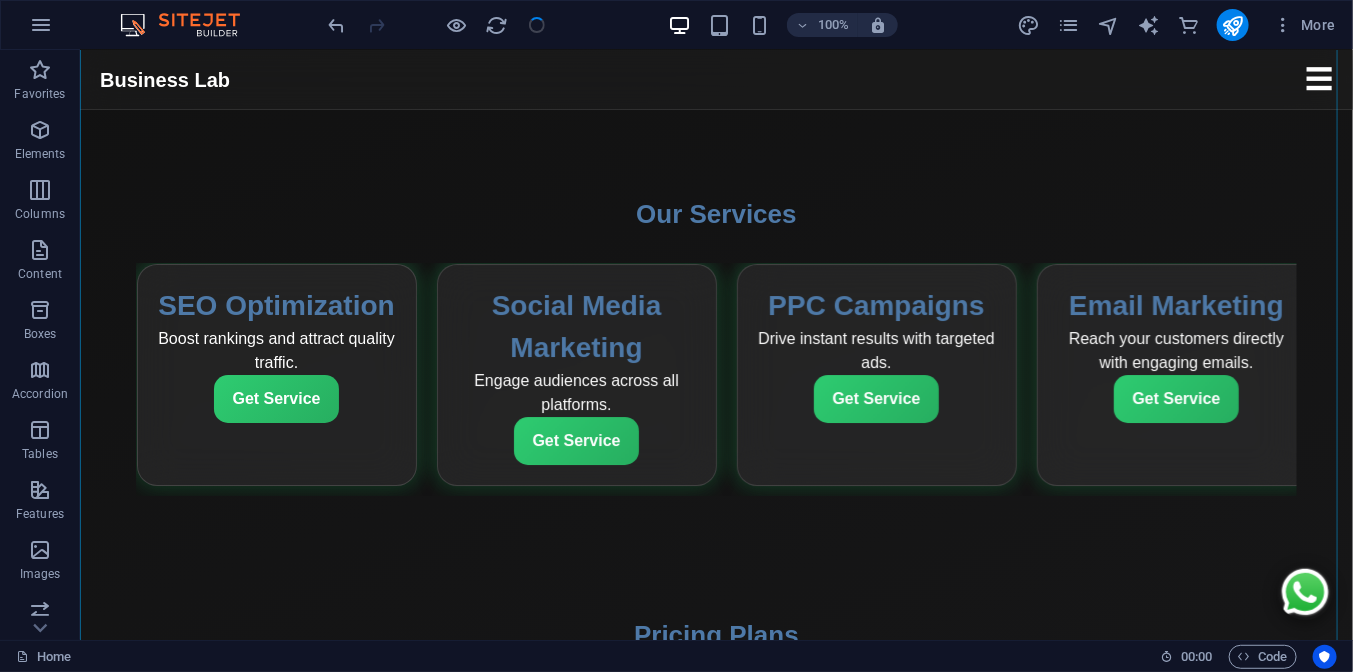 scroll, scrollTop: 300, scrollLeft: 0, axis: vertical 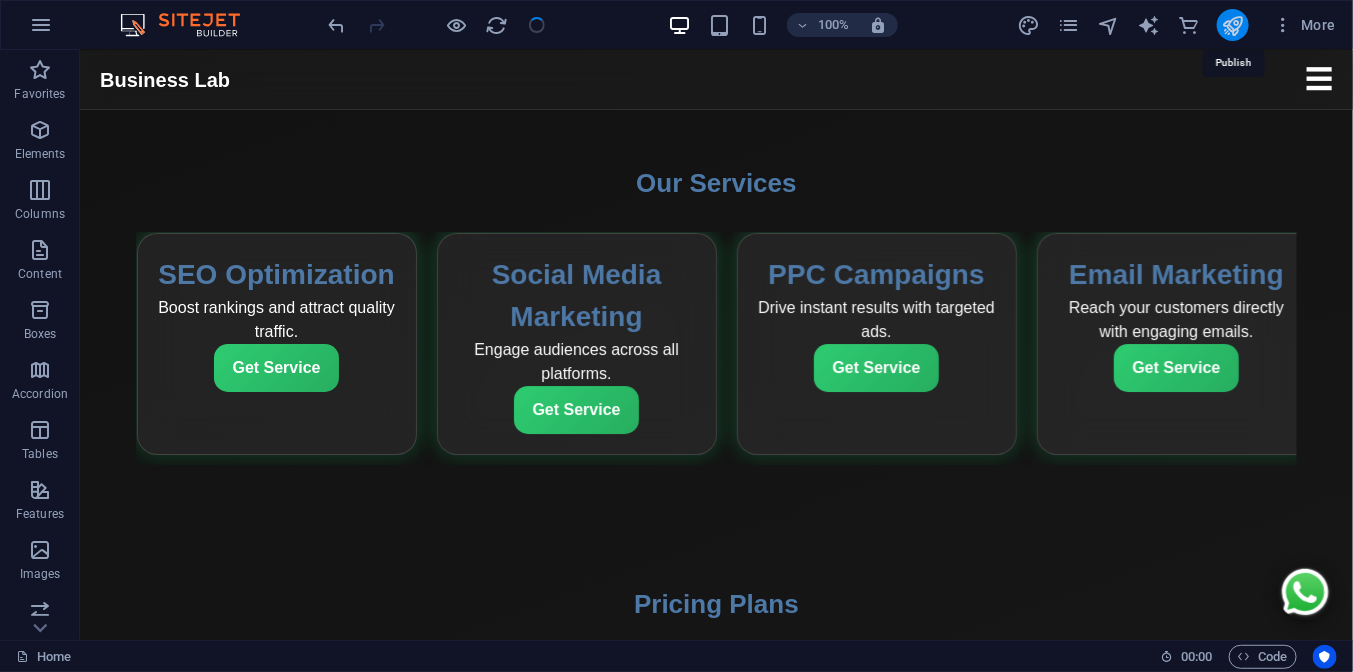 click at bounding box center (1232, 25) 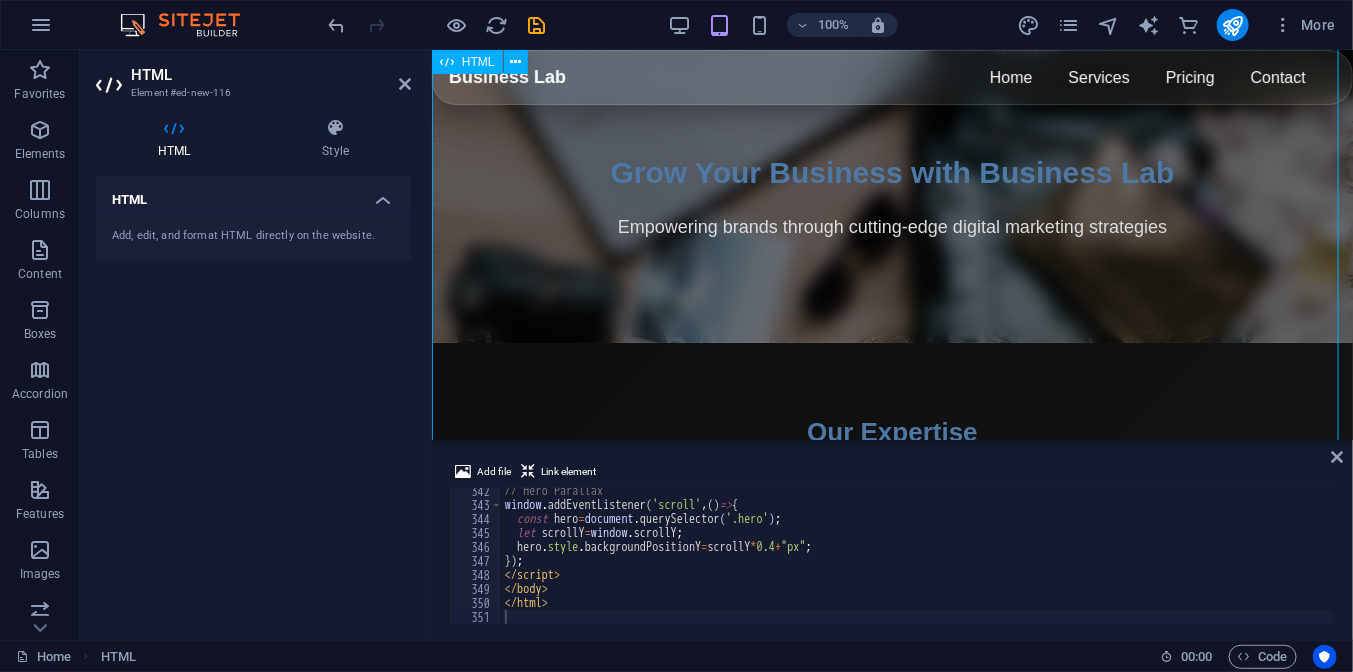 scroll, scrollTop: 650, scrollLeft: 0, axis: vertical 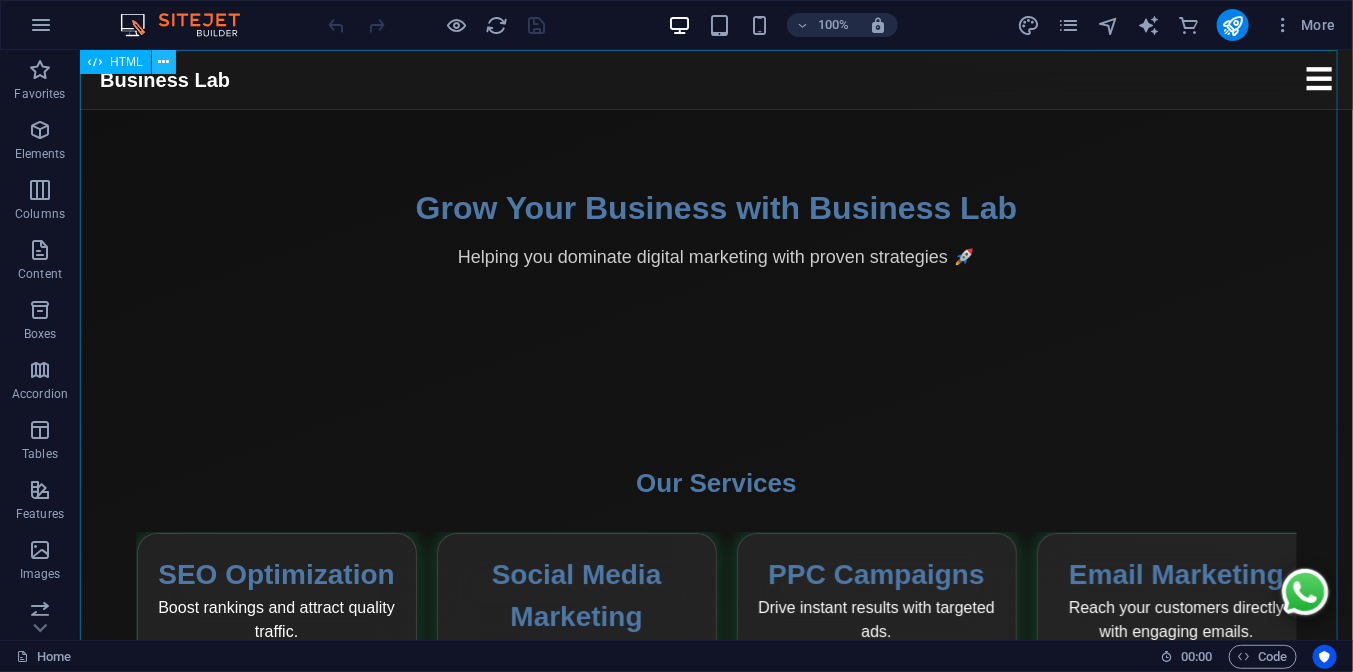 click at bounding box center (163, 62) 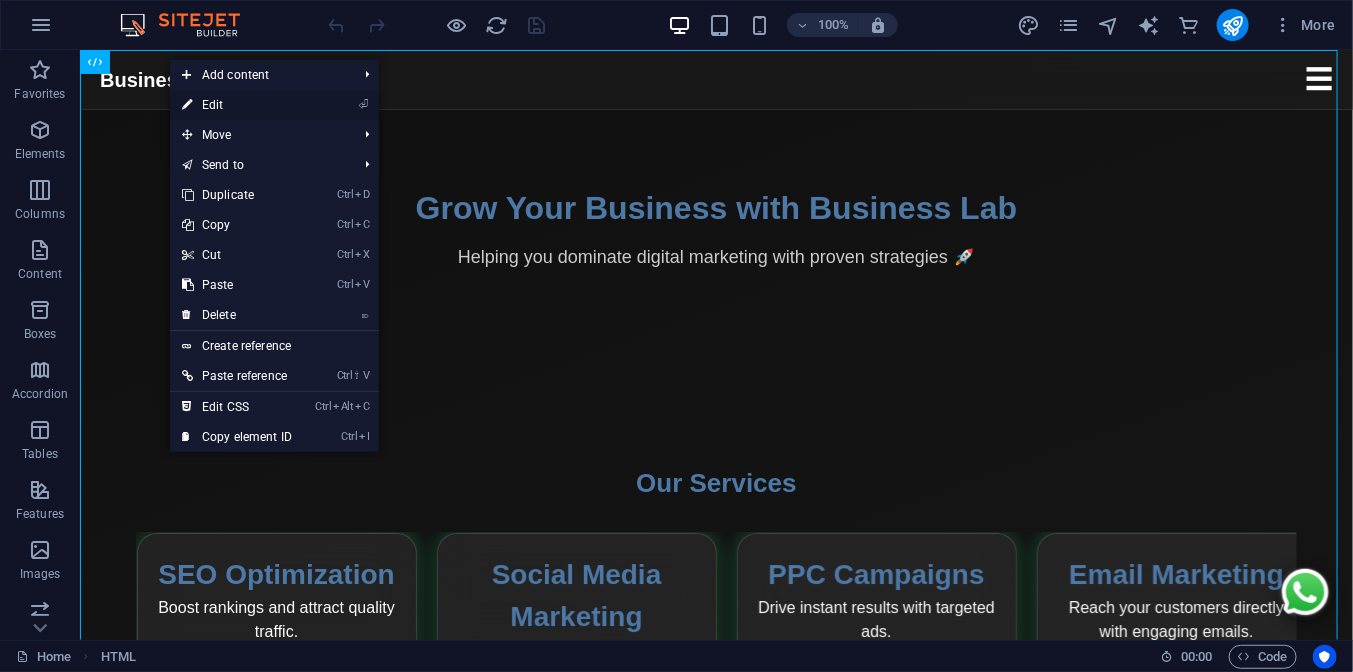 click on "⏎  Edit" at bounding box center [237, 105] 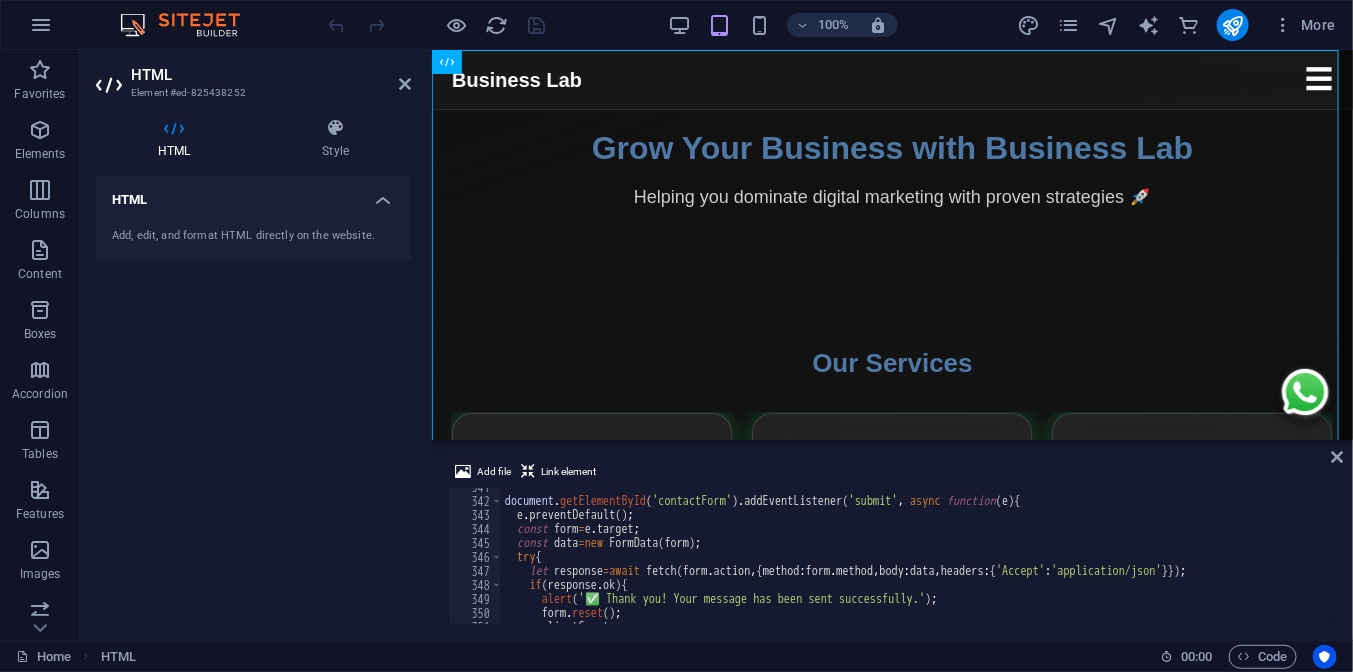 scroll, scrollTop: 4992, scrollLeft: 0, axis: vertical 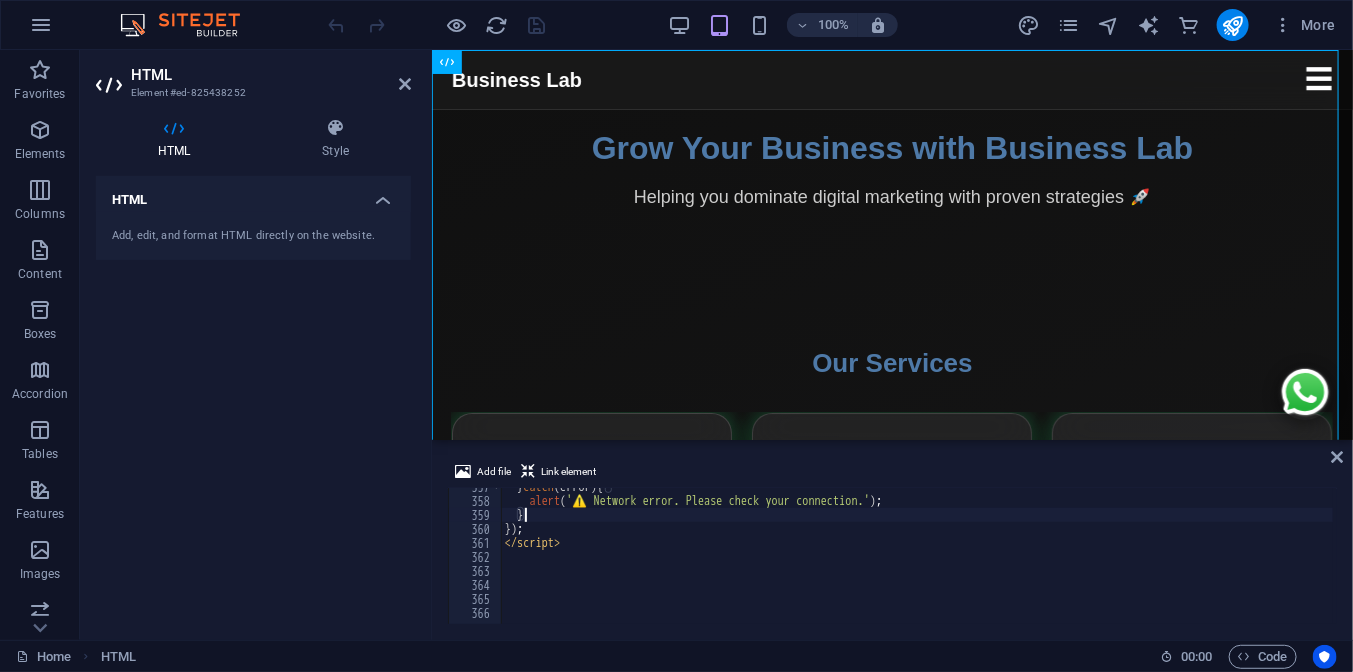 click on "} catch ( error ) {      alert ( '⚠️ Network error. Please check your connection.' ) ;    } }) ; </ script >" at bounding box center [1165, 560] 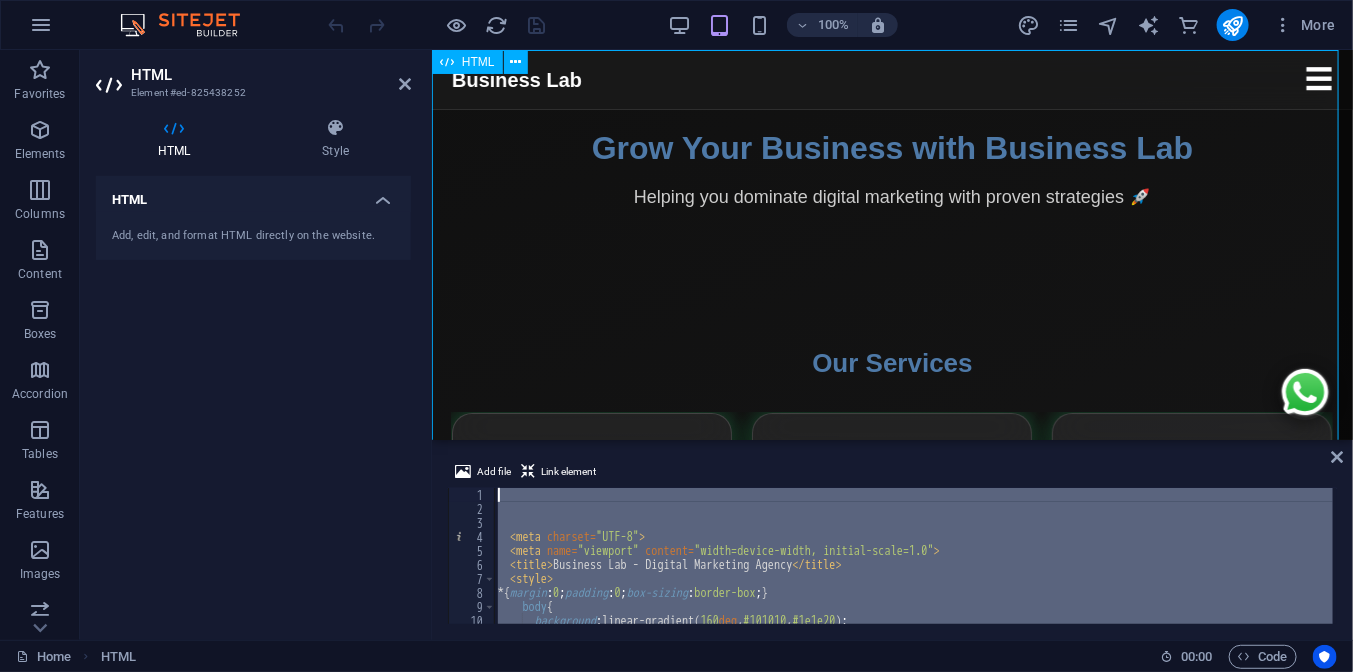 scroll, scrollTop: 0, scrollLeft: 0, axis: both 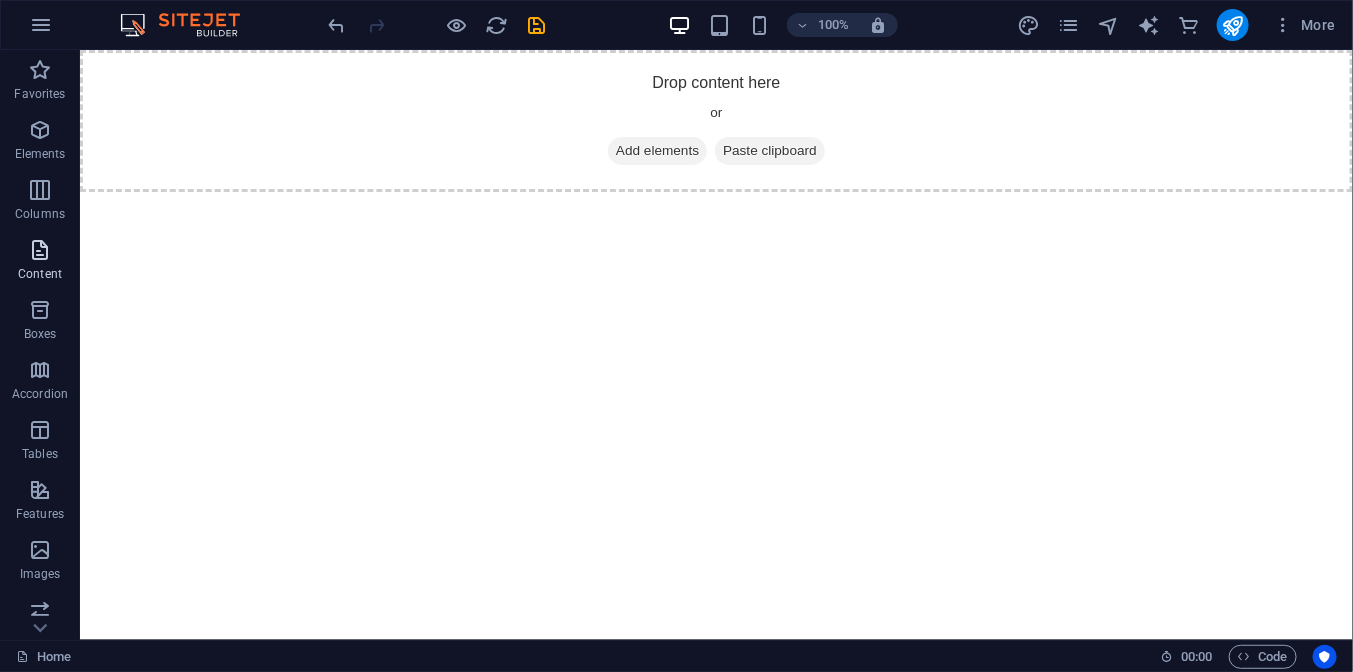 click on "Content" at bounding box center (40, 262) 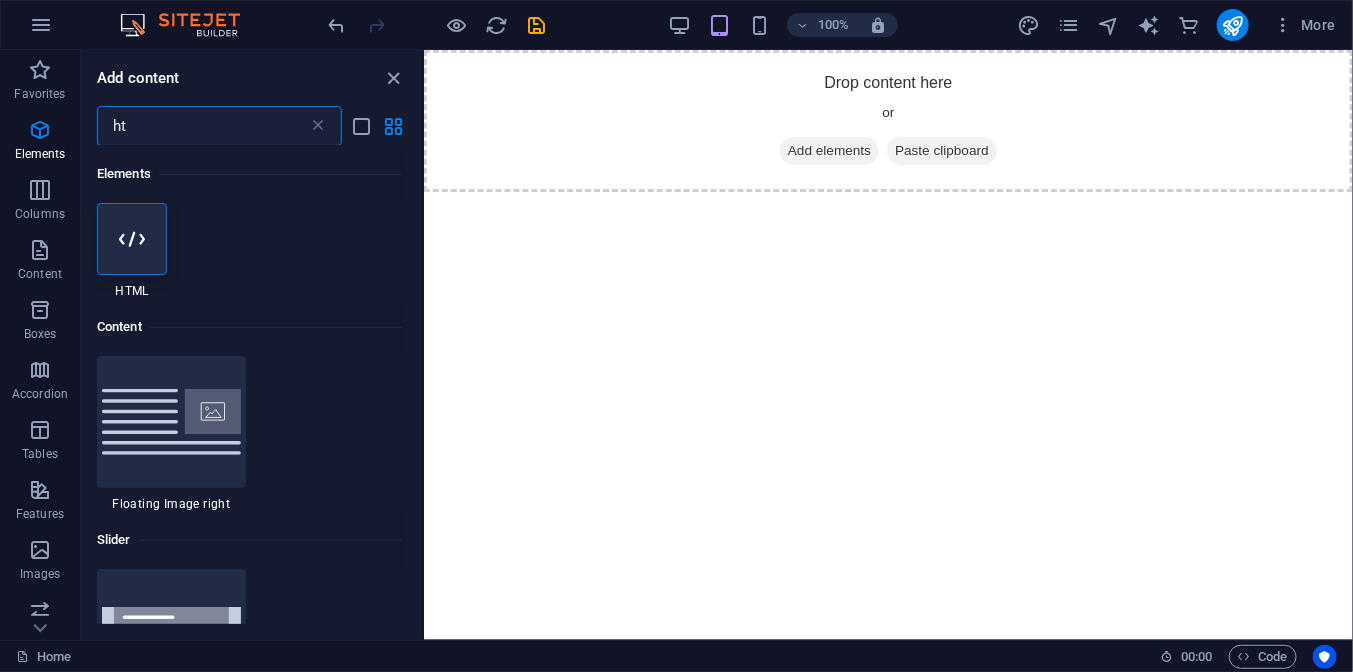 scroll, scrollTop: 0, scrollLeft: 0, axis: both 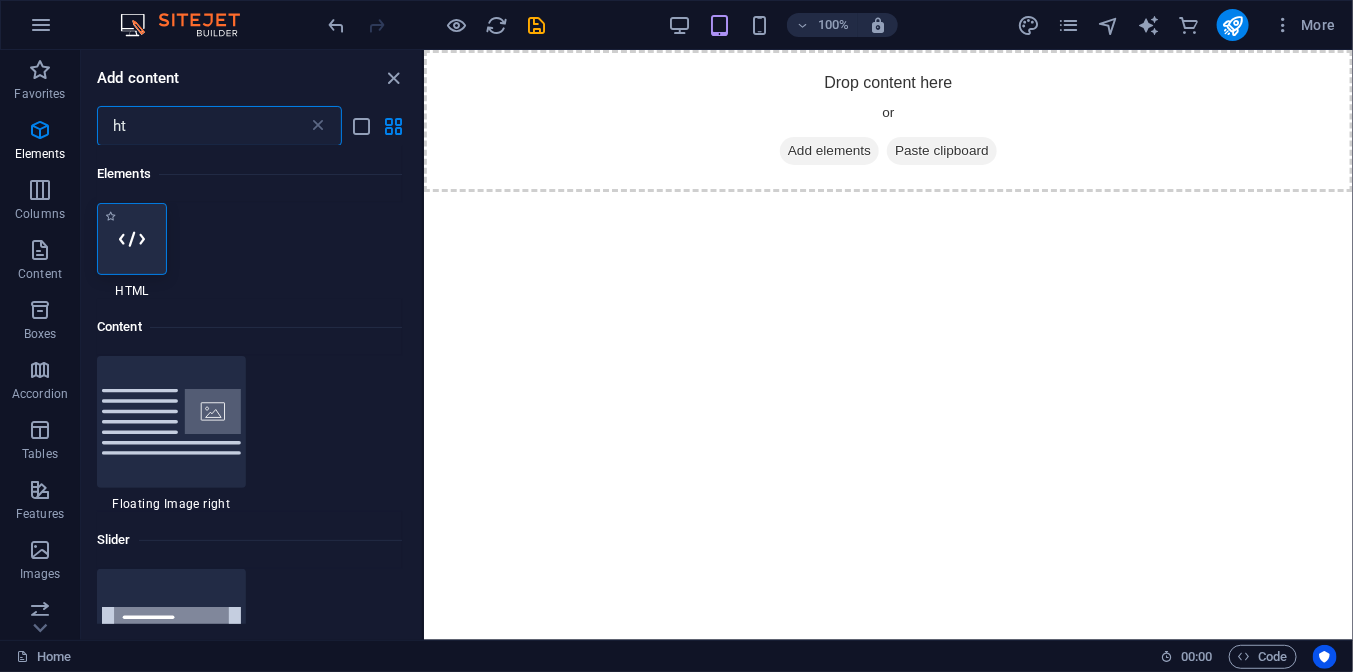 type on "ht" 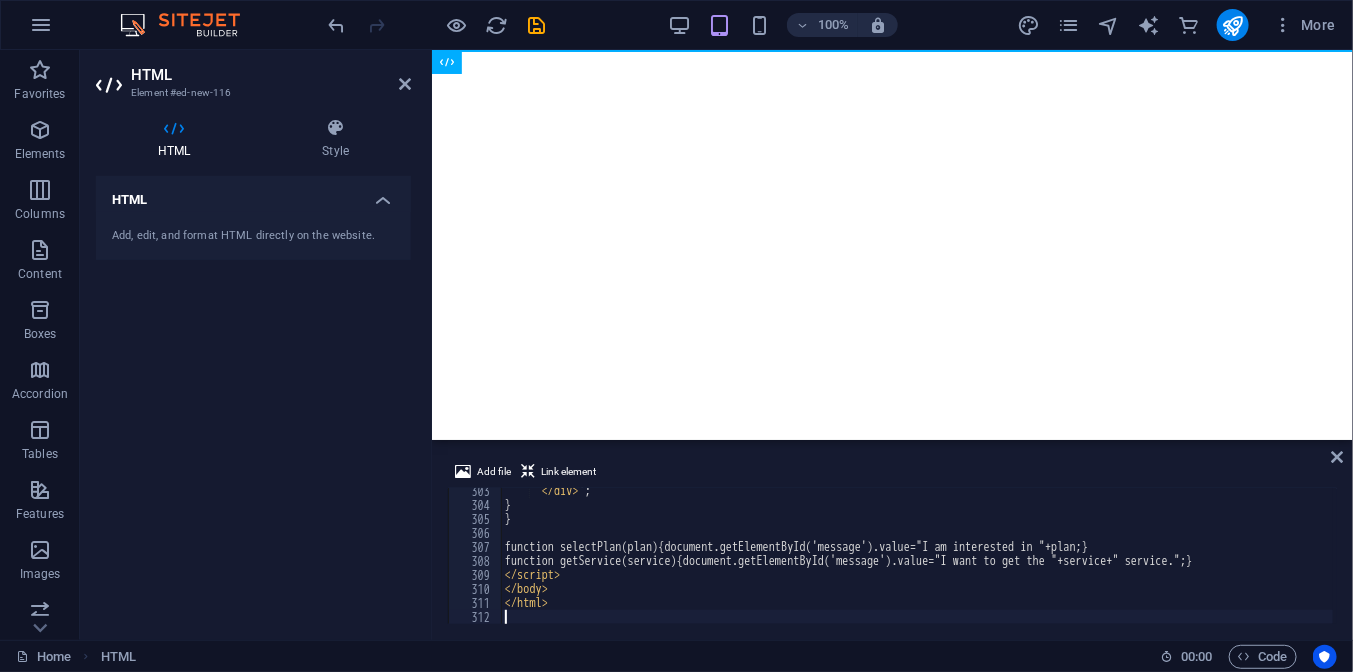 scroll, scrollTop: 4231, scrollLeft: 0, axis: vertical 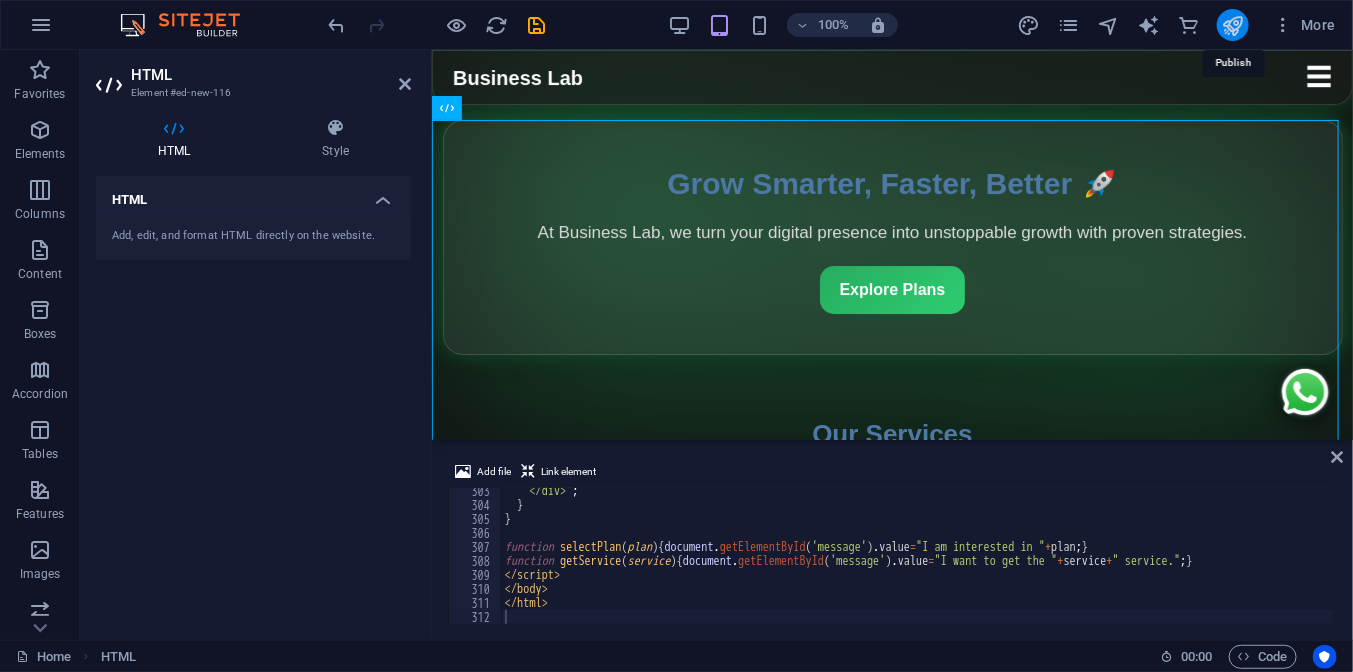 click at bounding box center (1232, 25) 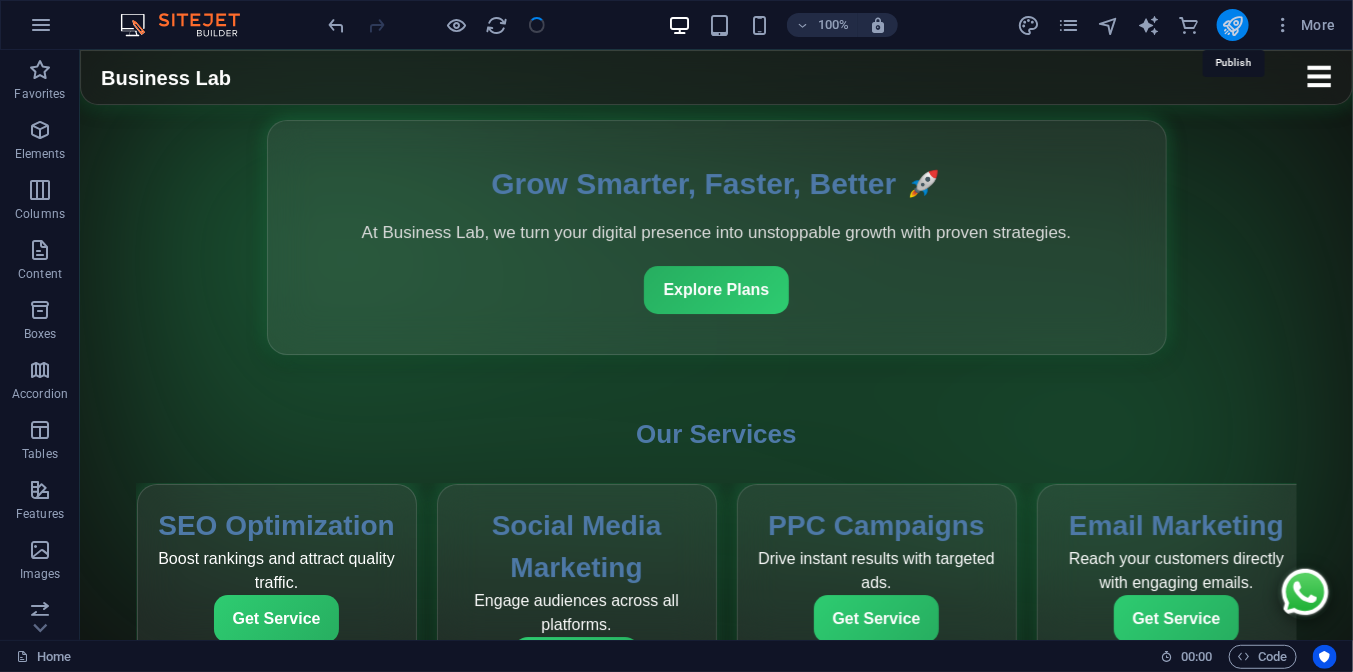 click at bounding box center (1232, 25) 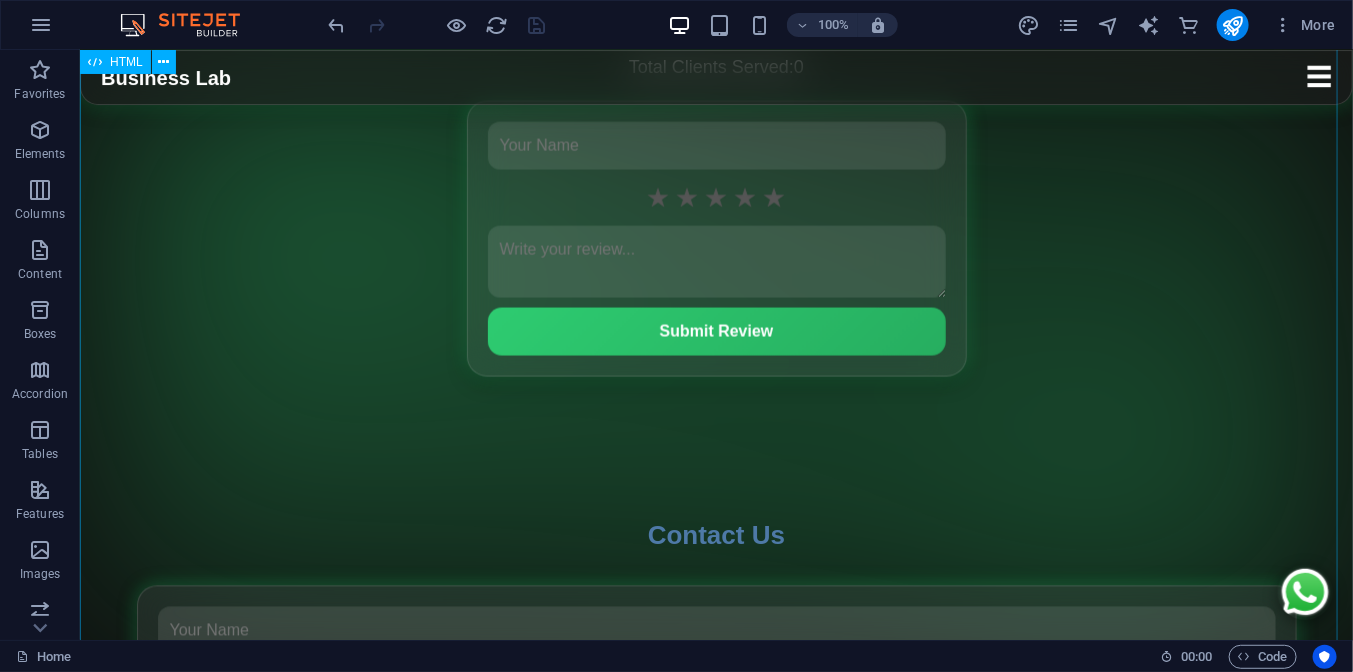 scroll, scrollTop: 1301, scrollLeft: 0, axis: vertical 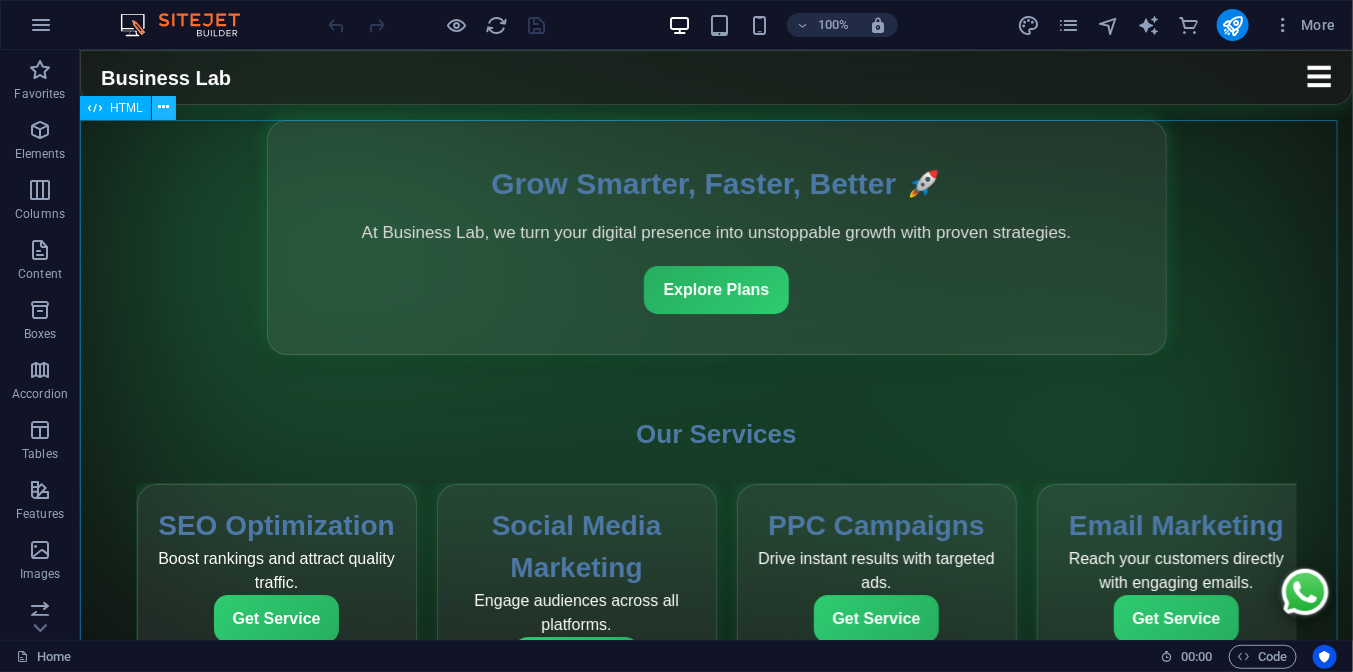 click at bounding box center [163, 107] 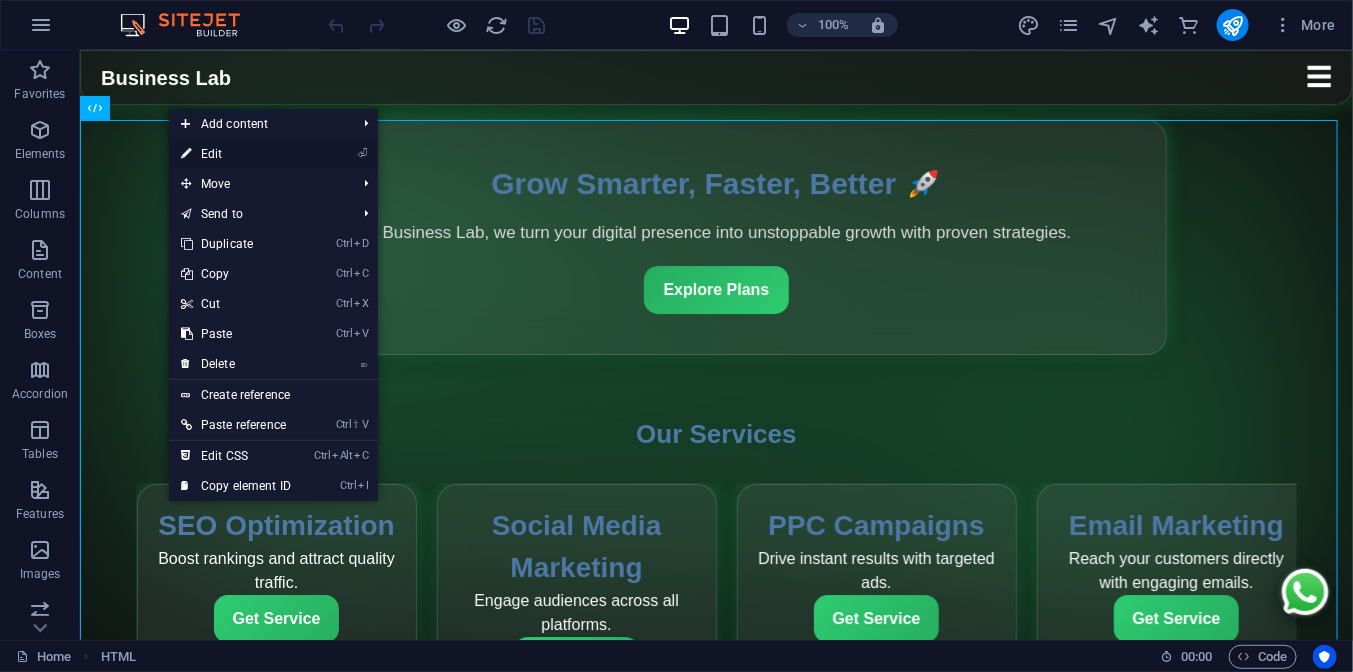 click on "⏎  Edit" at bounding box center (236, 154) 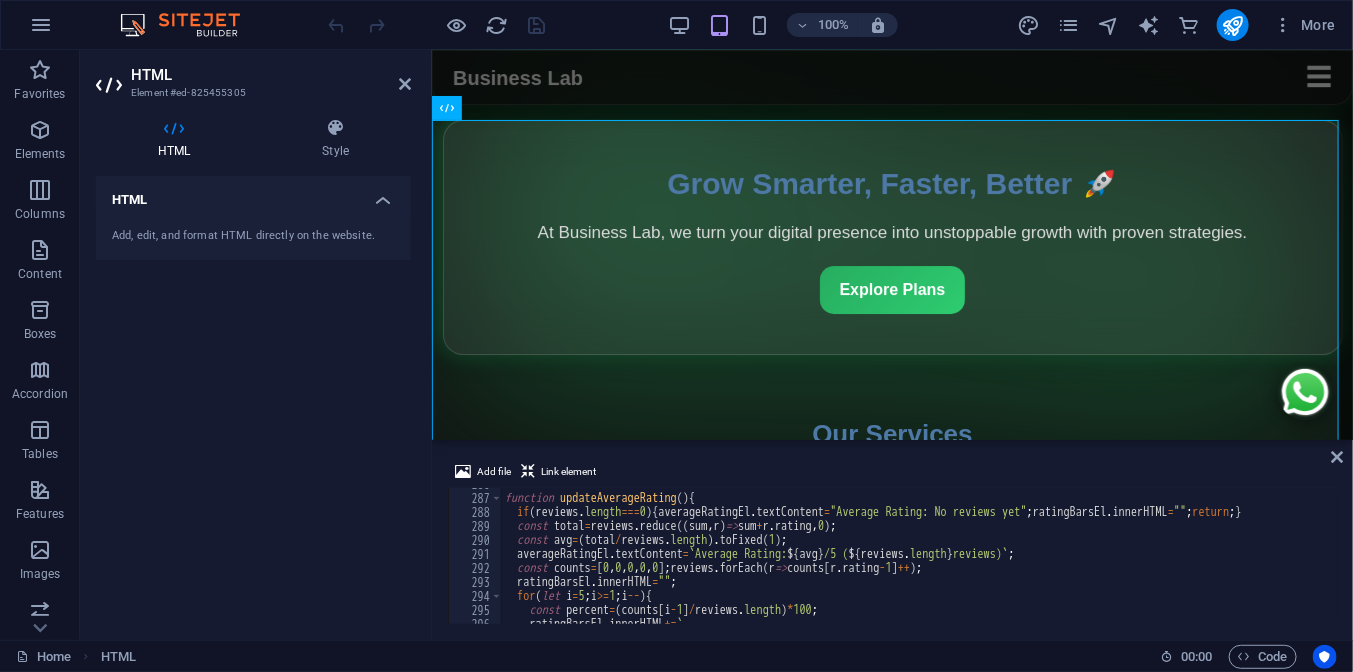 scroll, scrollTop: 4235, scrollLeft: 0, axis: vertical 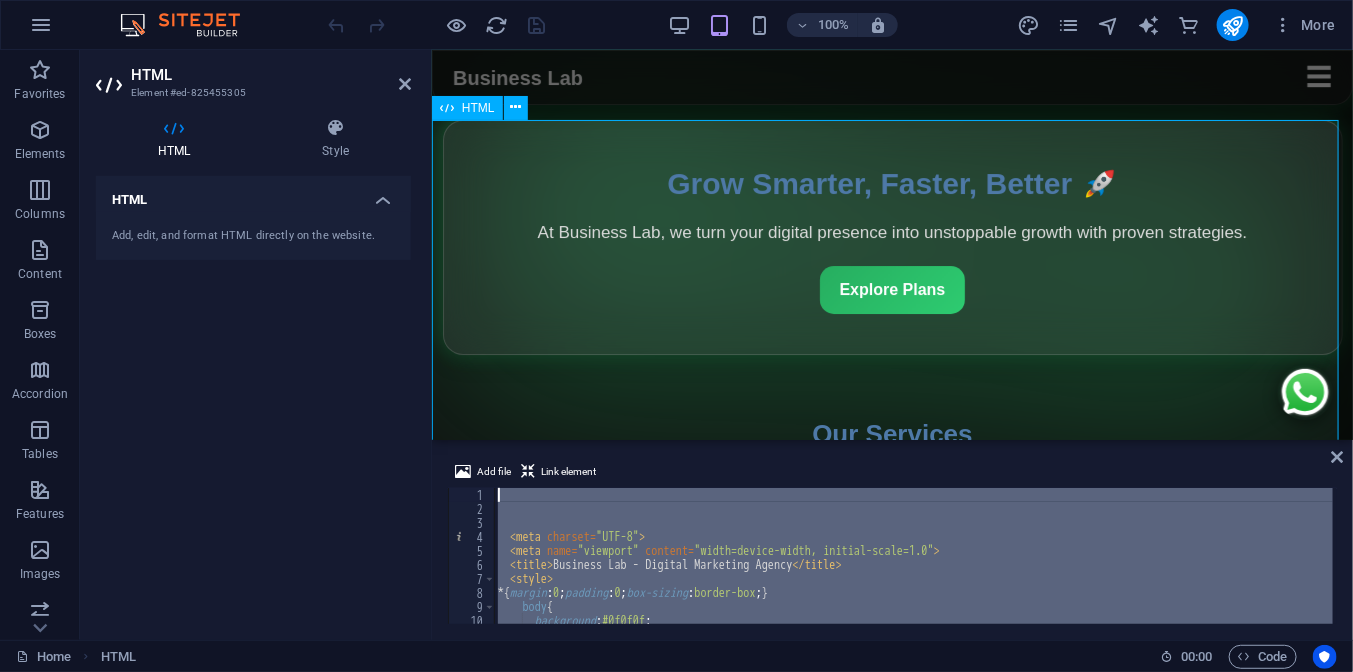 drag, startPoint x: 1229, startPoint y: 640, endPoint x: 716, endPoint y: 319, distance: 605.1529 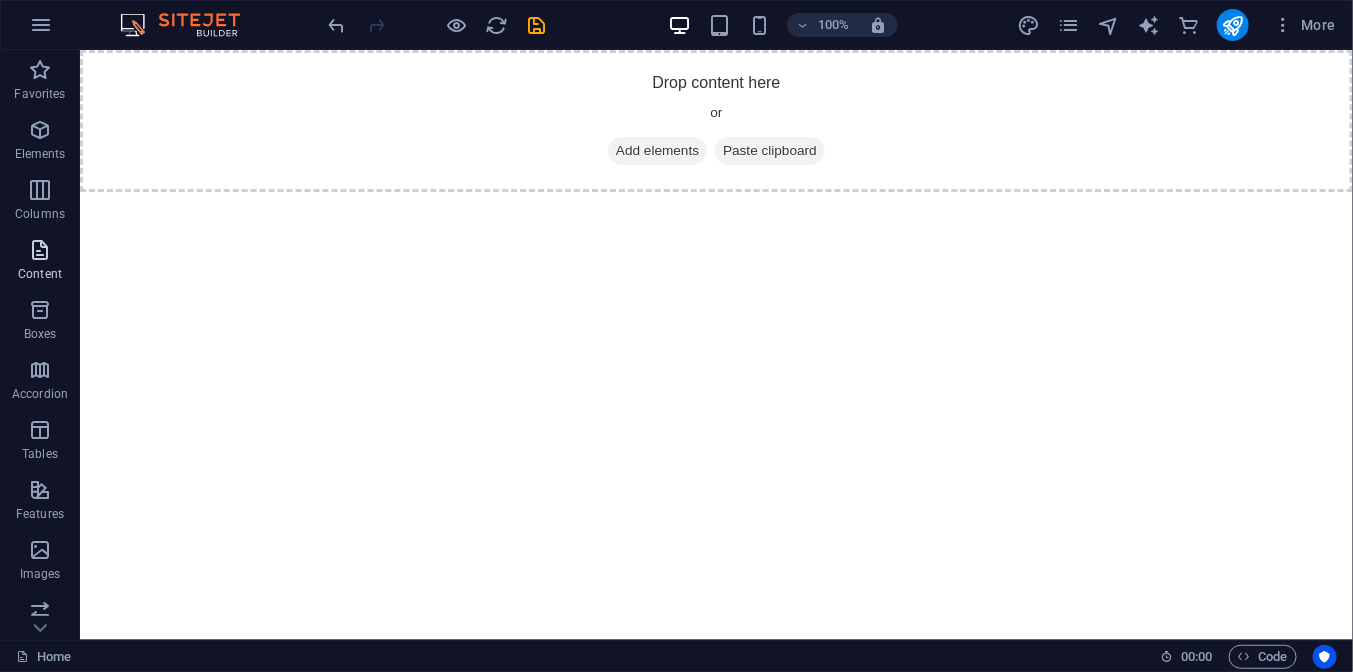 click at bounding box center (40, 250) 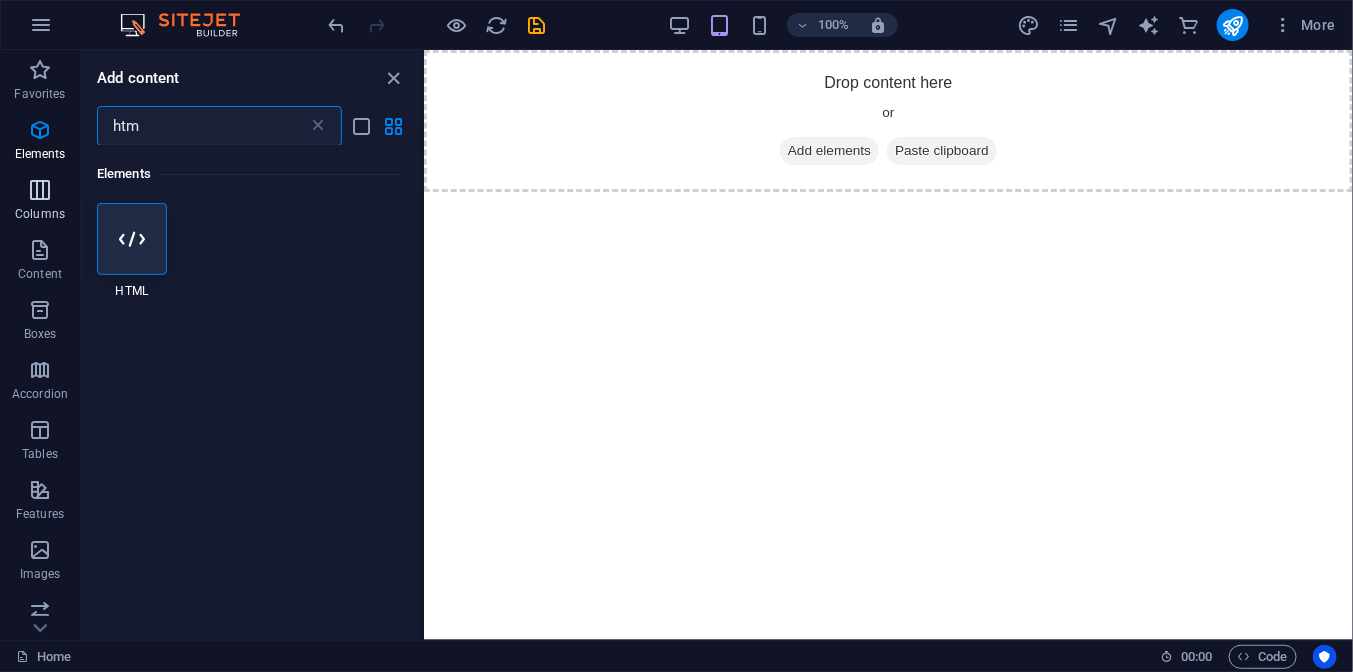 scroll, scrollTop: 0, scrollLeft: 0, axis: both 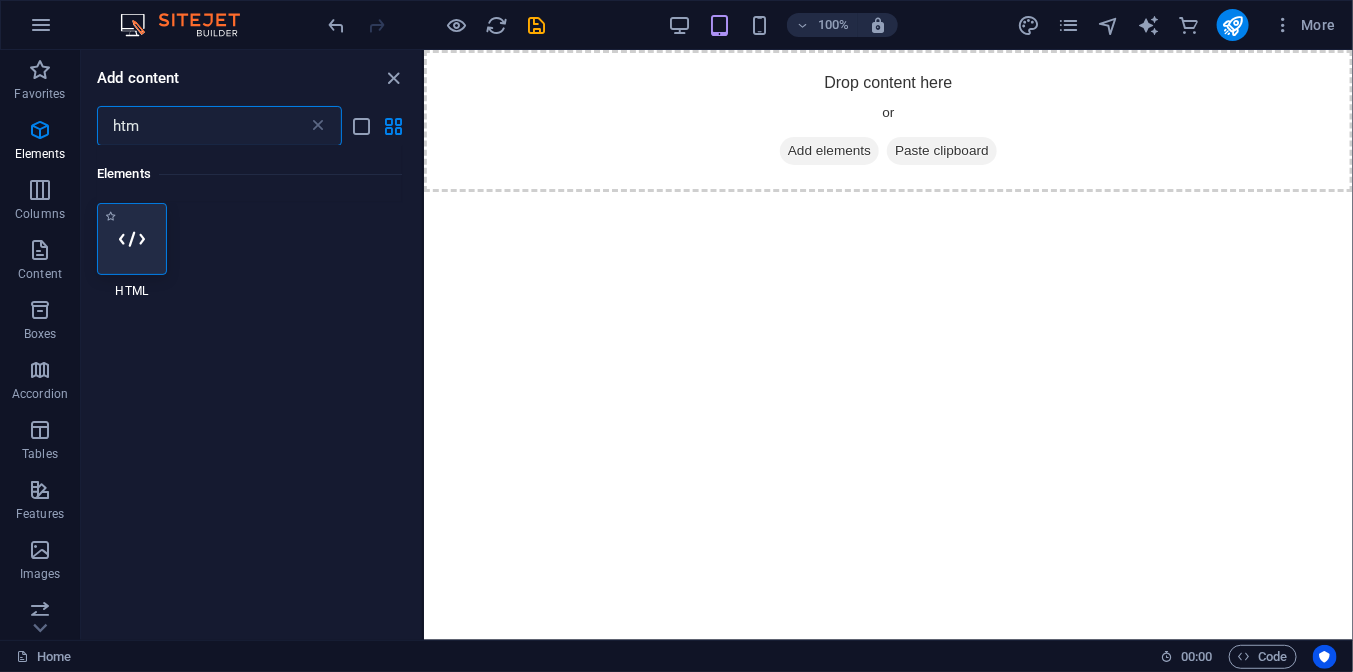type on "htm" 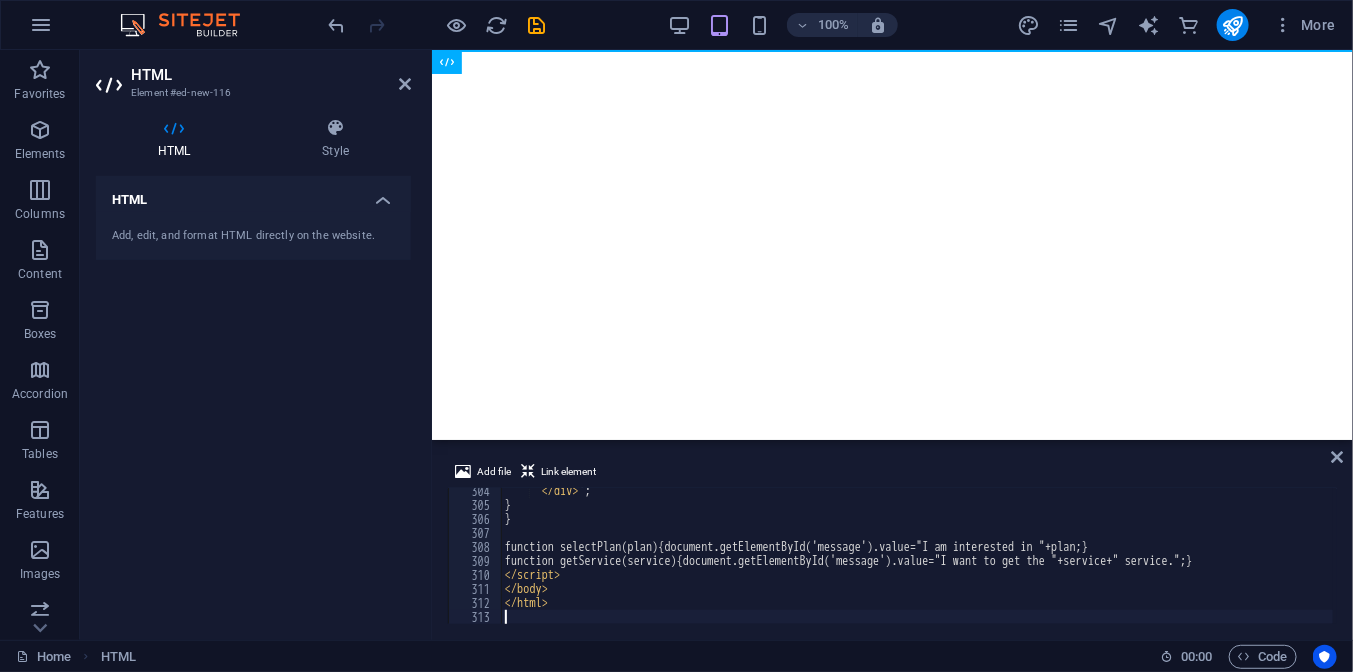 scroll, scrollTop: 4245, scrollLeft: 0, axis: vertical 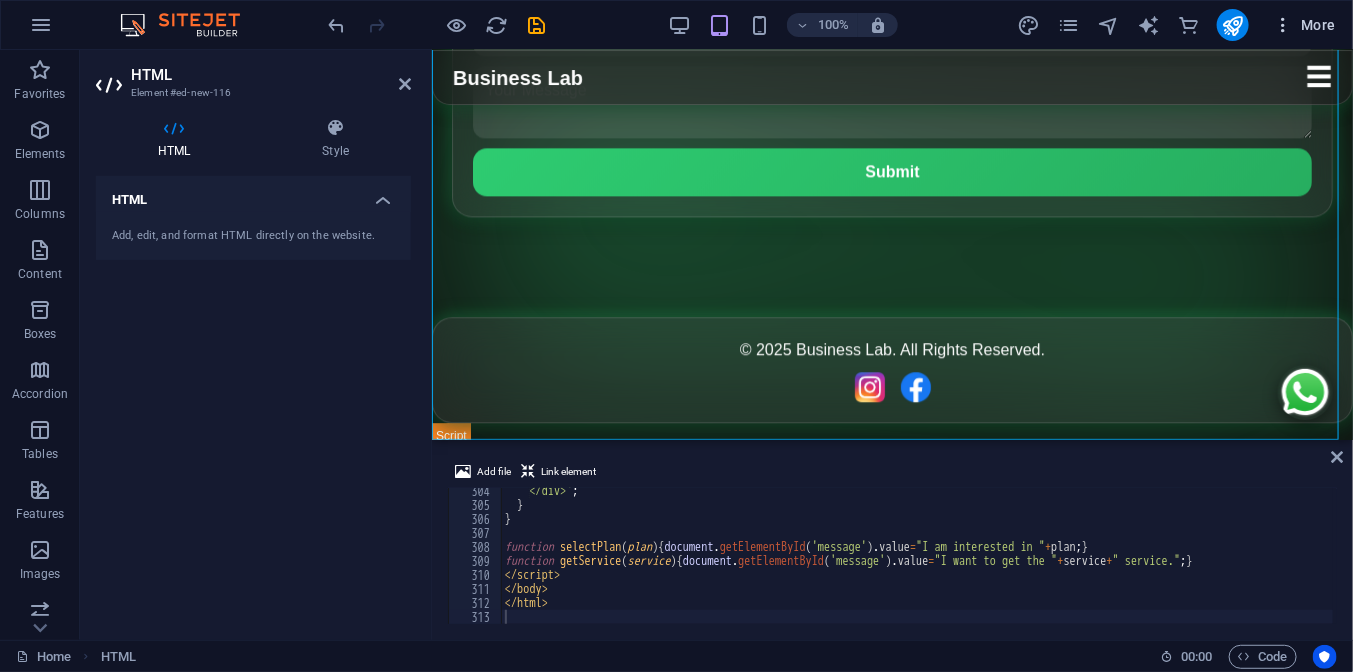 click on "More" at bounding box center [1304, 25] 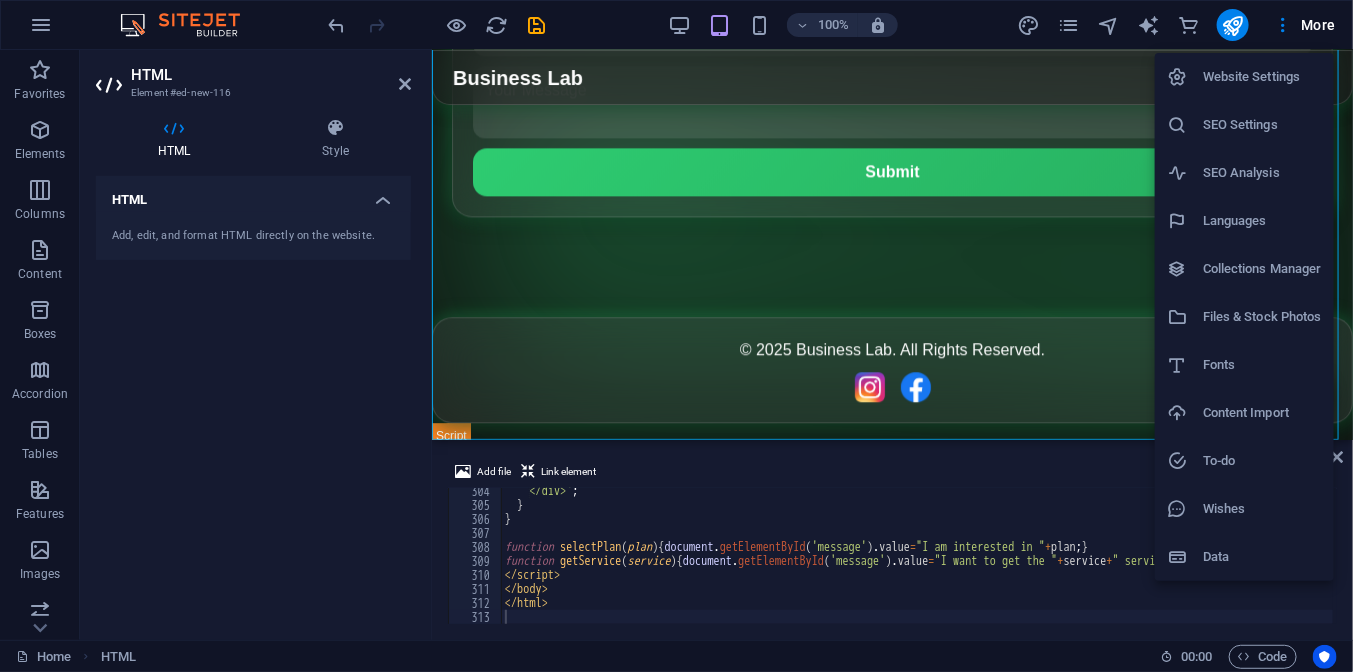 click on "SEO Analysis" at bounding box center (1262, 173) 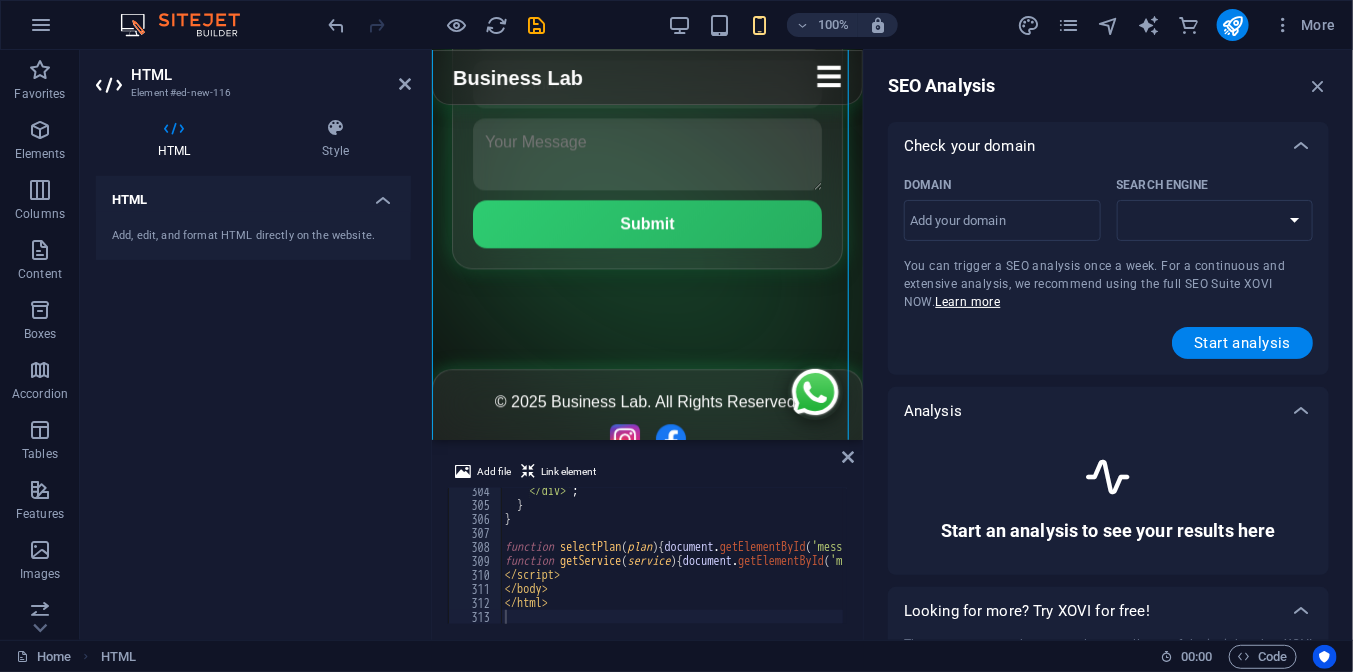 select on "google.com" 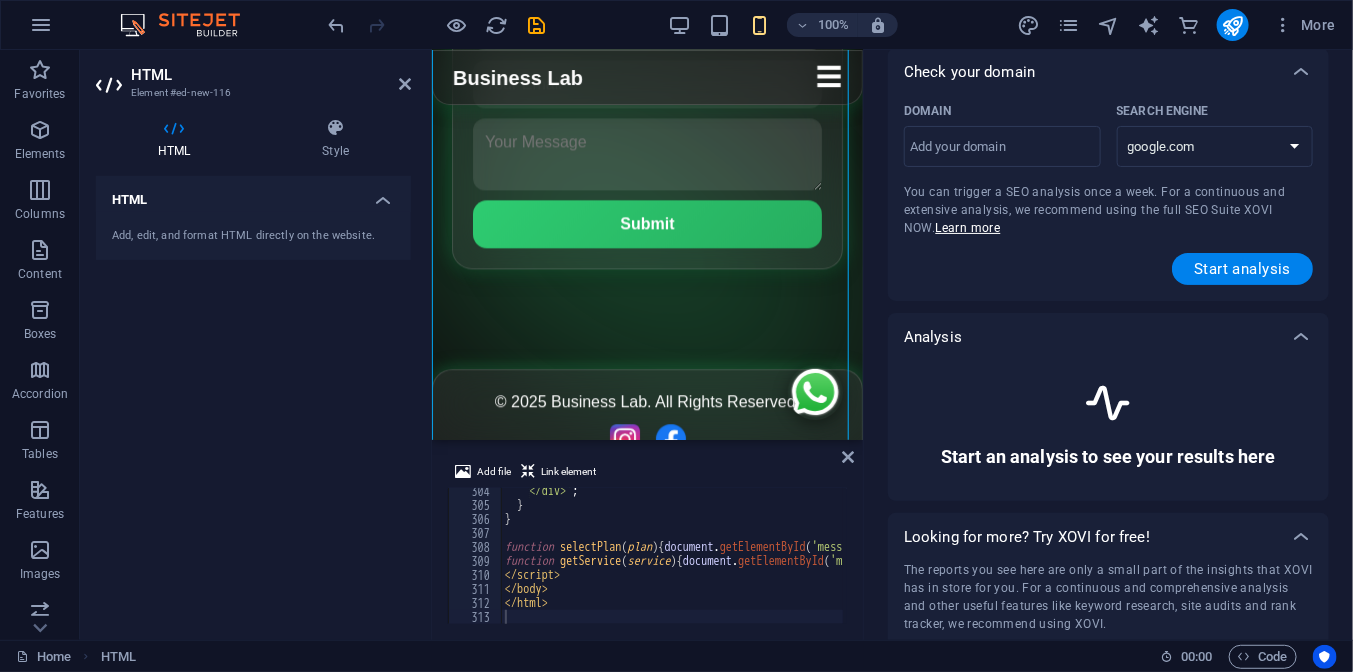 scroll, scrollTop: 100, scrollLeft: 0, axis: vertical 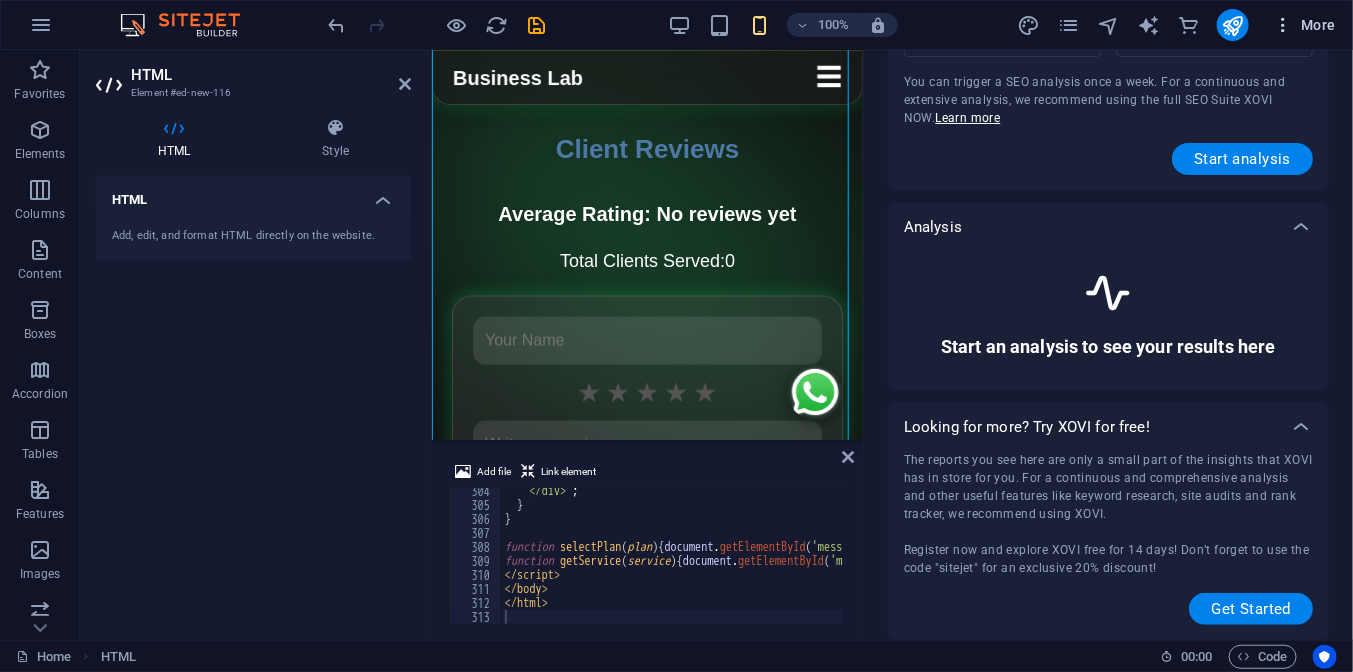 click on "More" at bounding box center [1304, 25] 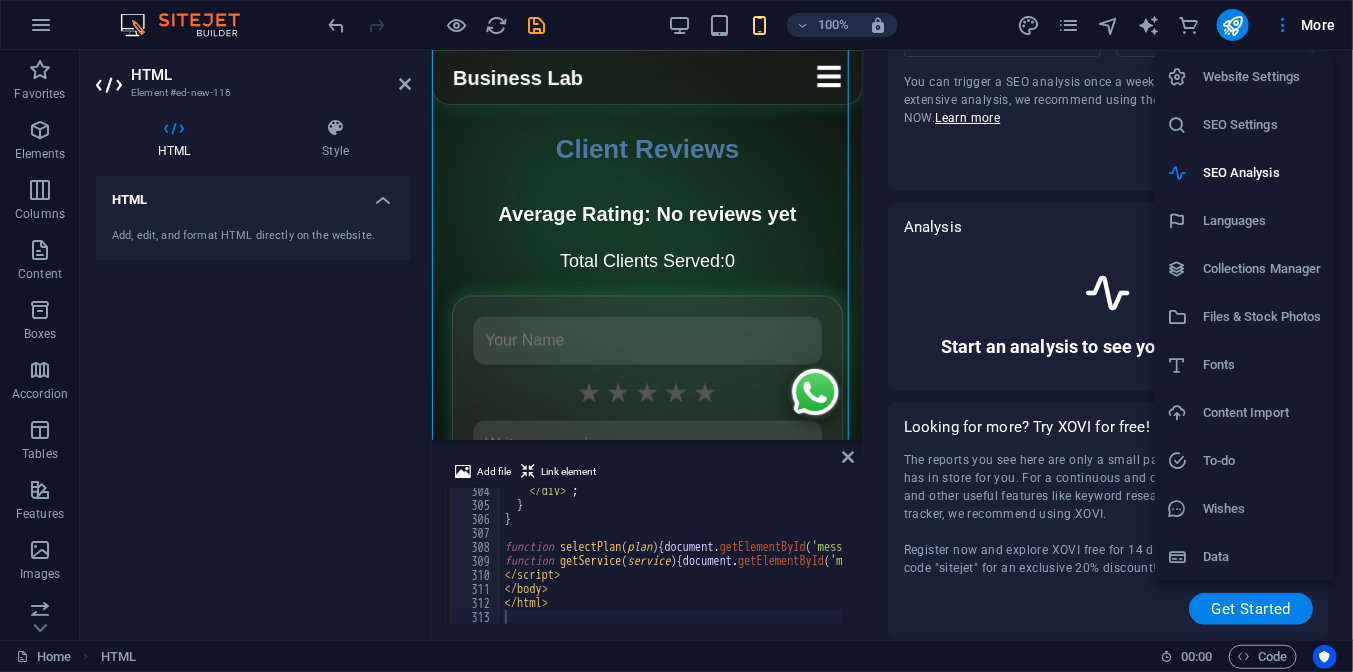 click on "SEO Settings" at bounding box center [1262, 125] 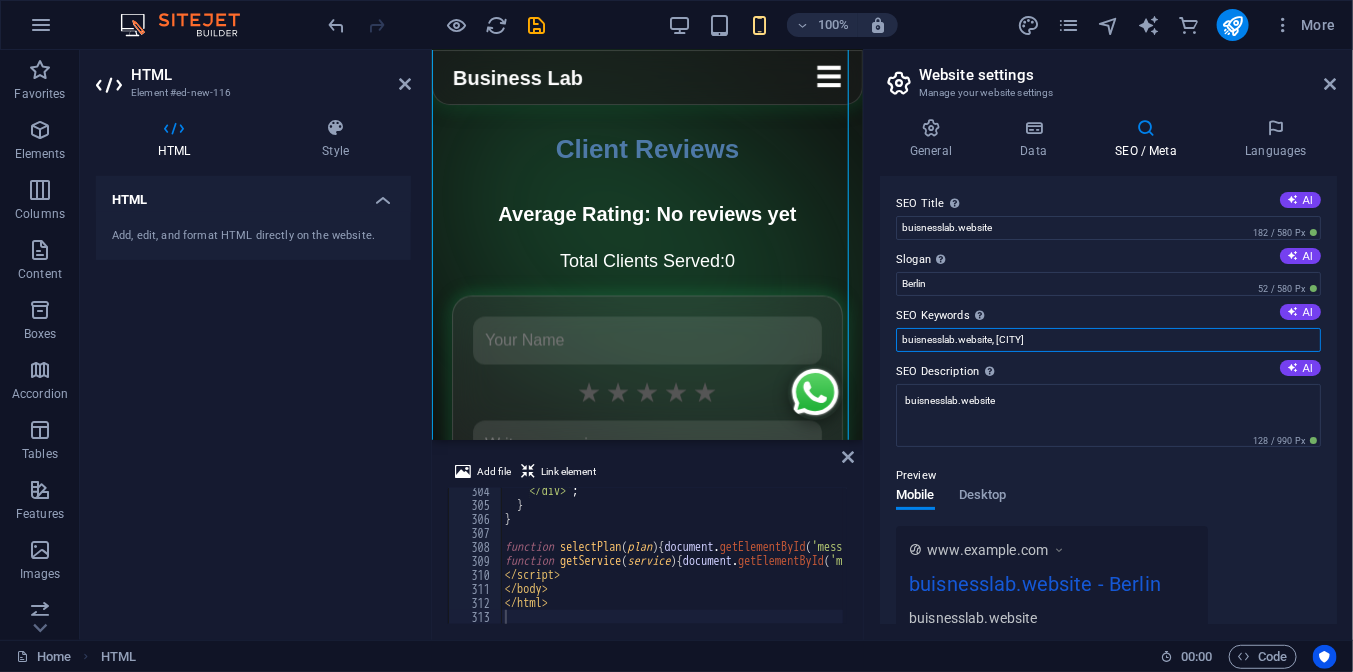 click on "buisnesslab.website, Berlin" at bounding box center [1108, 340] 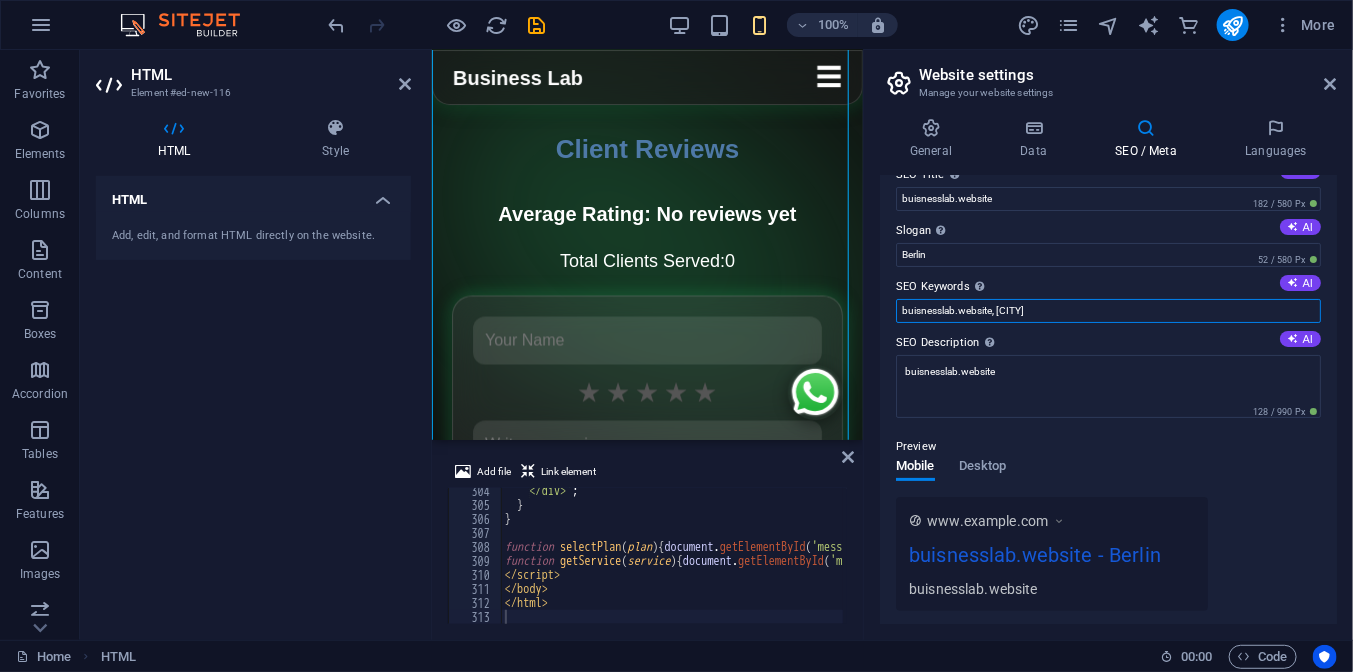 scroll, scrollTop: 0, scrollLeft: 0, axis: both 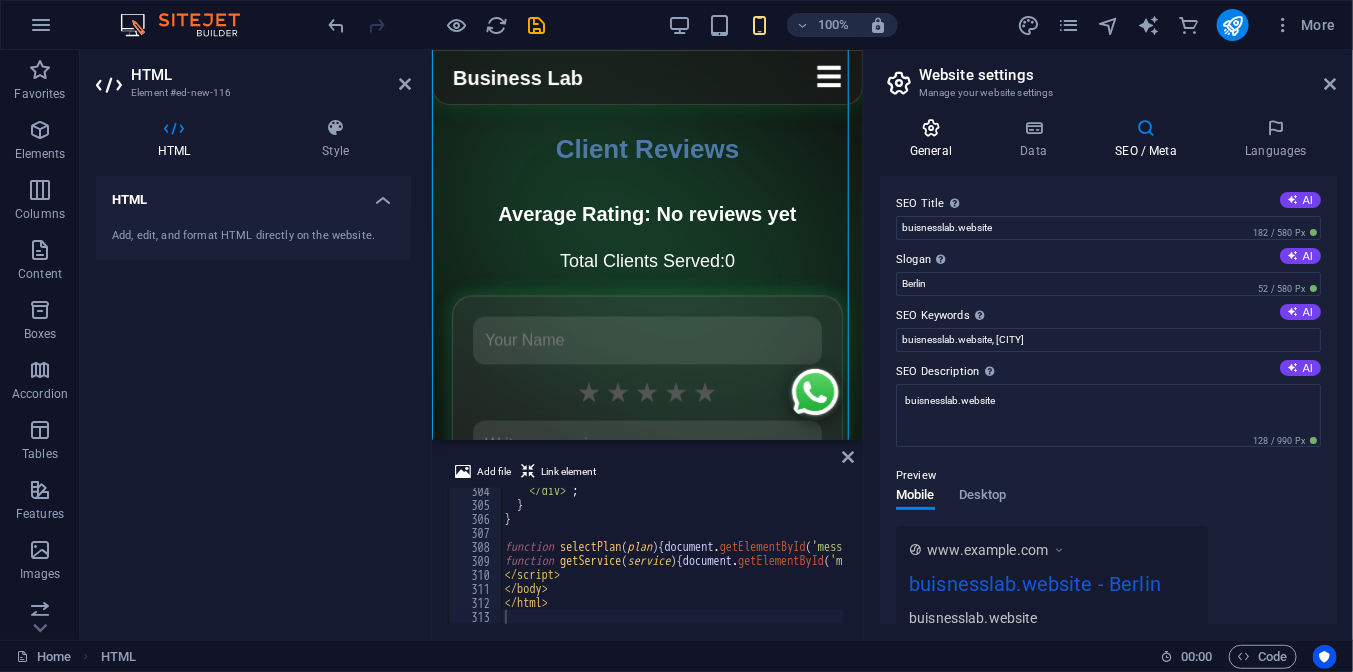 click at bounding box center [931, 128] 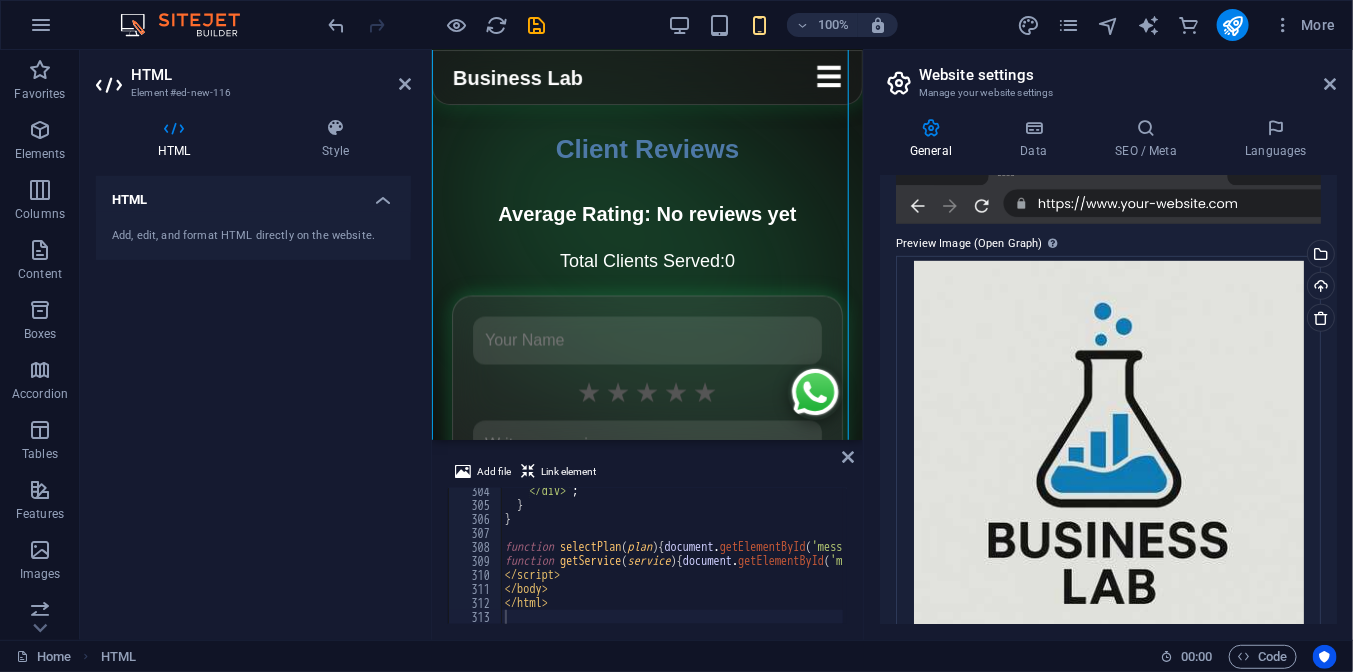 scroll, scrollTop: 469, scrollLeft: 0, axis: vertical 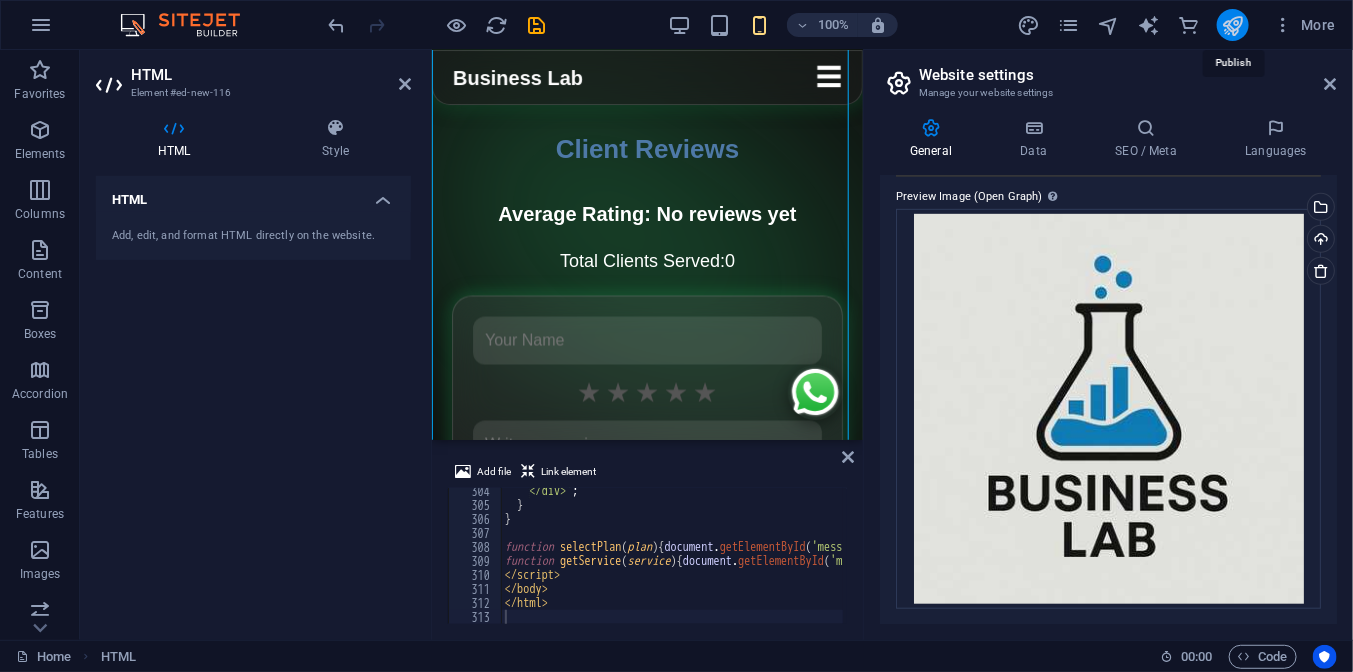 click at bounding box center [1232, 25] 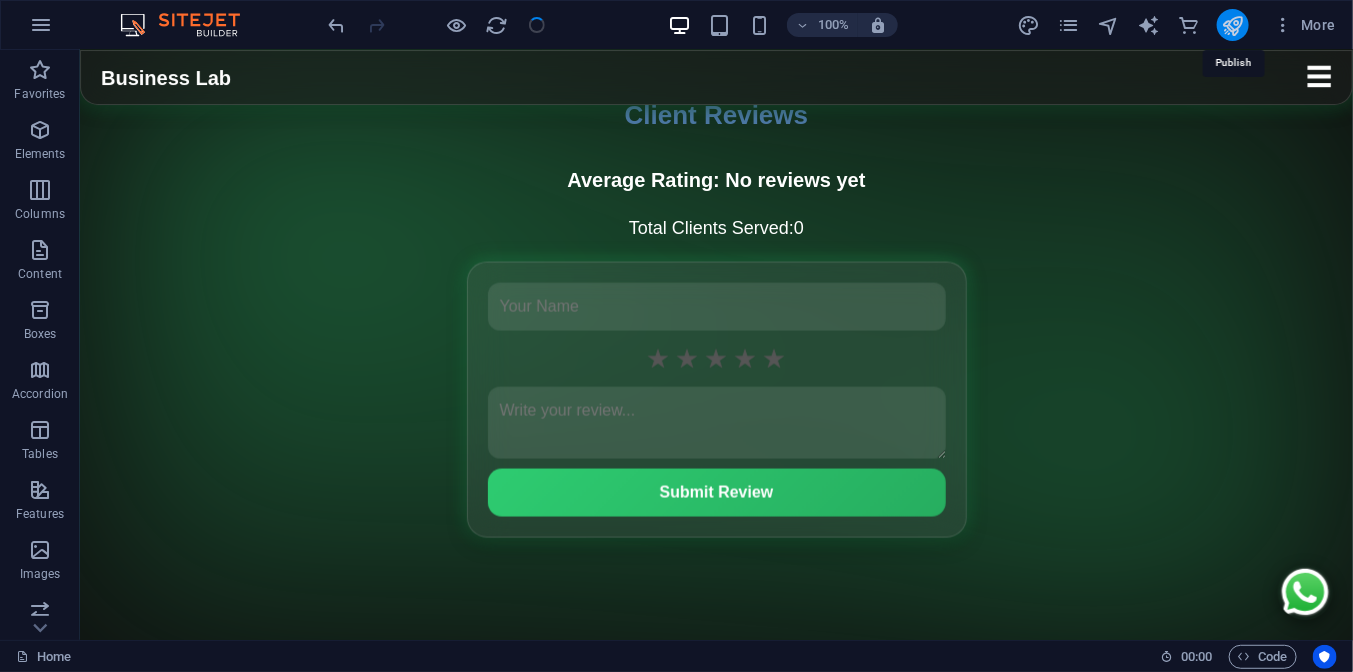 scroll, scrollTop: 1194, scrollLeft: 0, axis: vertical 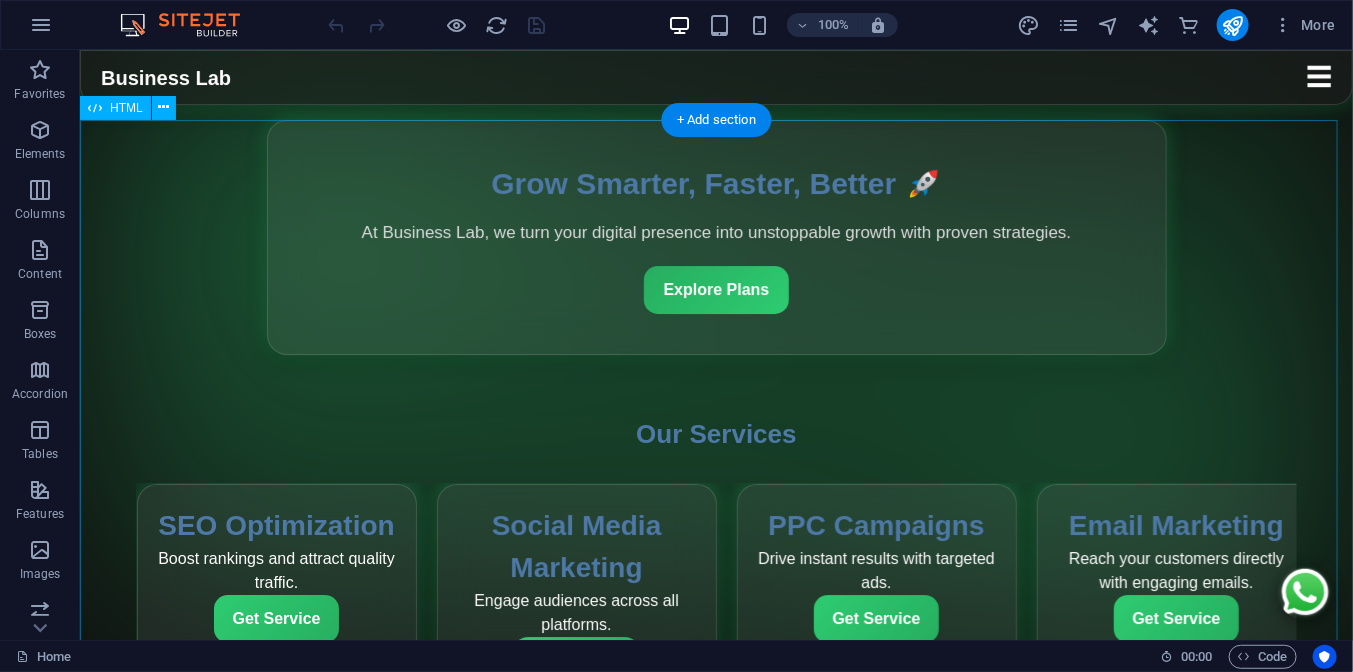 click on "Business Lab - Digital Marketing Agency
Business Lab
☰
✖
Home
Services
Pricing
Reviews
Contact
Grow Smarter, Faster, Better 🚀
At Business Lab, we turn your digital presence into unstoppable growth with proven strategies.
Explore Plans
Our Services
SEO Optimization Boost rankings and attract quality traffic. Get Service
Social Media Marketing Engage audiences across all platforms. Get Service
PPC Campaigns Drive instant results with targeted ads. Get Service
Email Marketing Reach your customers directly with engaging emails. Get Service
Amazon Product Hunting Discover profitable products to boost your sales. Get Service
Pricing Plans
Basic $90/mo
✔ Website SEO Audit
✔ Keyword Research
✔ On-Page Optimization
✔ Monthly Progress Report
Get Started
Standard $150/mo" at bounding box center [715, 1312] 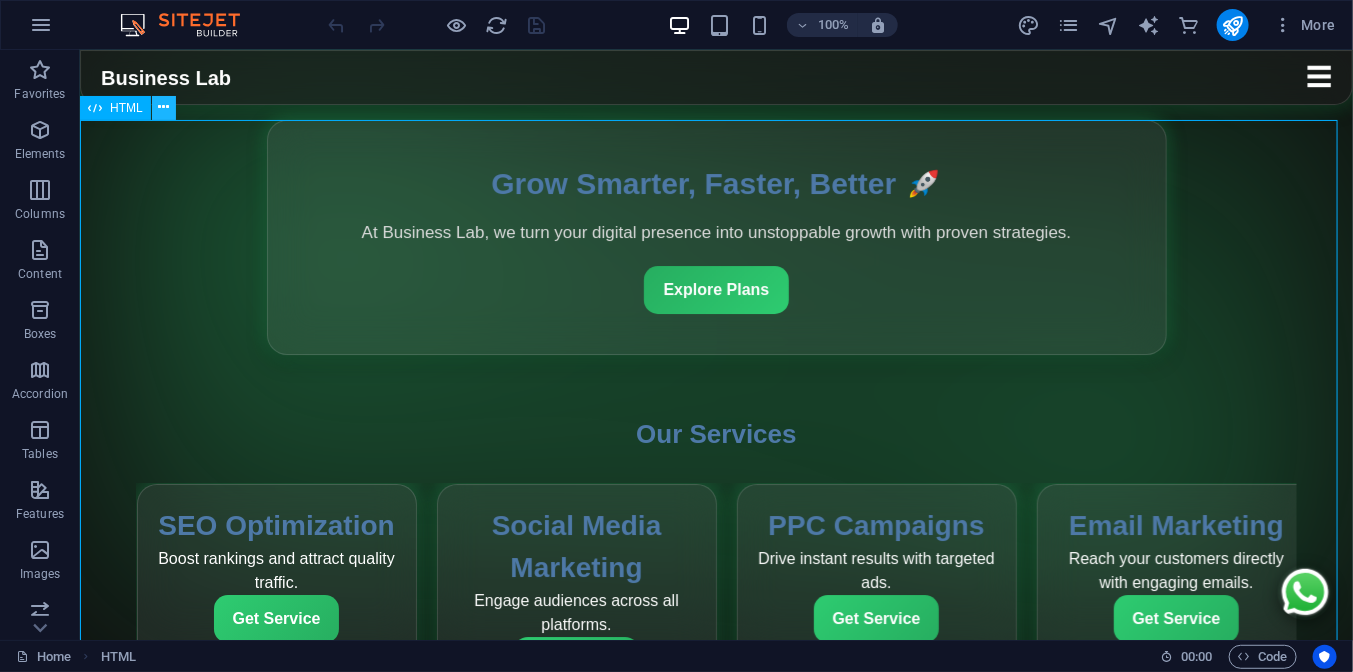 click at bounding box center (163, 107) 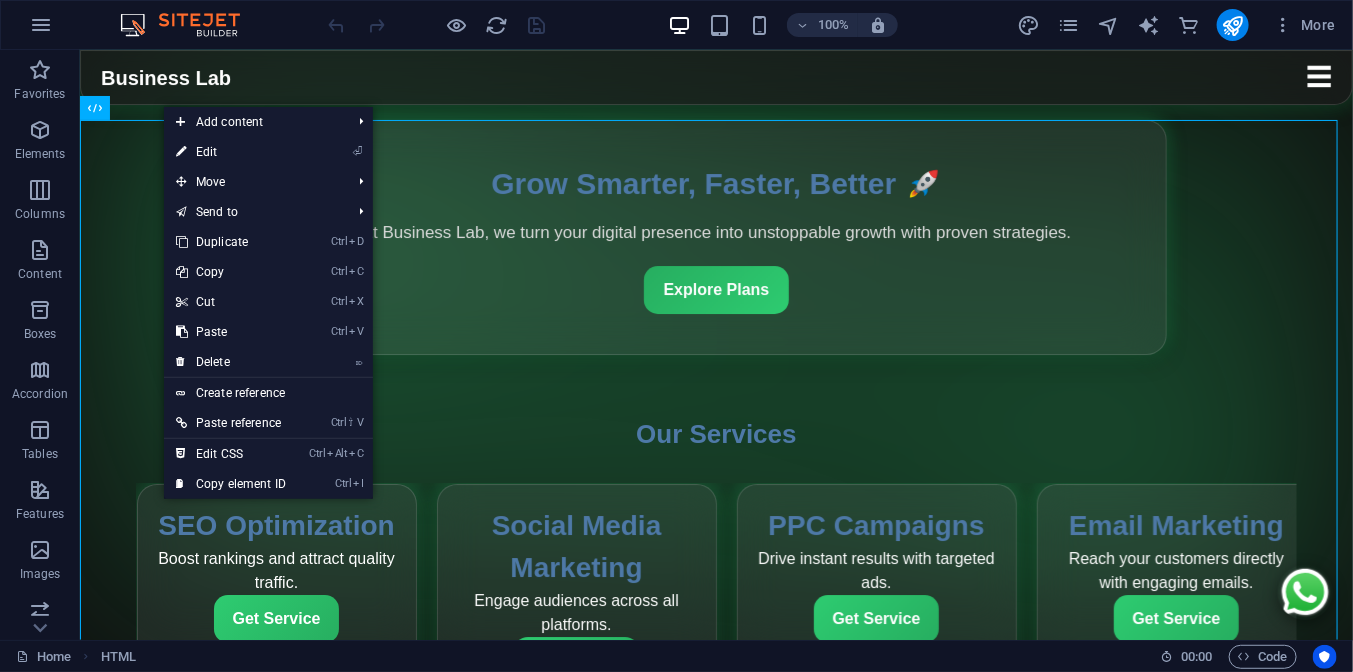 click on "Skip to main content
Business Lab - Digital Marketing Agency
Business Lab
☰
✖
Home
Services
Pricing
Reviews
Contact
Grow Smarter, Faster, Better 🚀
At Business Lab, we turn your digital presence into unstoppable growth with proven strategies.
Explore Plans
Our Services
SEO Optimization Boost rankings and attract quality traffic. Get Service
Social Media Marketing Engage audiences across all platforms. Get Service
PPC Campaigns Drive instant results with targeted ads. Get Service
Email Marketing Reach your customers directly with engaging emails. Get Service
Amazon Product Hunting Discover profitable products to boost your sales. Get Service
Pricing Plans
Basic $90/mo
✔ Website SEO Audit
✔ Keyword Research
✔ On-Page Optimization
✔ Monthly Progress Report
Get Started" at bounding box center [715, 1277] 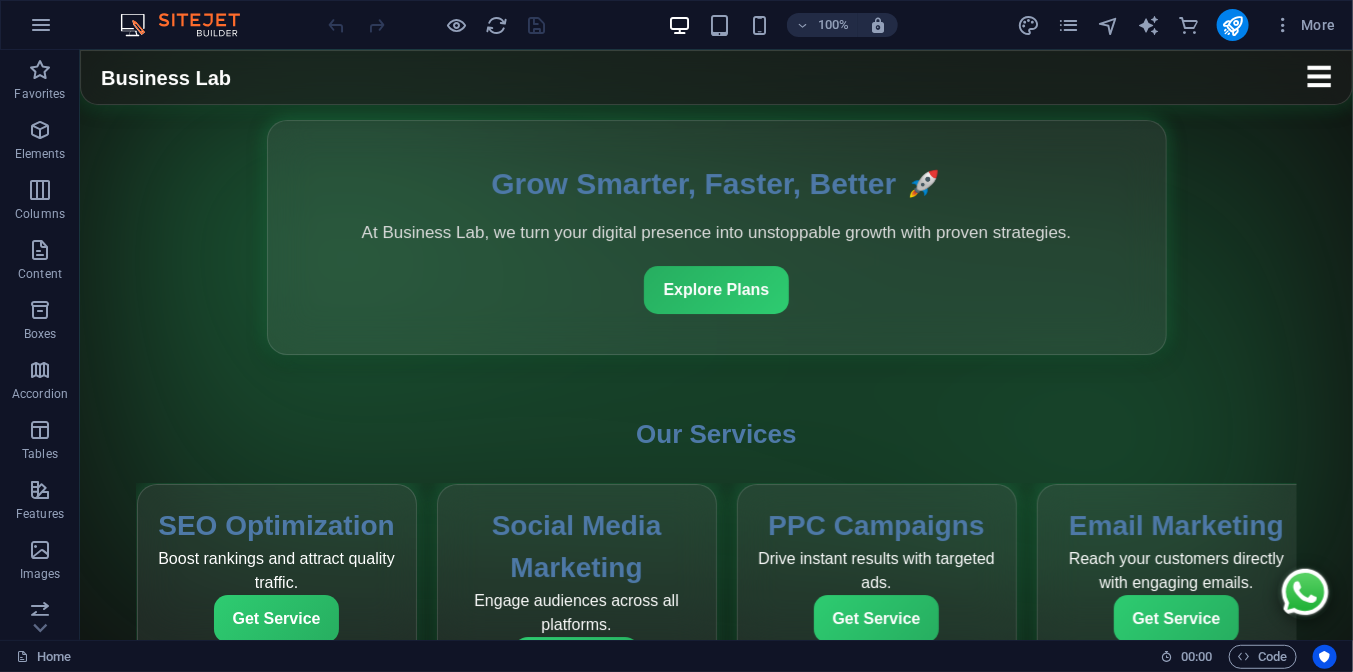 click on "Skip to main content
Business Lab - Digital Marketing Agency
Business Lab
☰
✖
Home
Services
Pricing
Reviews
Contact
Grow Smarter, Faster, Better 🚀
At Business Lab, we turn your digital presence into unstoppable growth with proven strategies.
Explore Plans
Our Services
SEO Optimization Boost rankings and attract quality traffic. Get Service
Social Media Marketing Engage audiences across all platforms. Get Service
PPC Campaigns Drive instant results with targeted ads. Get Service
Email Marketing Reach your customers directly with engaging emails. Get Service
Amazon Product Hunting Discover profitable products to boost your sales. Get Service
Pricing Plans
Basic $90/mo
✔ Website SEO Audit
✔ Keyword Research
✔ On-Page Optimization
✔ Monthly Progress Report
Get Started" at bounding box center [715, 1277] 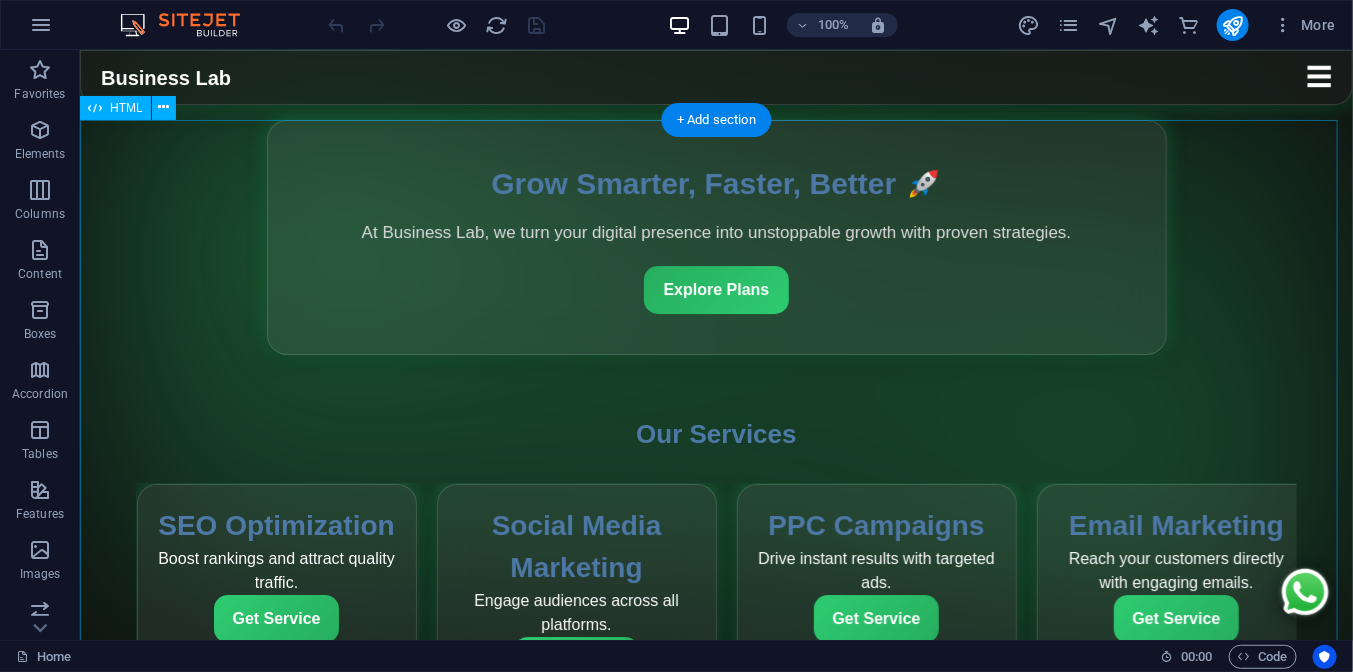 click on "Business Lab - Digital Marketing Agency
Business Lab
☰
✖
Home
Services
Pricing
Reviews
Contact
Grow Smarter, Faster, Better 🚀
At Business Lab, we turn your digital presence into unstoppable growth with proven strategies.
Explore Plans
Our Services
SEO Optimization Boost rankings and attract quality traffic. Get Service
Social Media Marketing Engage audiences across all platforms. Get Service
PPC Campaigns Drive instant results with targeted ads. Get Service
Email Marketing Reach your customers directly with engaging emails. Get Service
Amazon Product Hunting Discover profitable products to boost your sales. Get Service
Pricing Plans
Basic $90/mo
✔ Website SEO Audit
✔ Keyword Research
✔ On-Page Optimization
✔ Monthly Progress Report
Get Started
Standard $150/mo" at bounding box center [715, 1312] 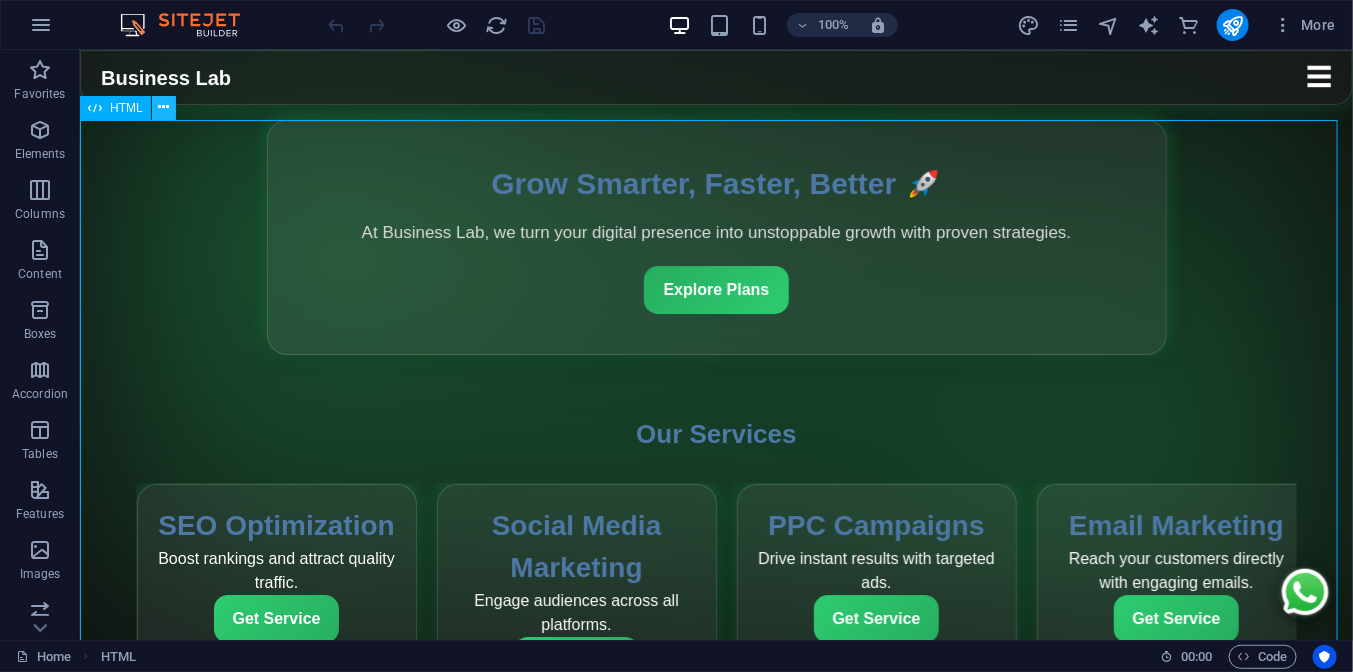 click at bounding box center (163, 107) 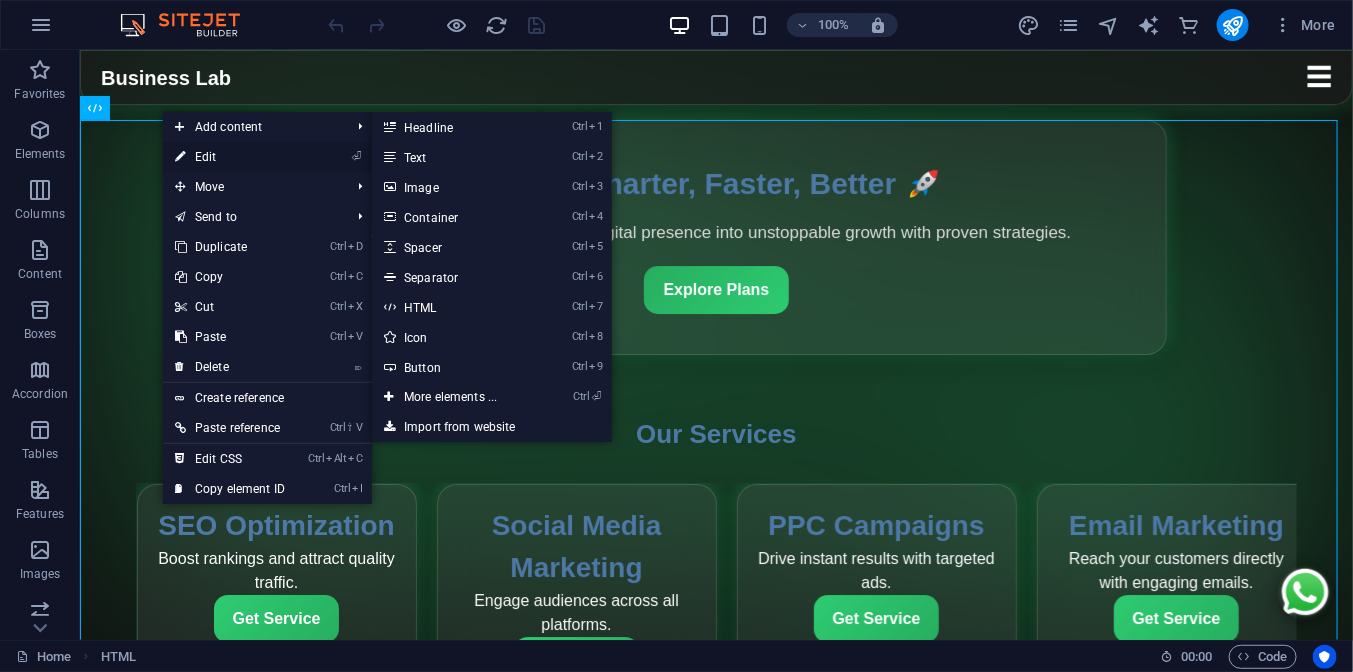 click at bounding box center [180, 157] 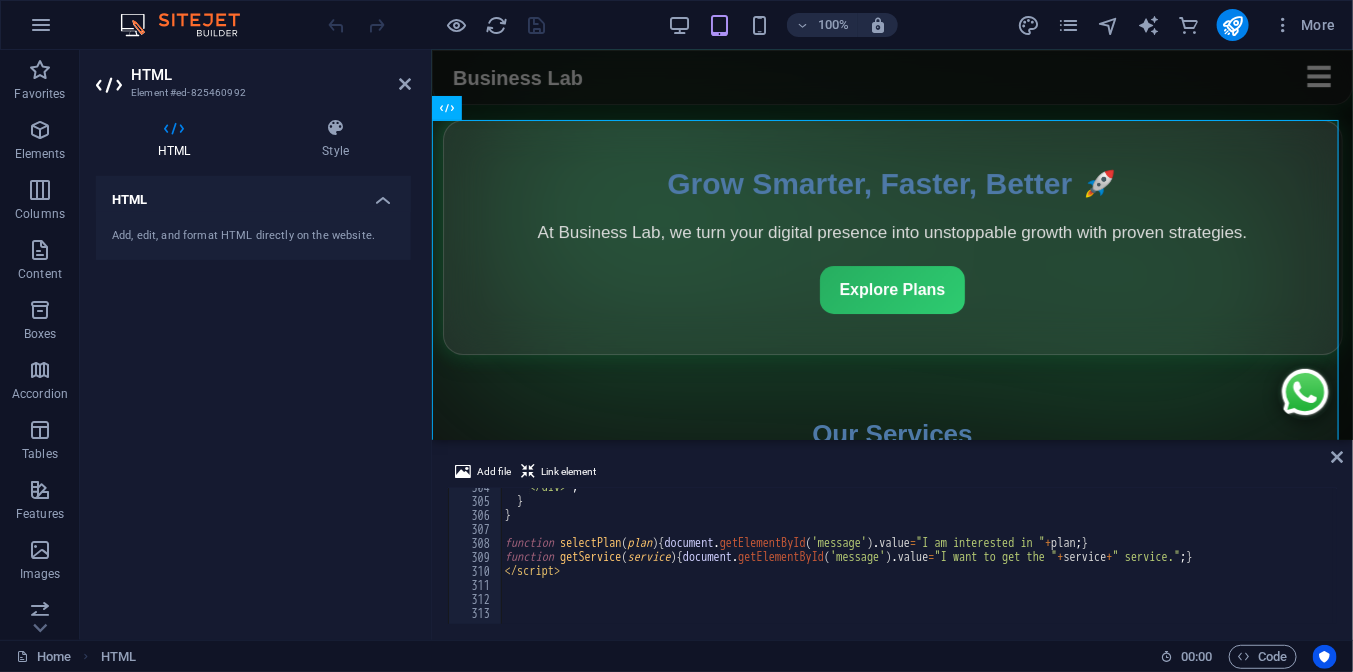 scroll, scrollTop: 4250, scrollLeft: 0, axis: vertical 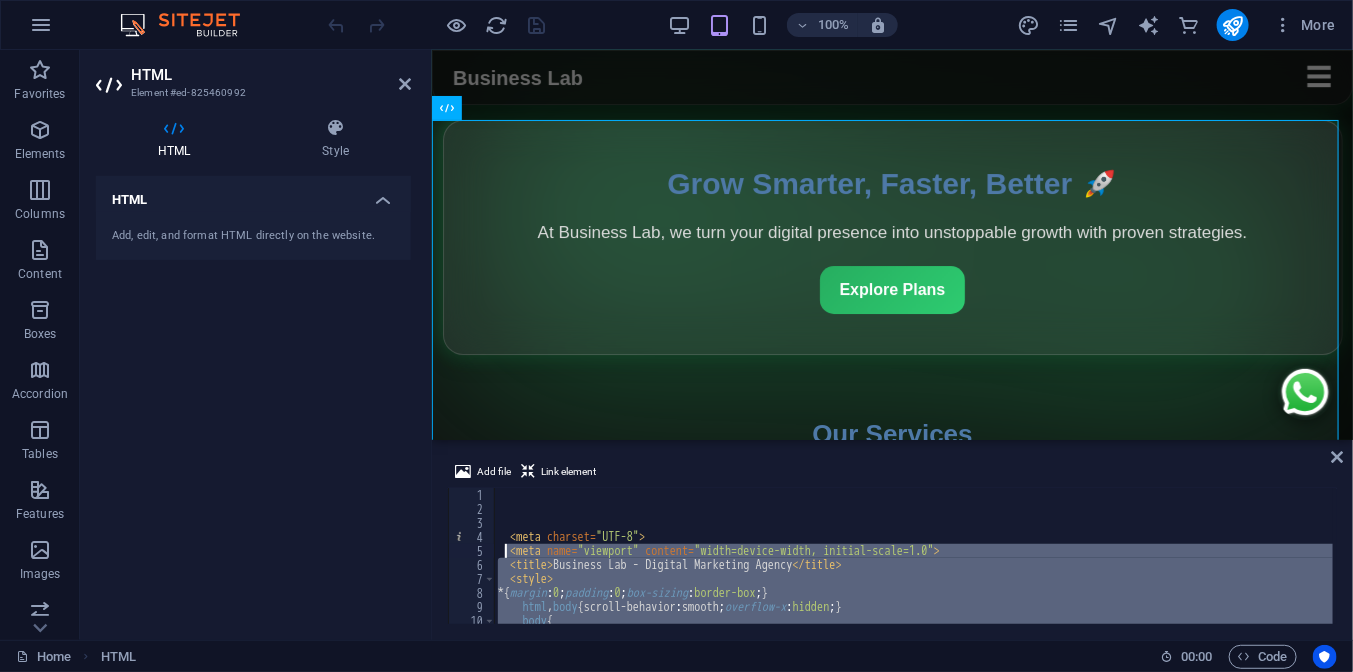 drag, startPoint x: 613, startPoint y: 572, endPoint x: 508, endPoint y: 548, distance: 107.70794 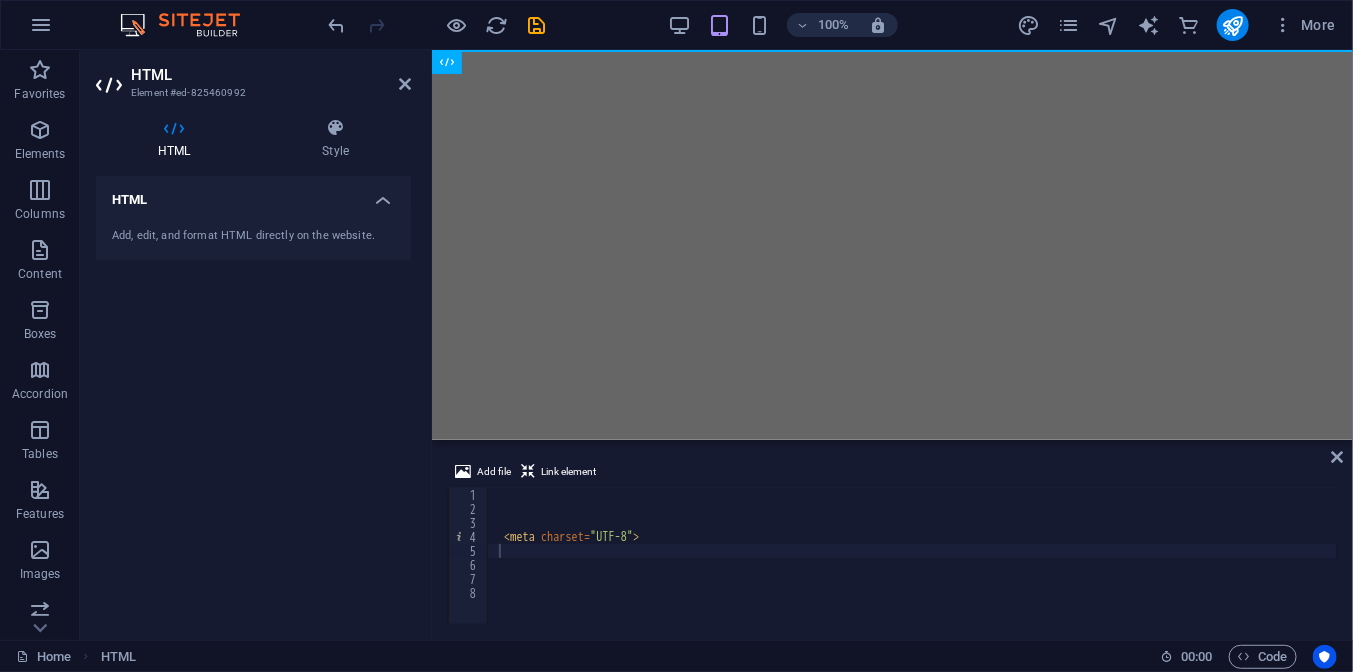 click on "Add file Link element" at bounding box center [892, 474] 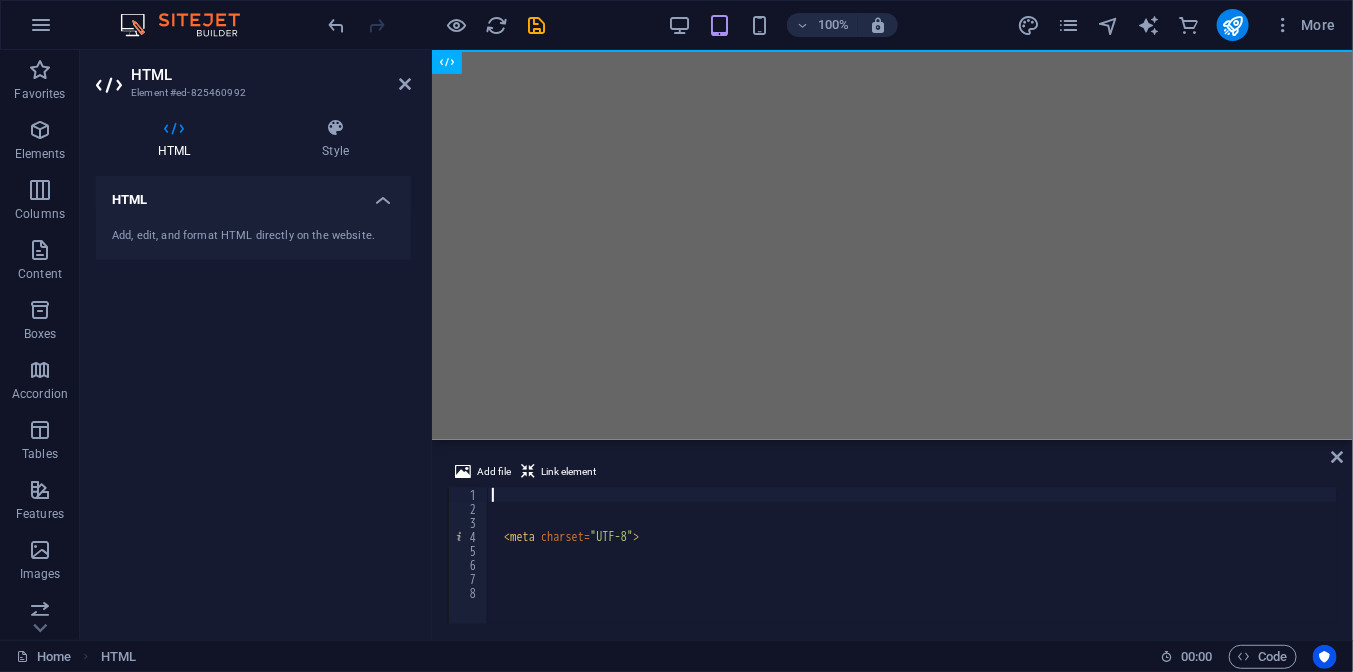 paste 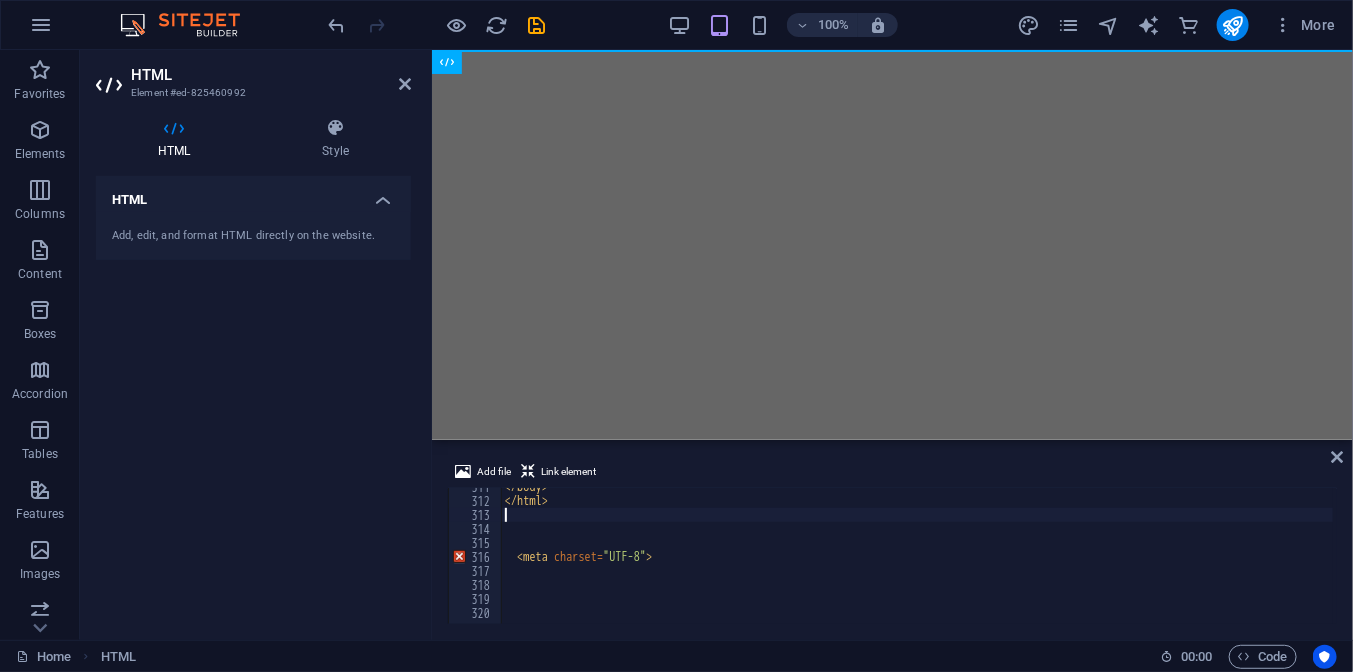 scroll, scrollTop: 4347, scrollLeft: 0, axis: vertical 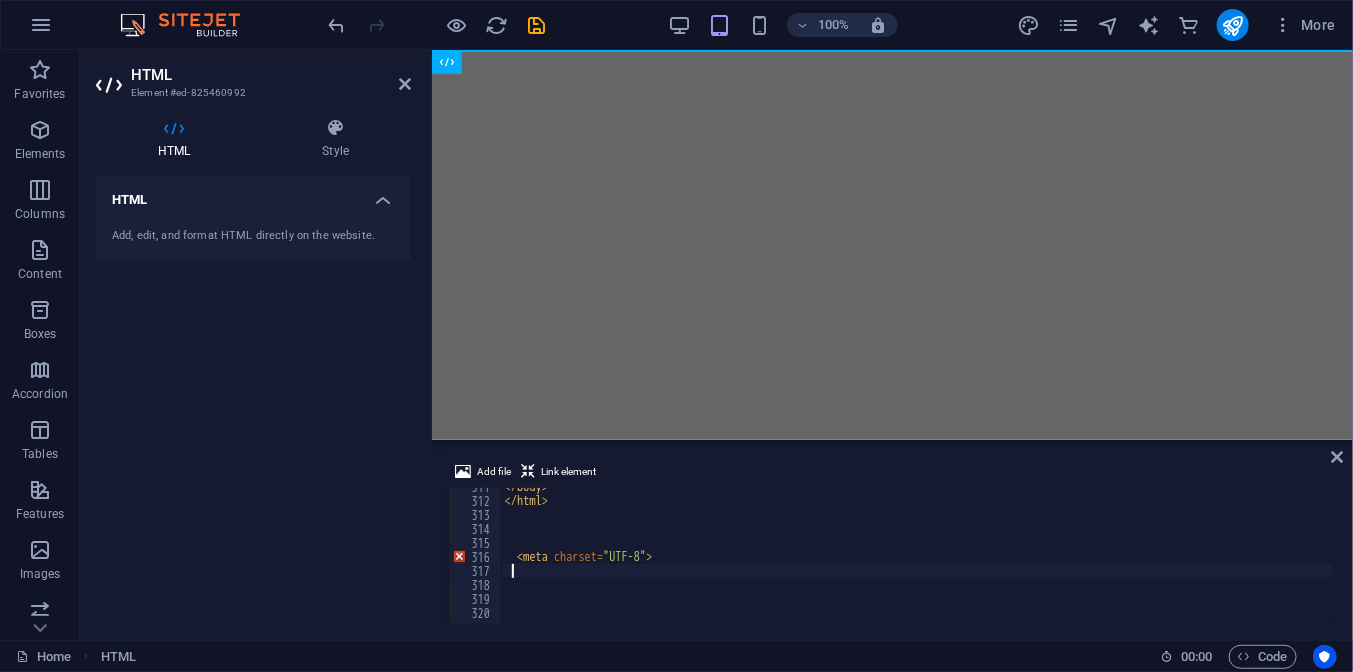 click on "</ body > </ html >    < meta   charset = "UTF-8" >" at bounding box center (1165, 560) 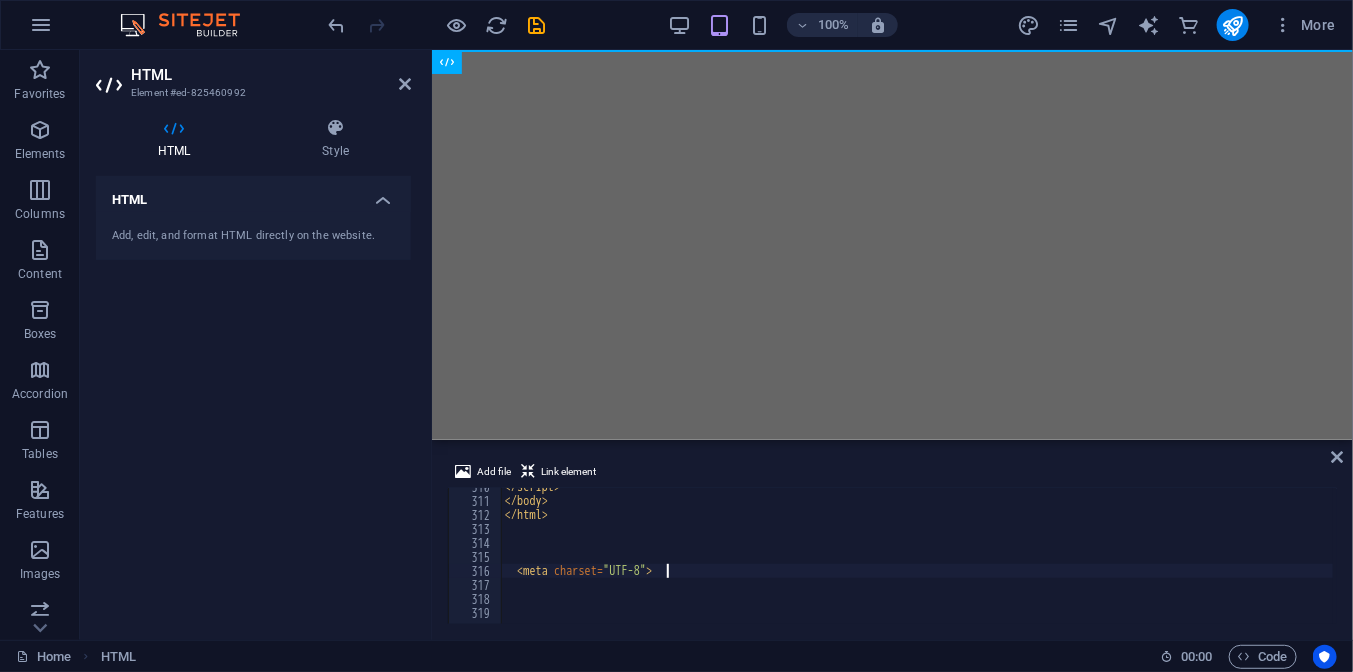 scroll, scrollTop: 4333, scrollLeft: 0, axis: vertical 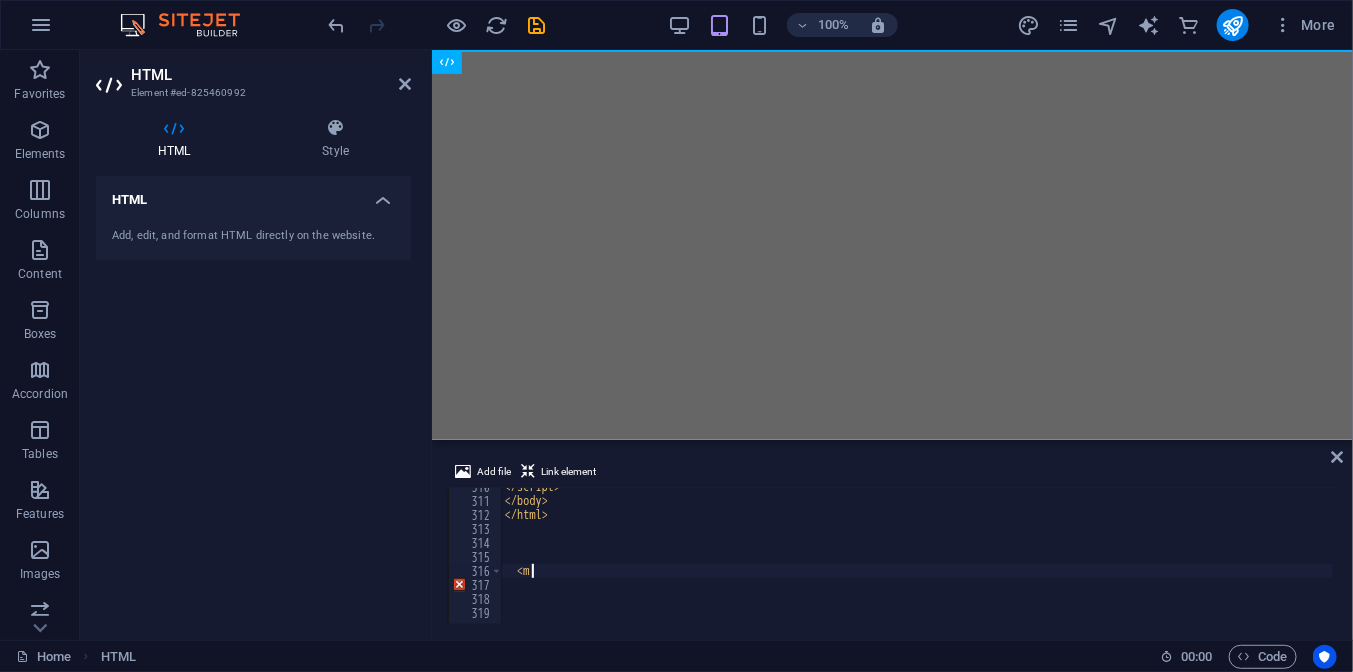 type on "<" 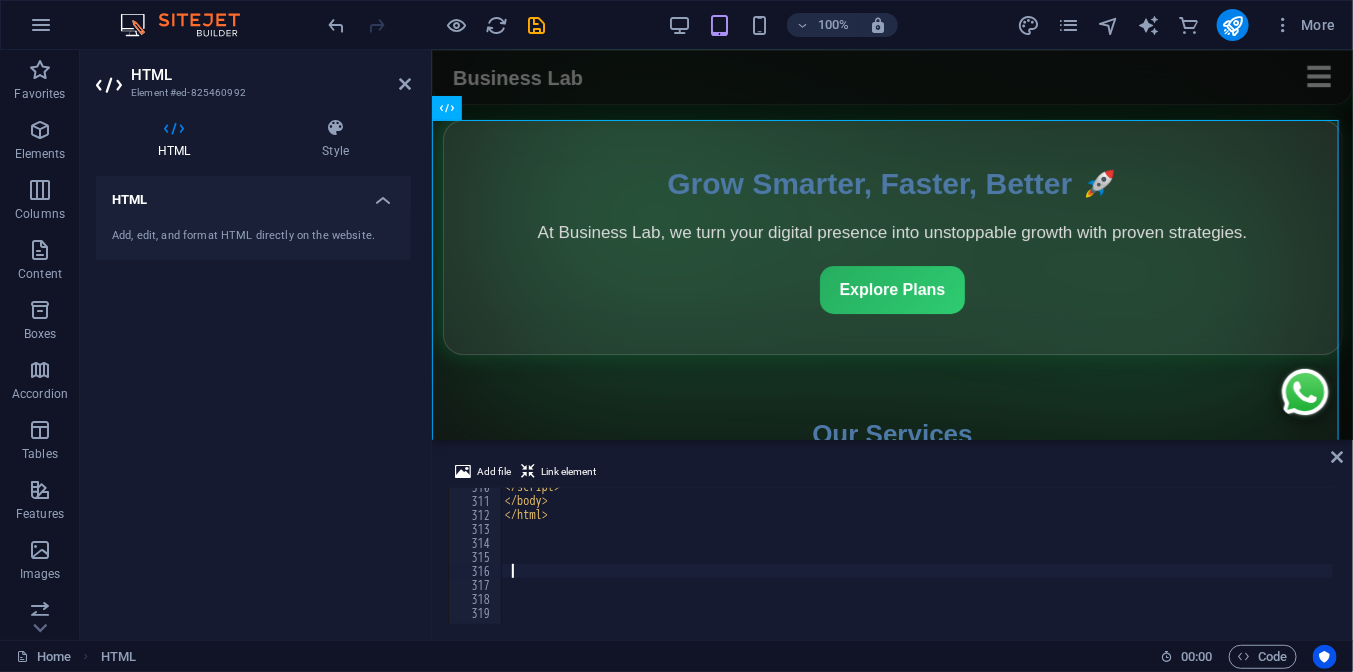type 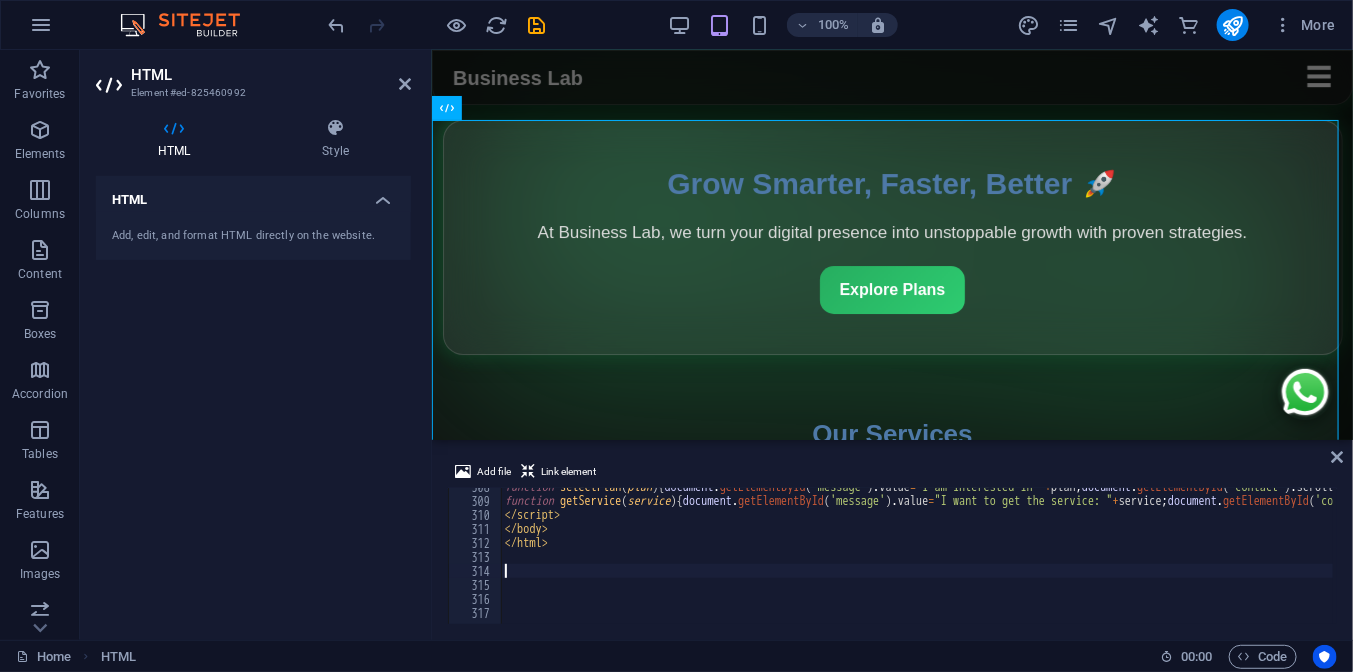 scroll, scrollTop: 4292, scrollLeft: 0, axis: vertical 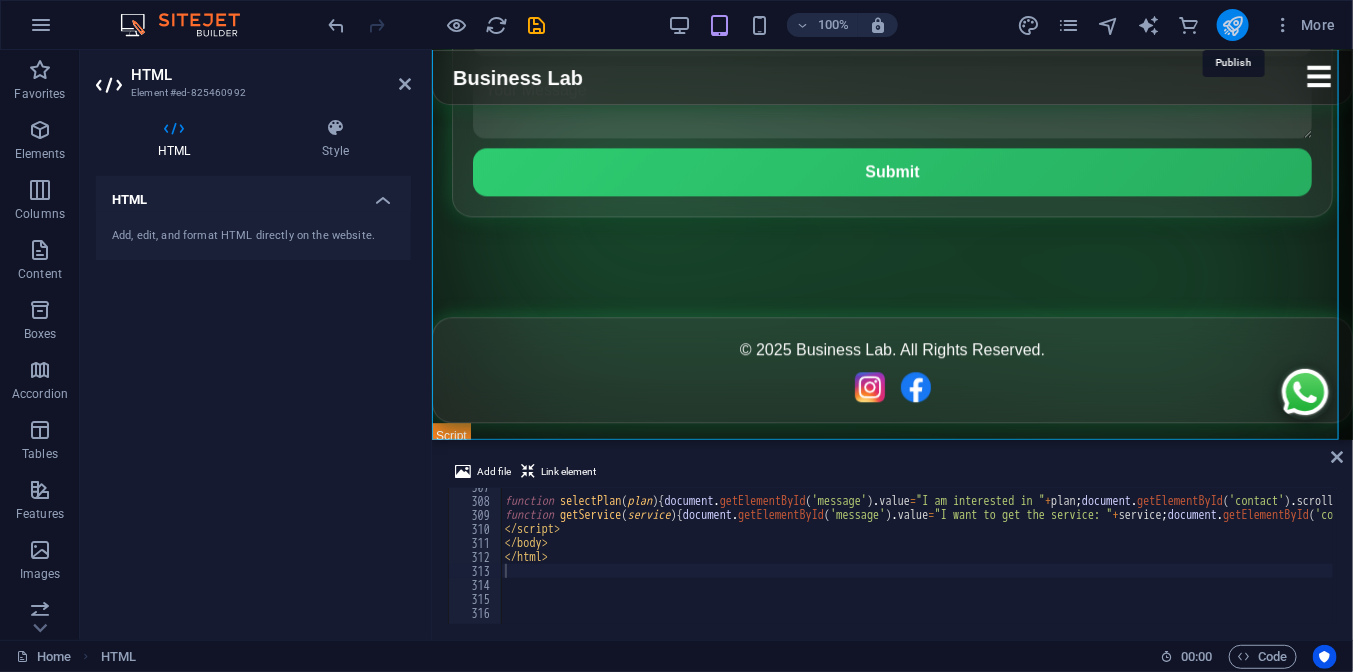 click at bounding box center (1232, 25) 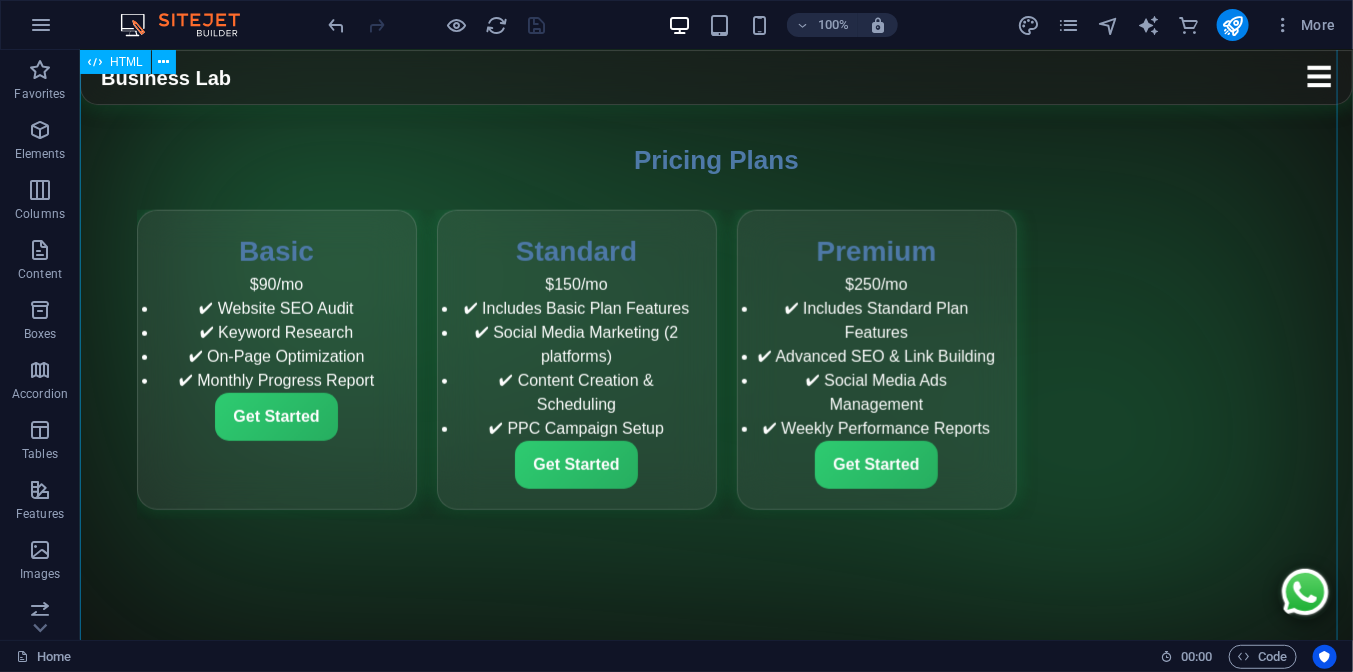 scroll, scrollTop: 549, scrollLeft: 0, axis: vertical 